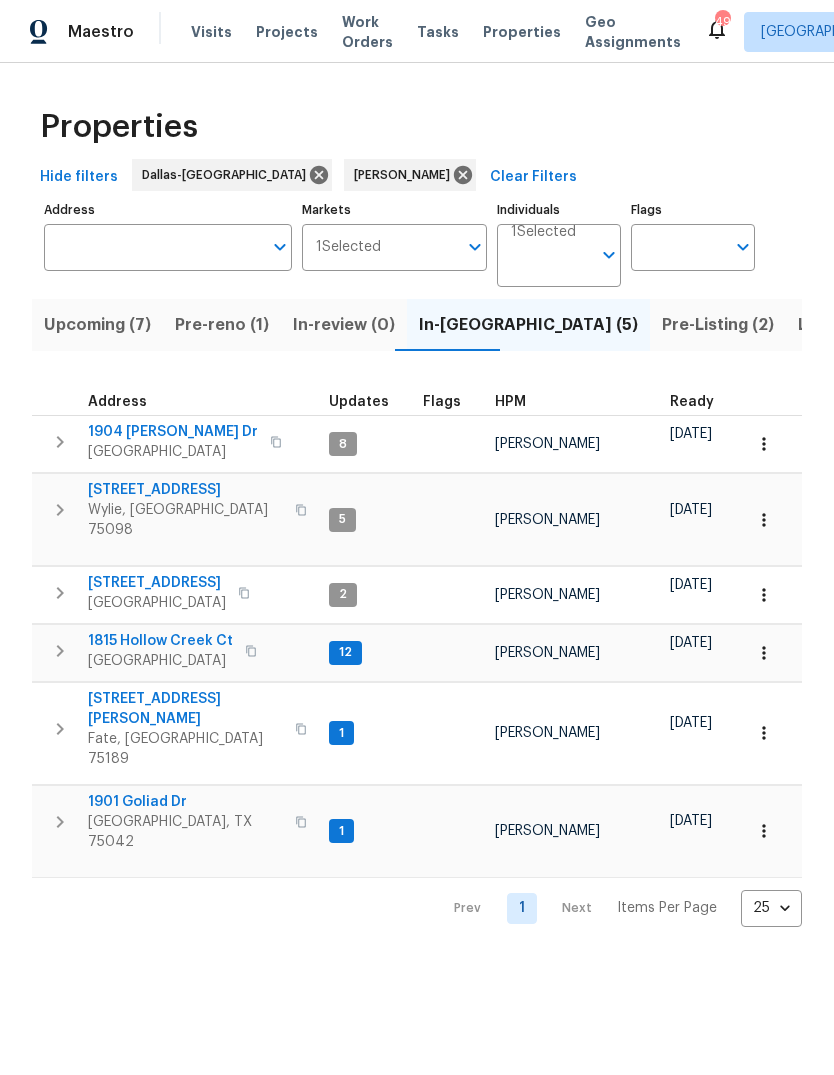 scroll, scrollTop: 0, scrollLeft: 0, axis: both 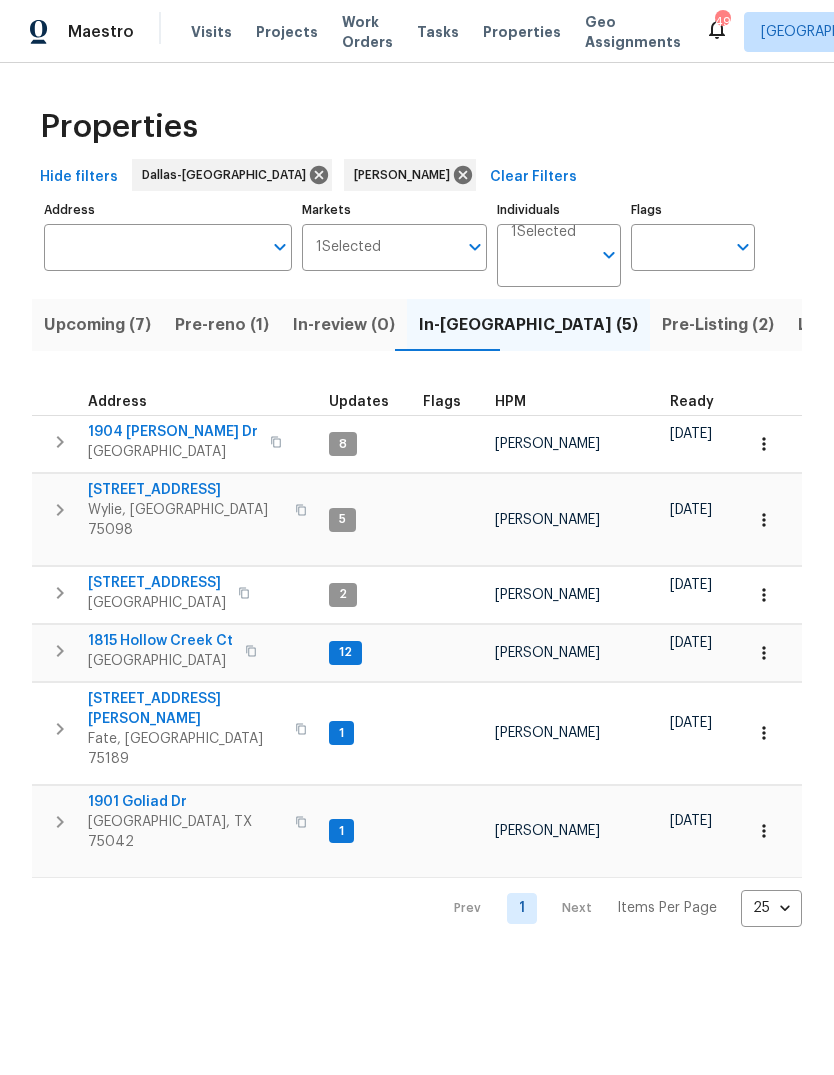 click on "[STREET_ADDRESS]" at bounding box center (185, 490) 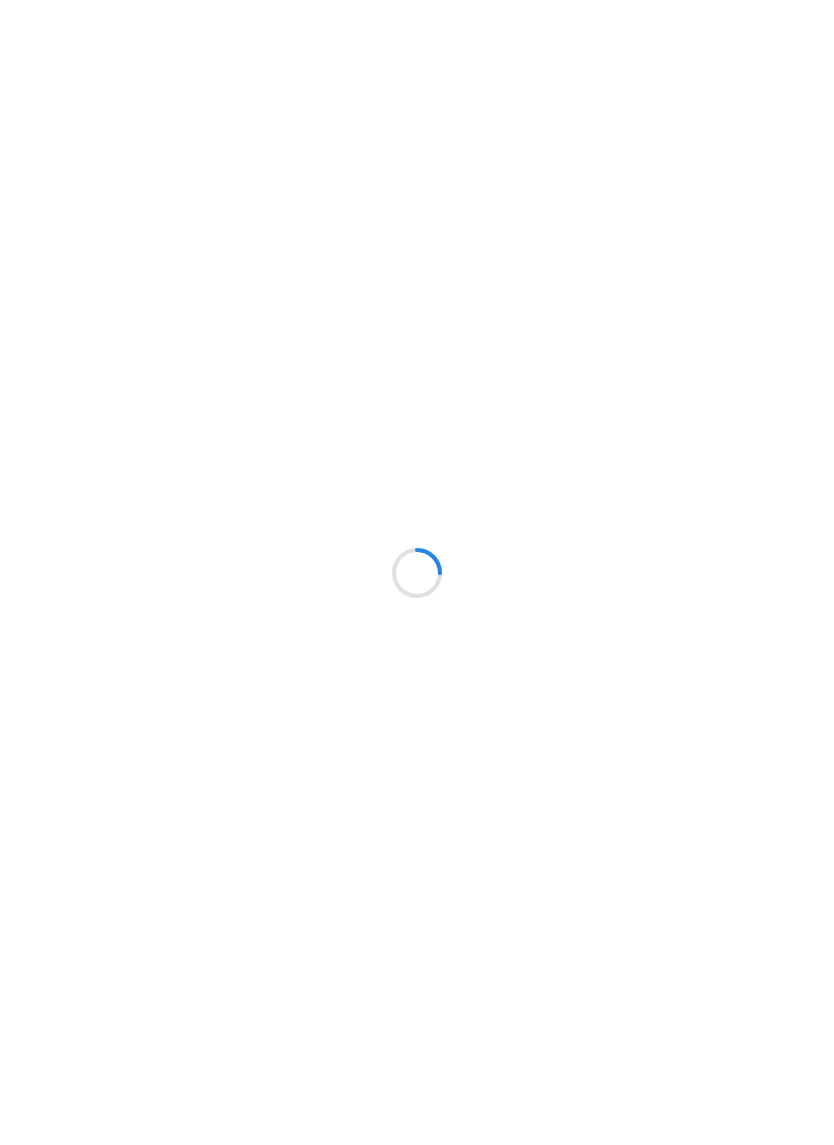 scroll, scrollTop: 0, scrollLeft: 0, axis: both 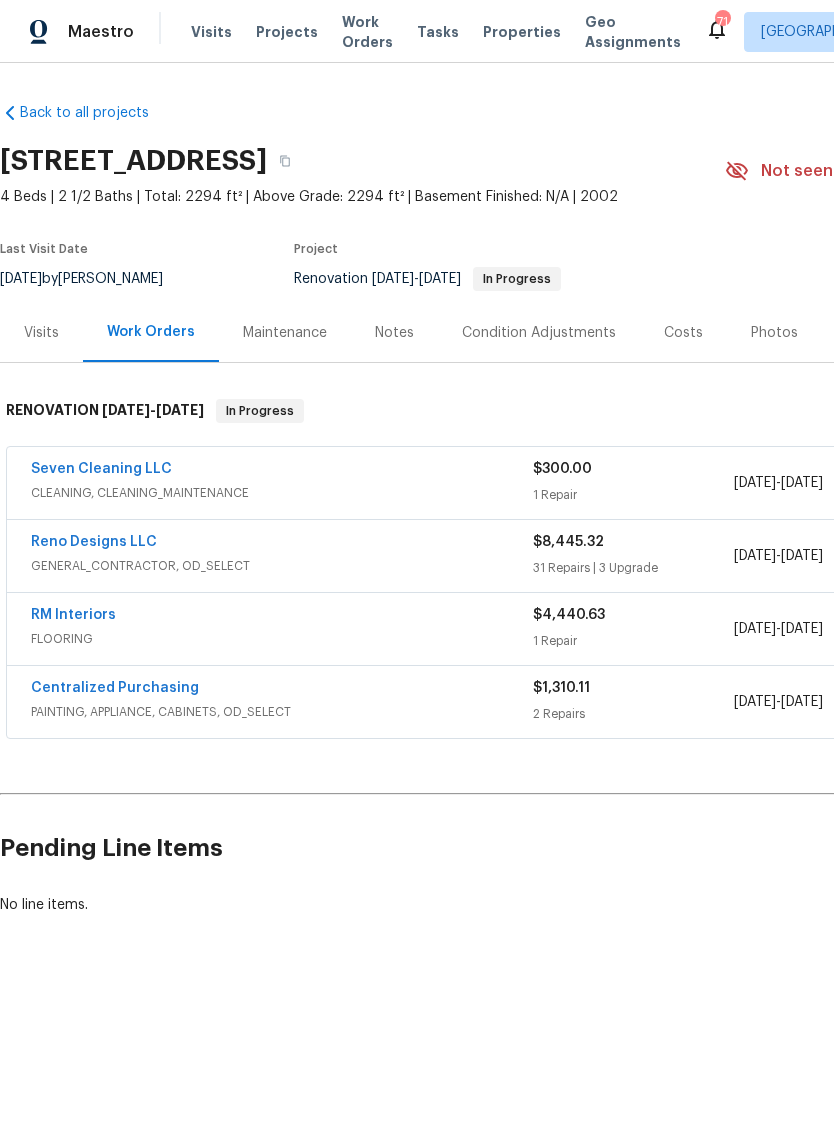 click on "Reno Designs LLC" at bounding box center [94, 542] 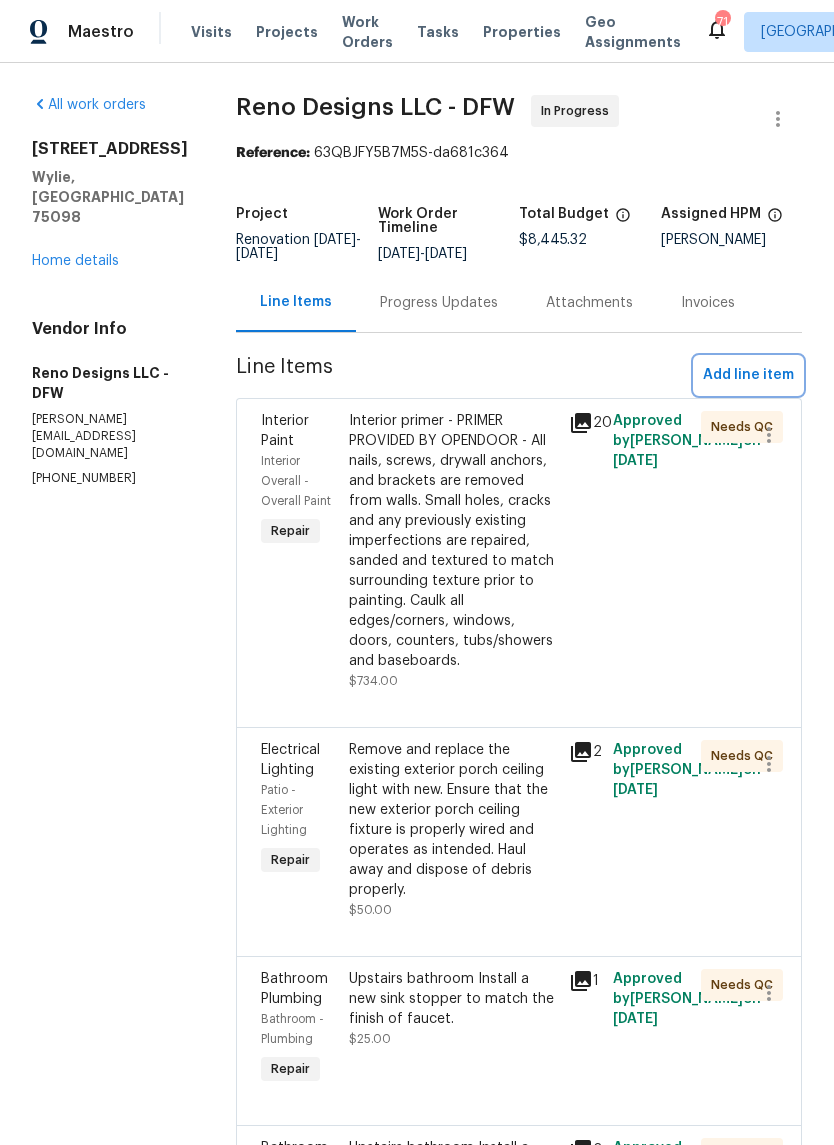 click on "Add line item" at bounding box center [748, 375] 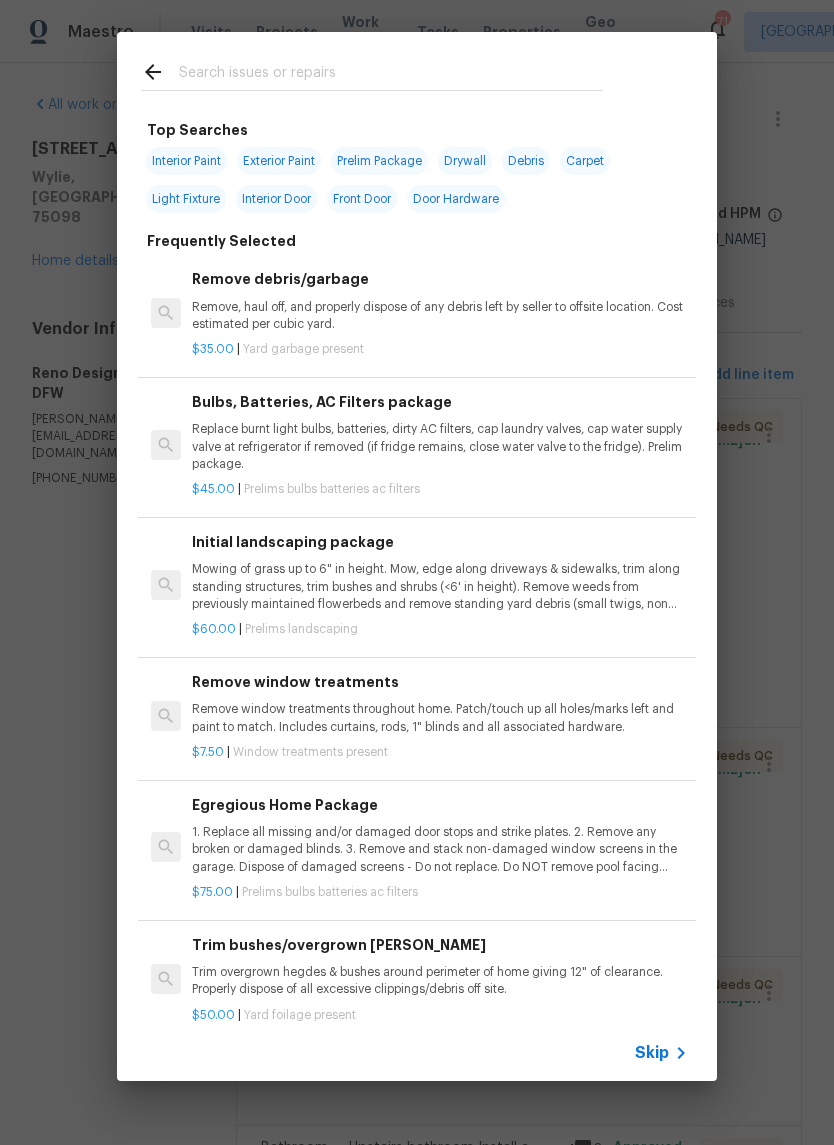 click at bounding box center (391, 75) 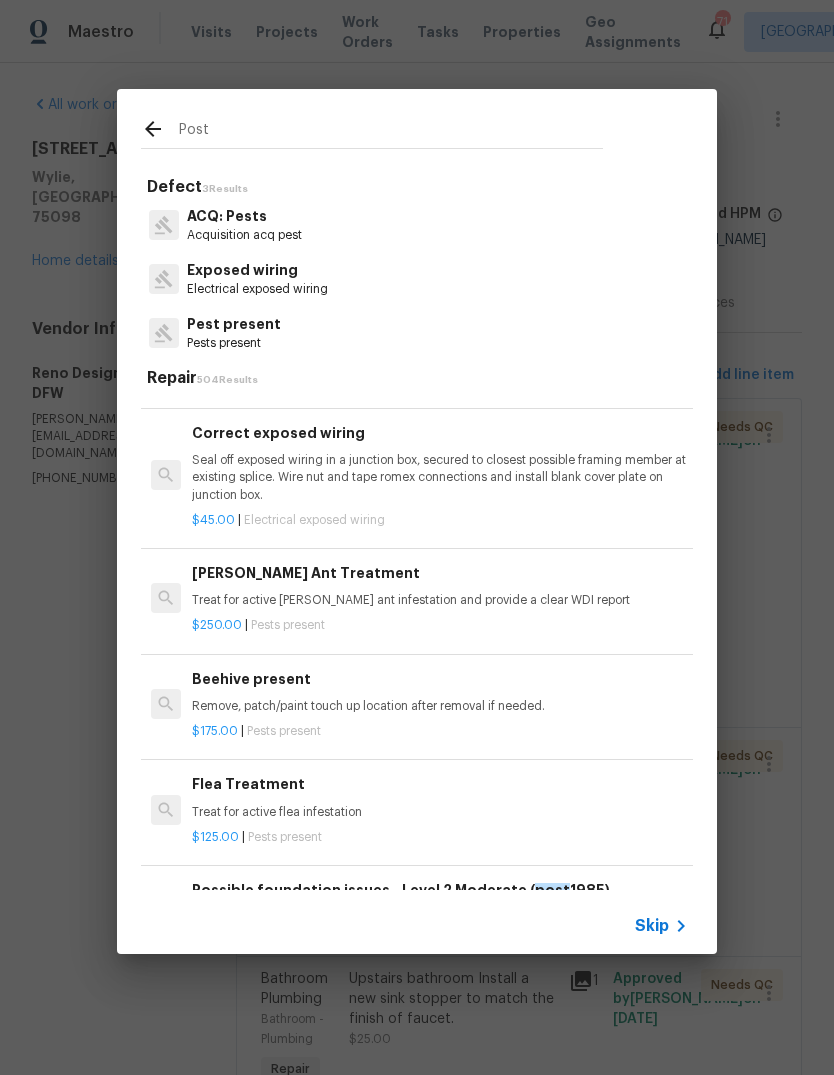 scroll, scrollTop: 1589, scrollLeft: -1, axis: both 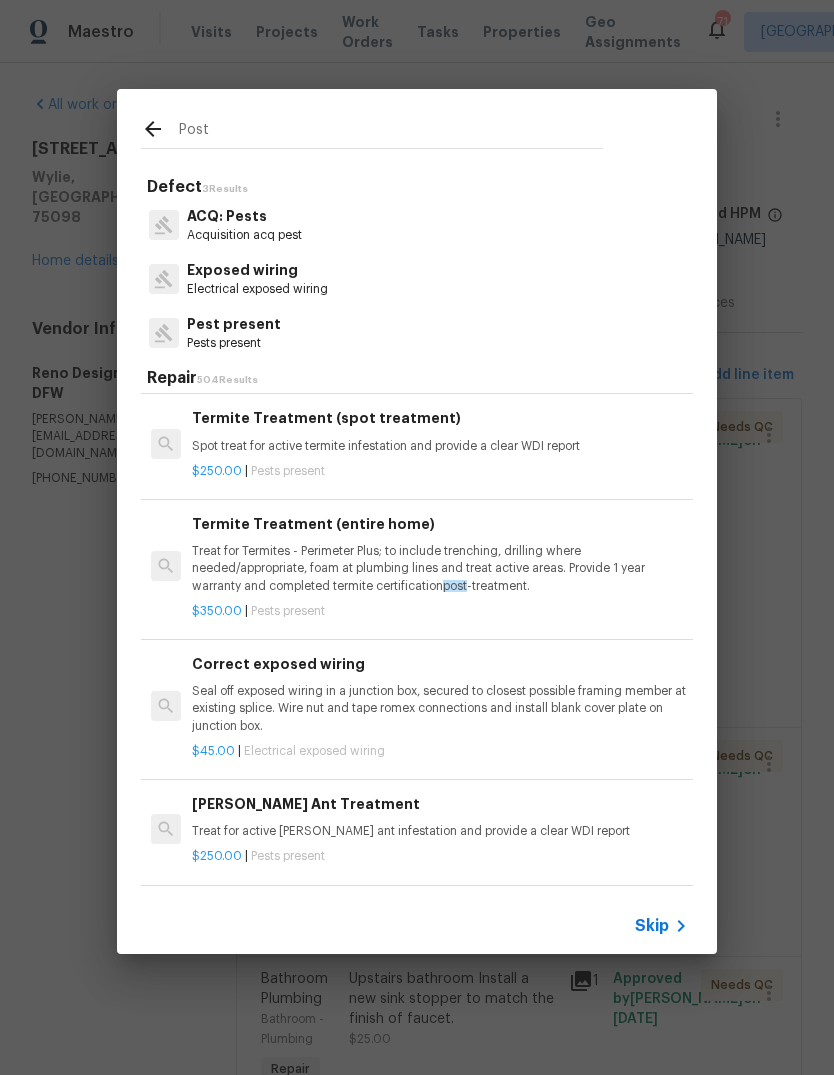 click on "Post" at bounding box center (391, 132) 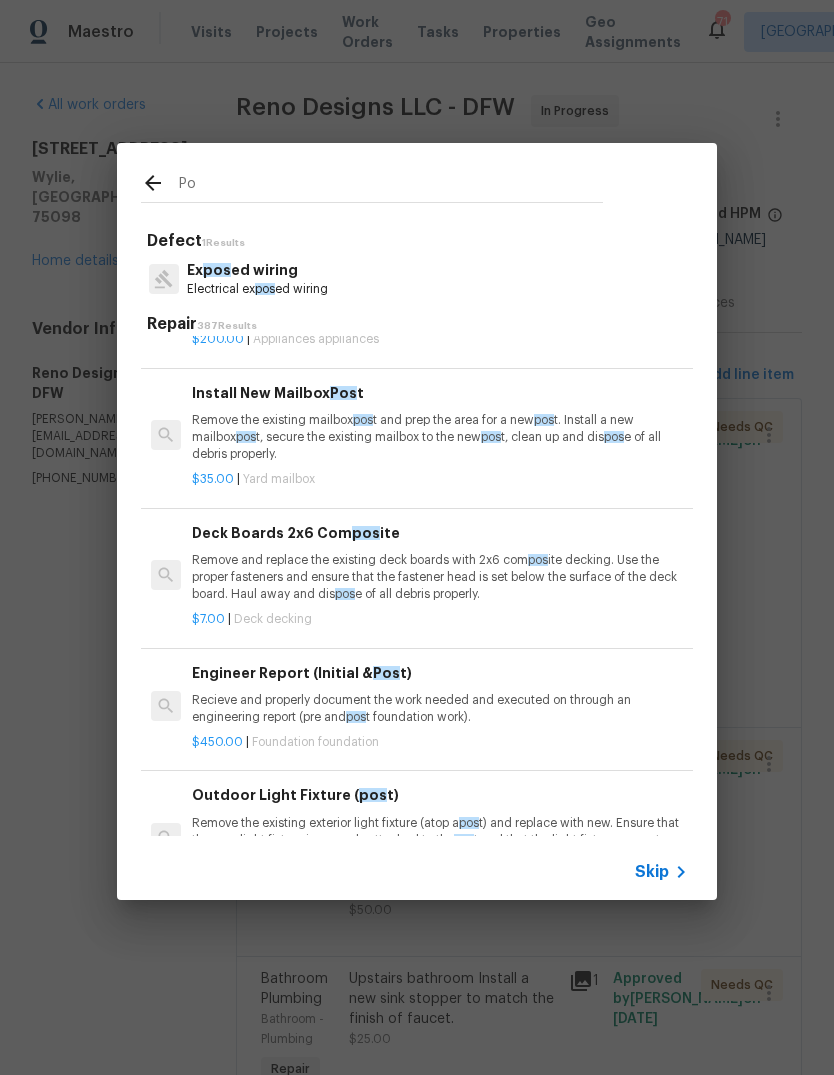 scroll, scrollTop: 1232, scrollLeft: 0, axis: vertical 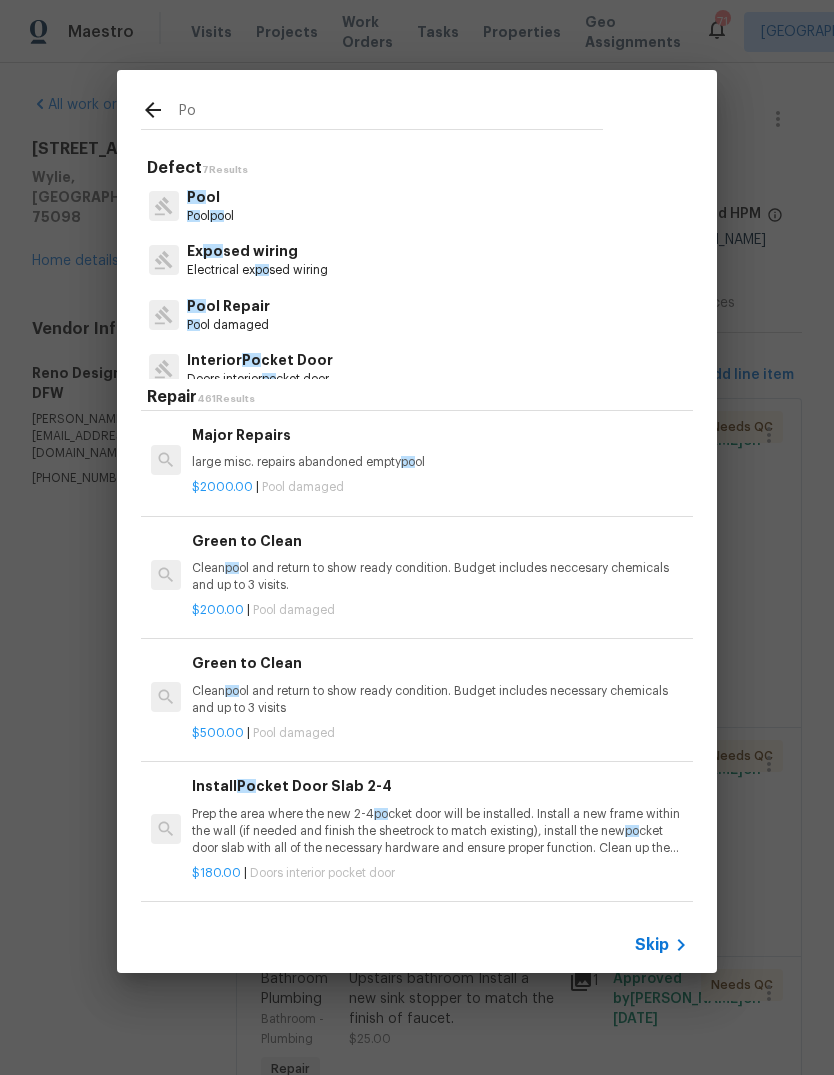 type on "P" 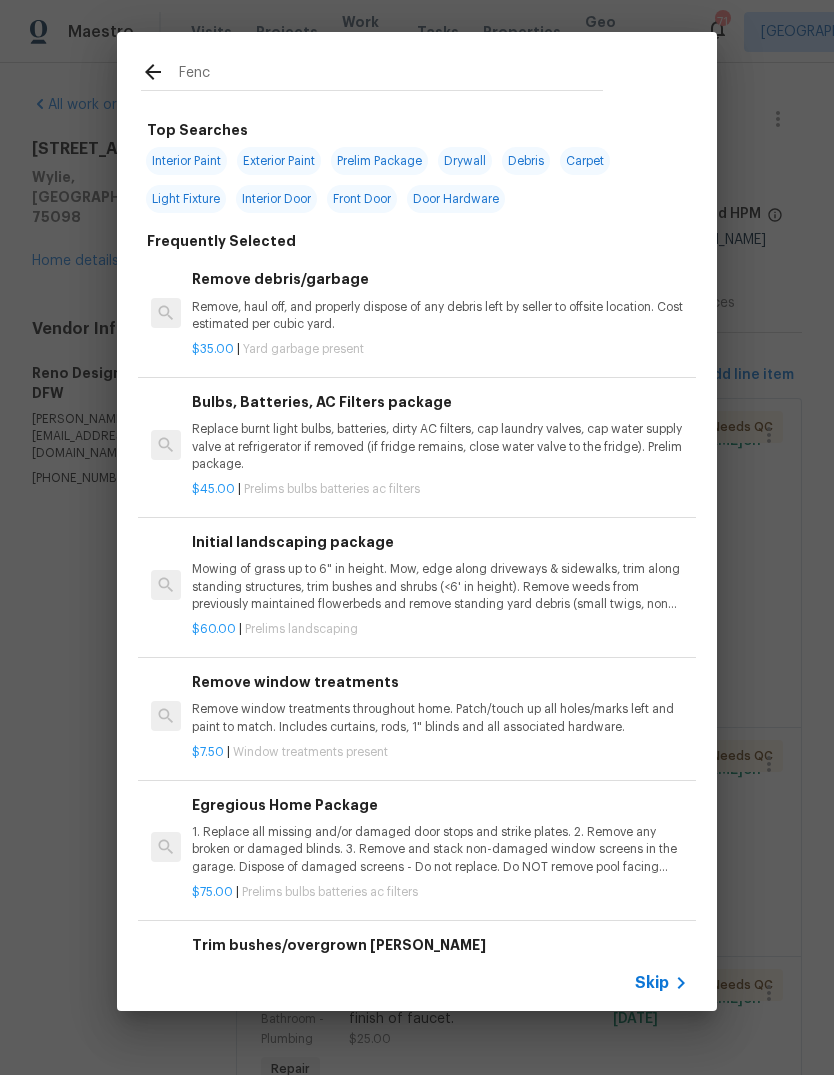 type on "Fence" 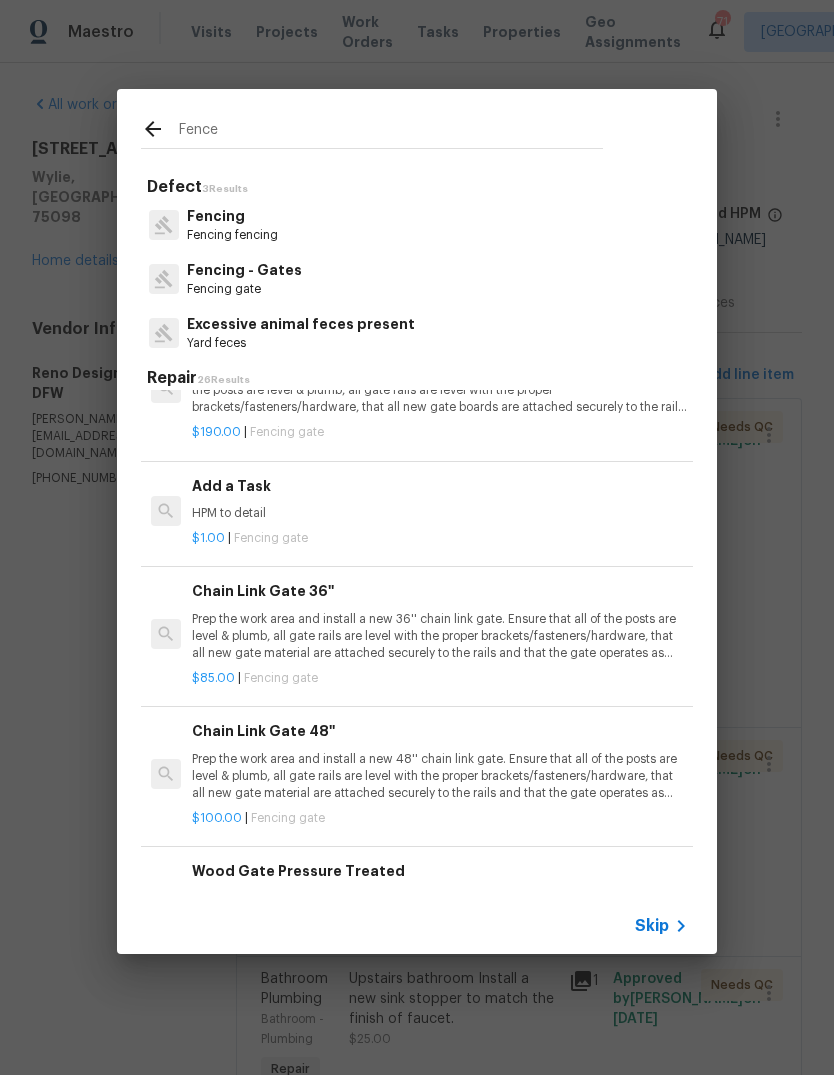 scroll, scrollTop: 1015, scrollLeft: 0, axis: vertical 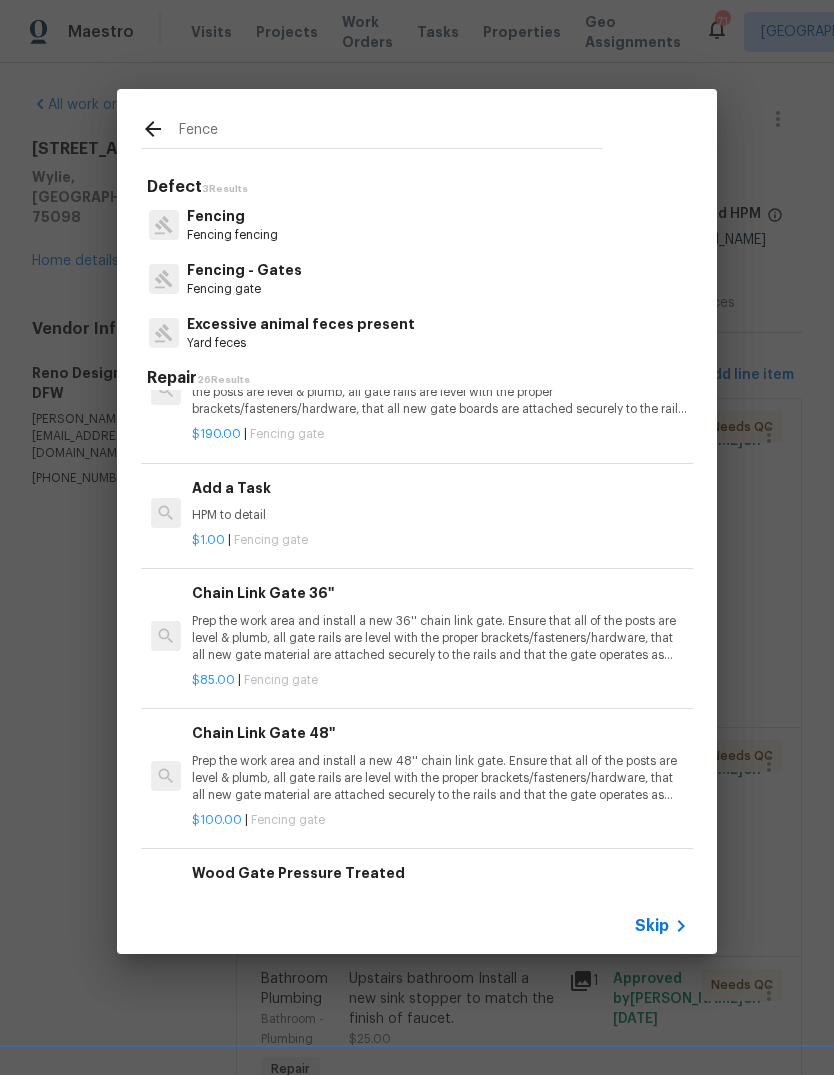 click on "Add a Task" at bounding box center (440, 488) 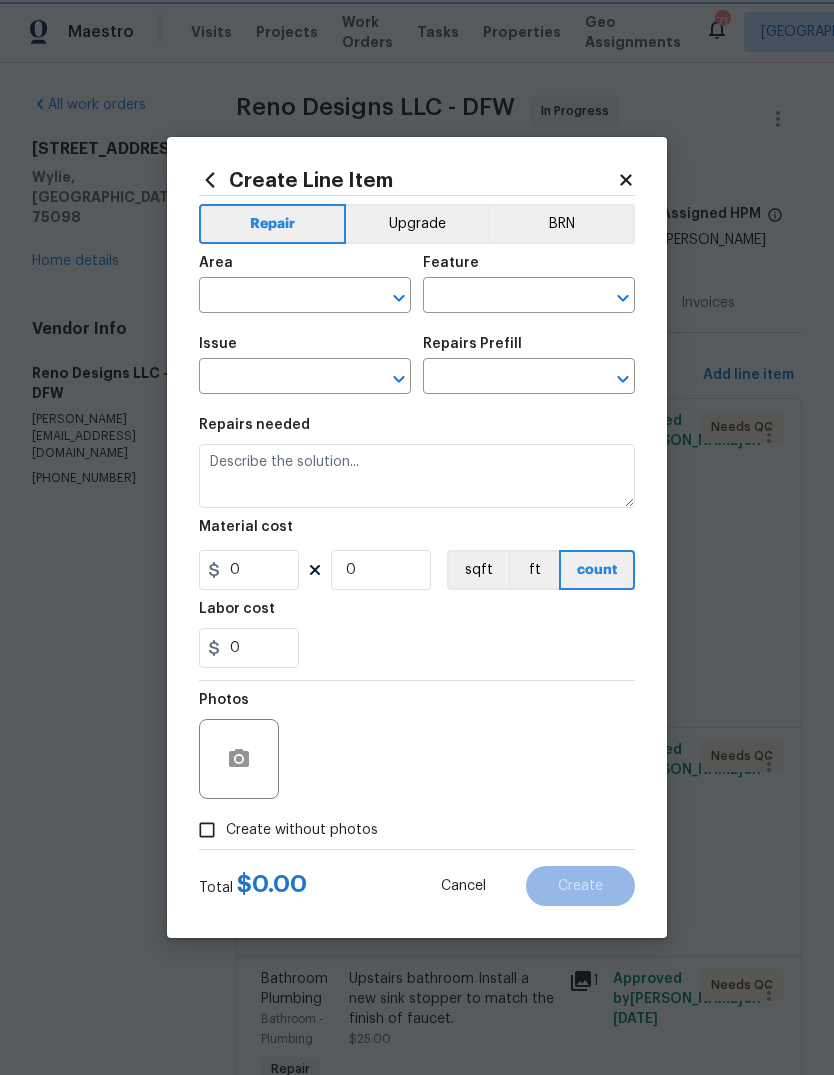 type on "Fencing - Gates" 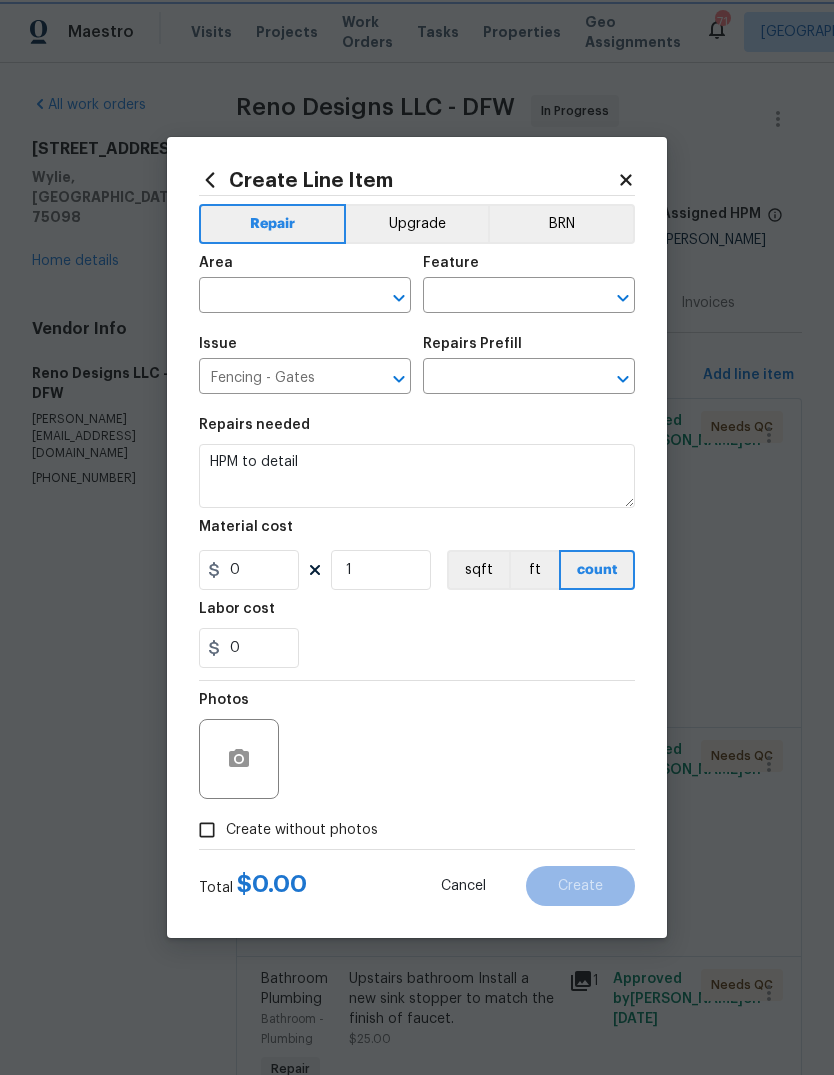 type on "Add a Task $1.00" 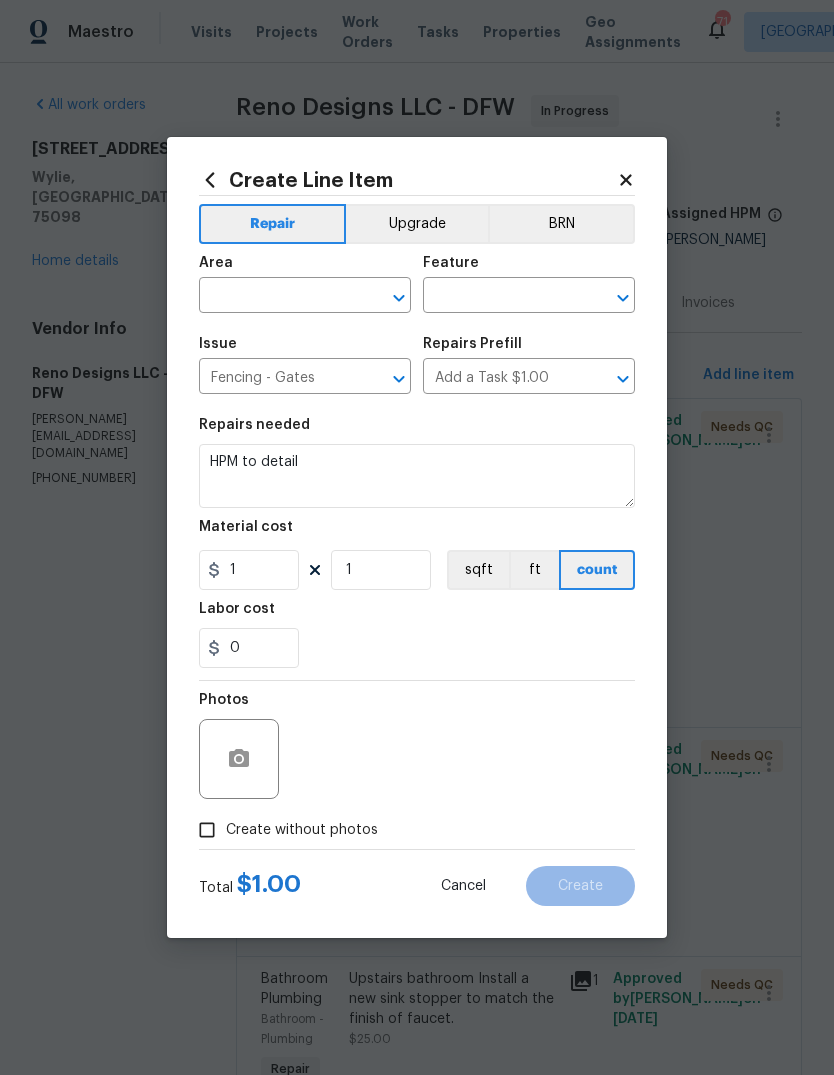 click at bounding box center [277, 297] 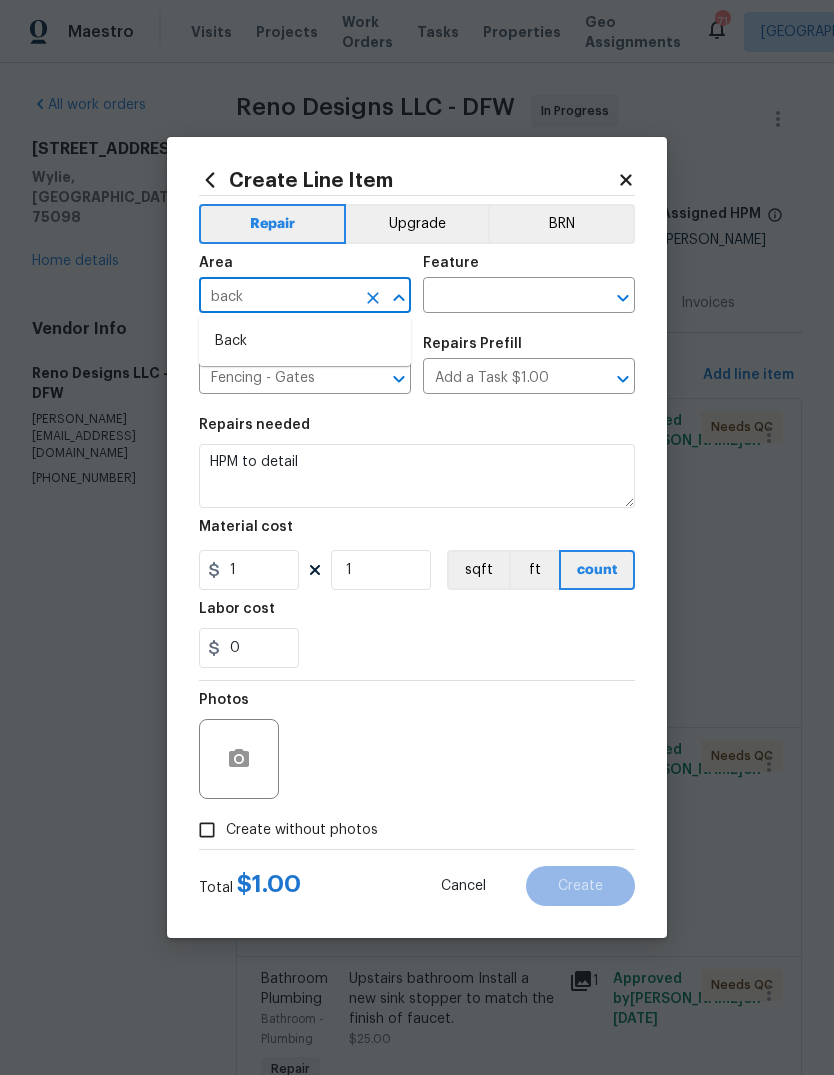 click on "Back" at bounding box center (305, 341) 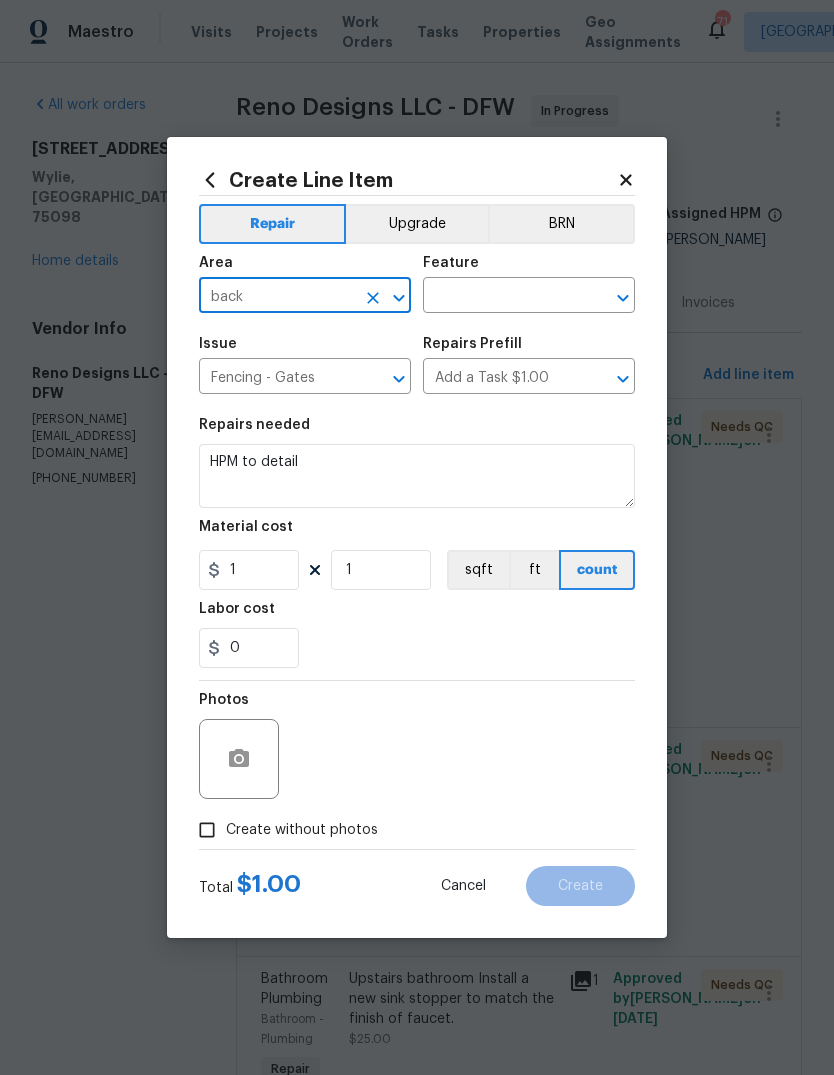 type on "Back" 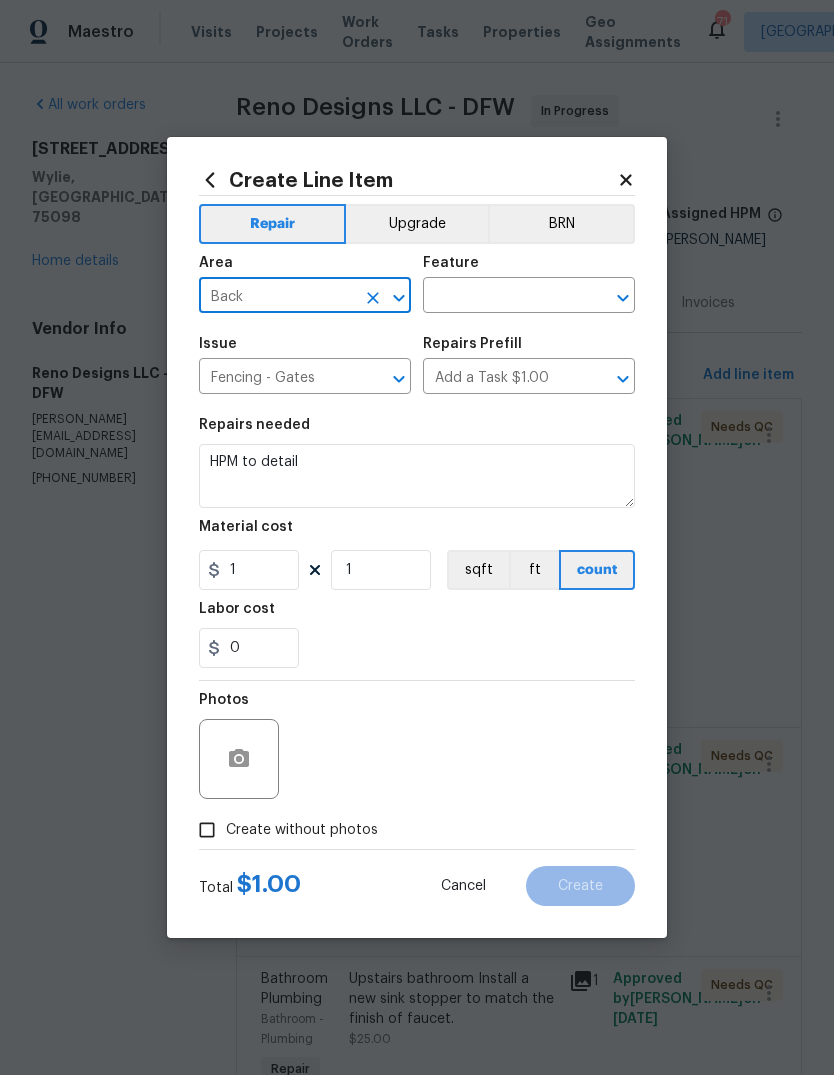 click at bounding box center [501, 297] 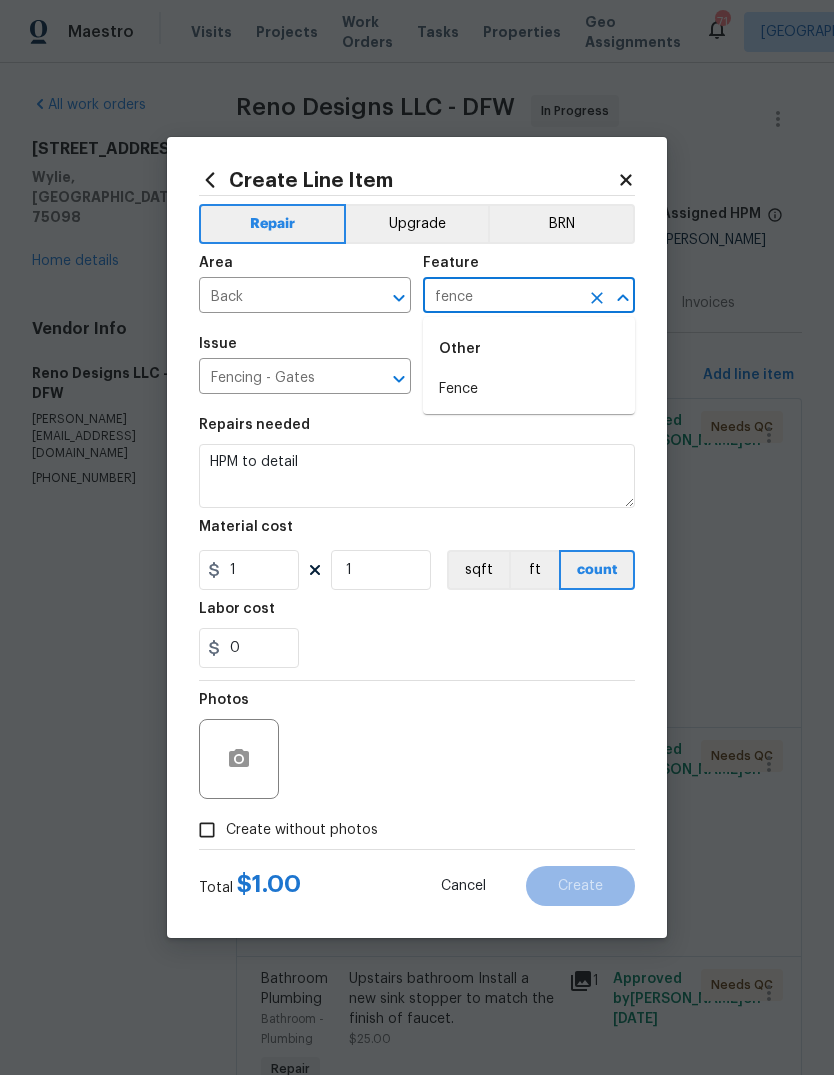 click on "Fence" at bounding box center (529, 389) 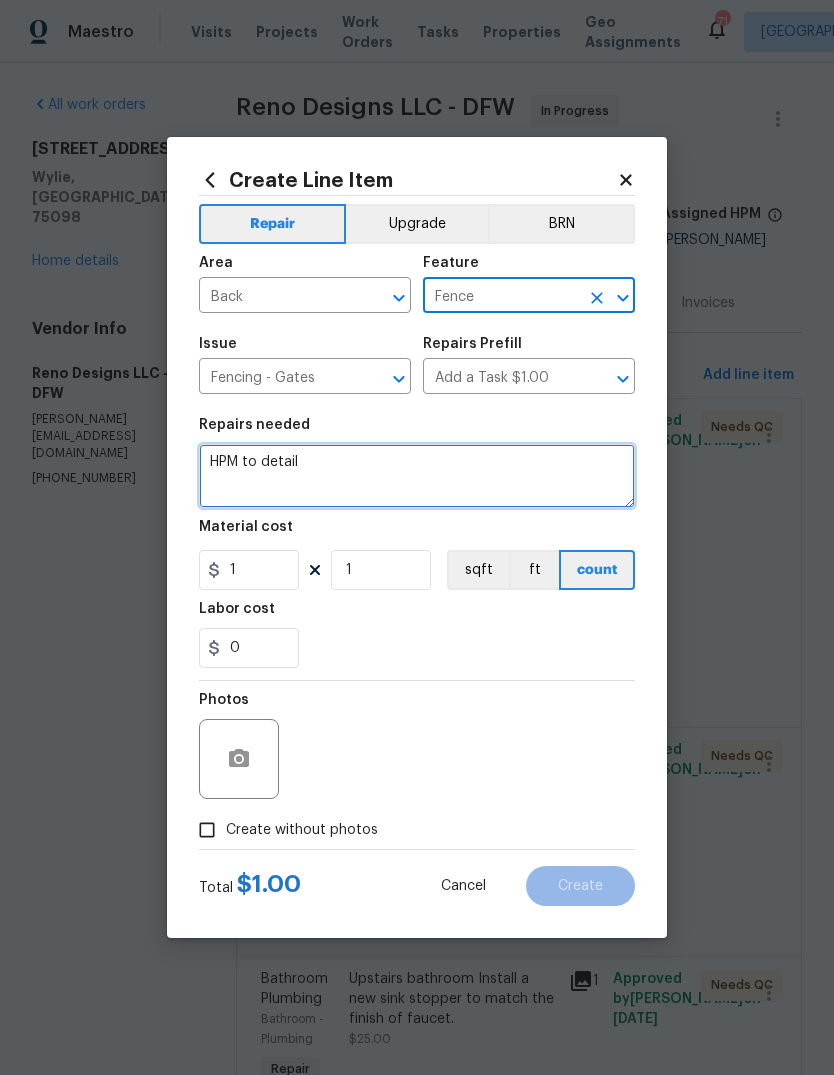 click on "HPM to detail" at bounding box center (417, 476) 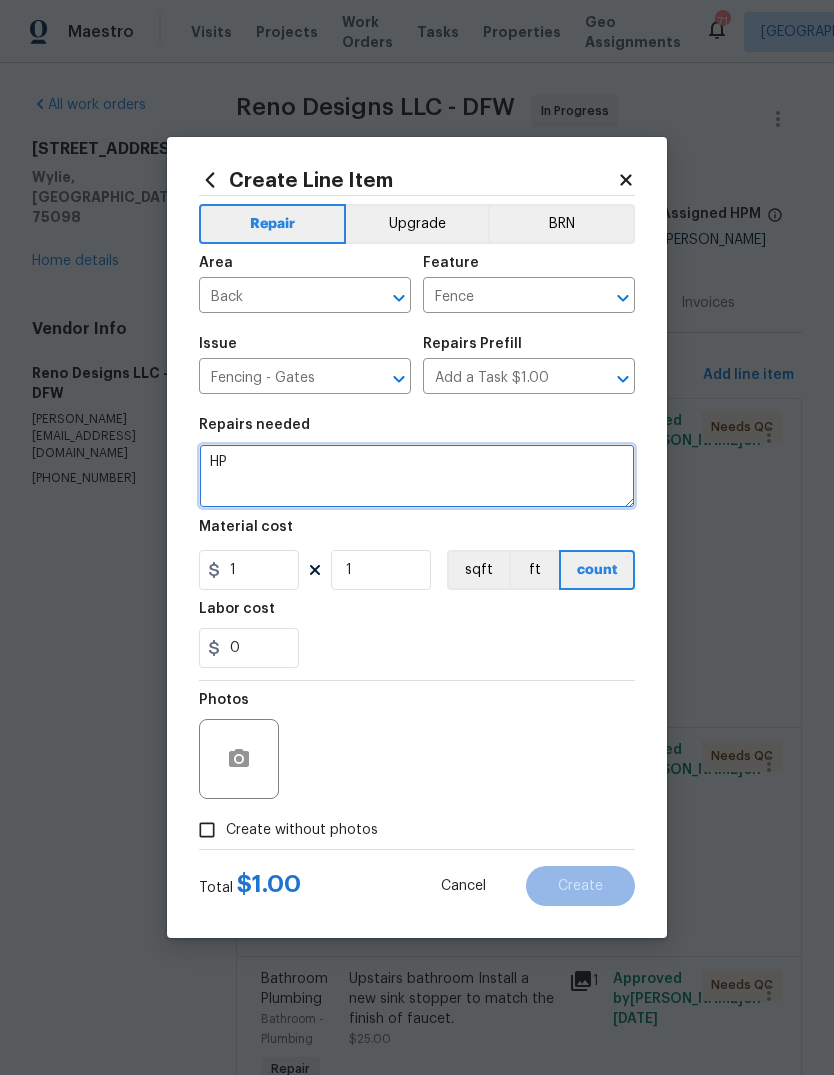 type on "H" 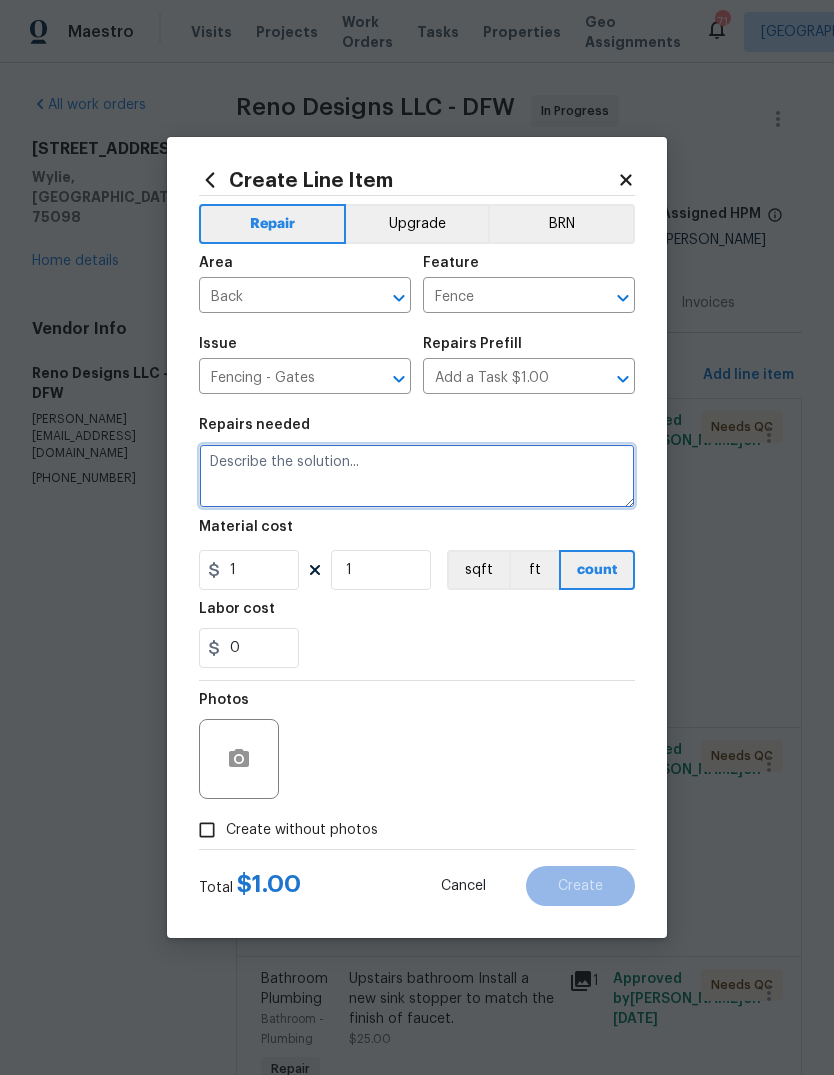 type on "D" 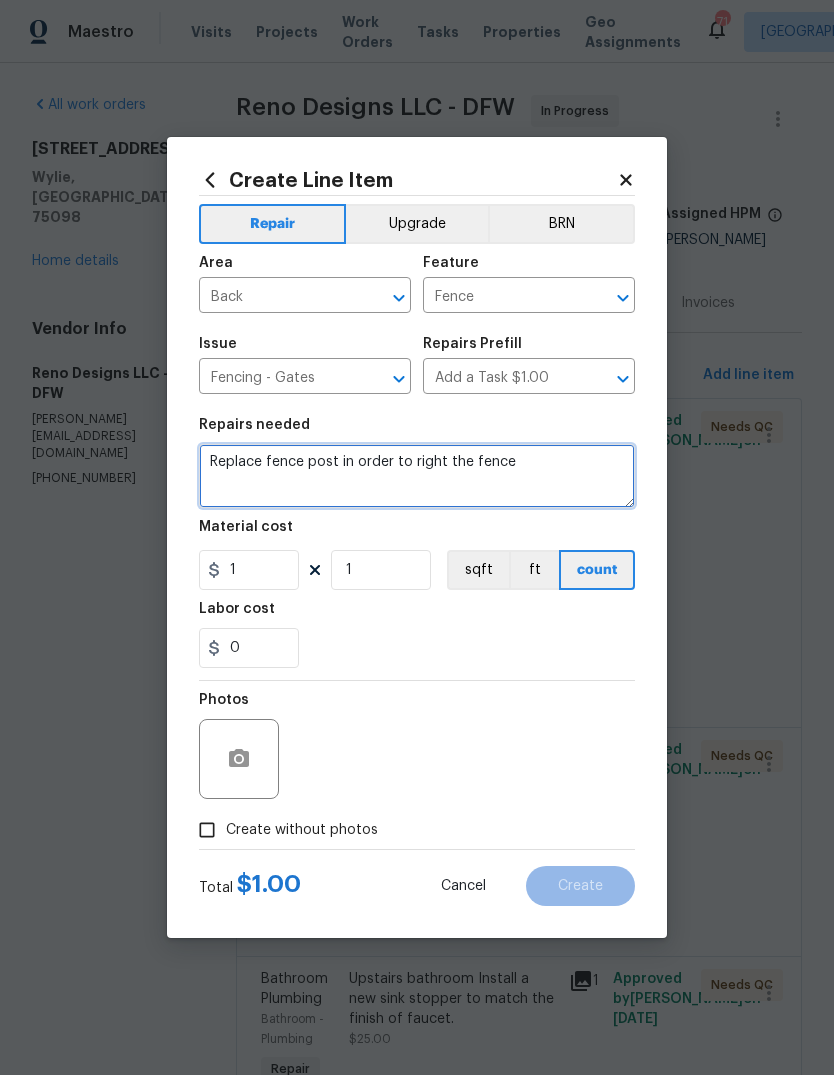 type on "Replace fence post in order to right the fence" 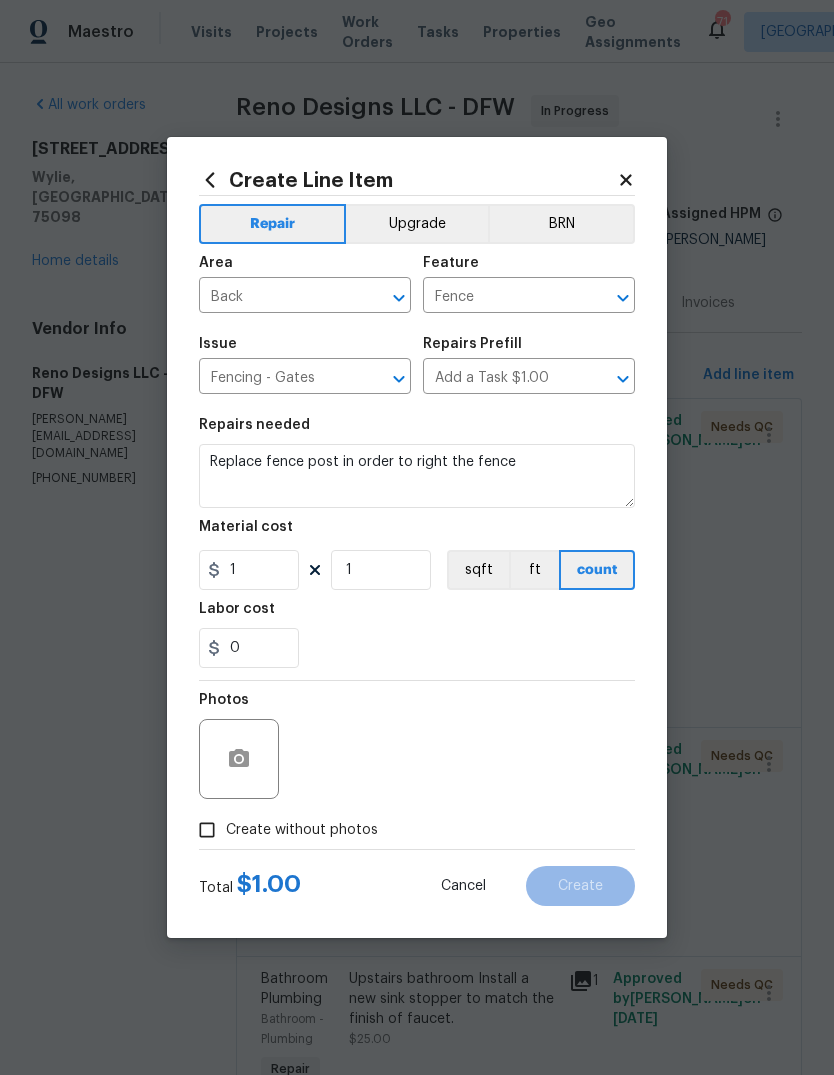 click on "0" at bounding box center [417, 648] 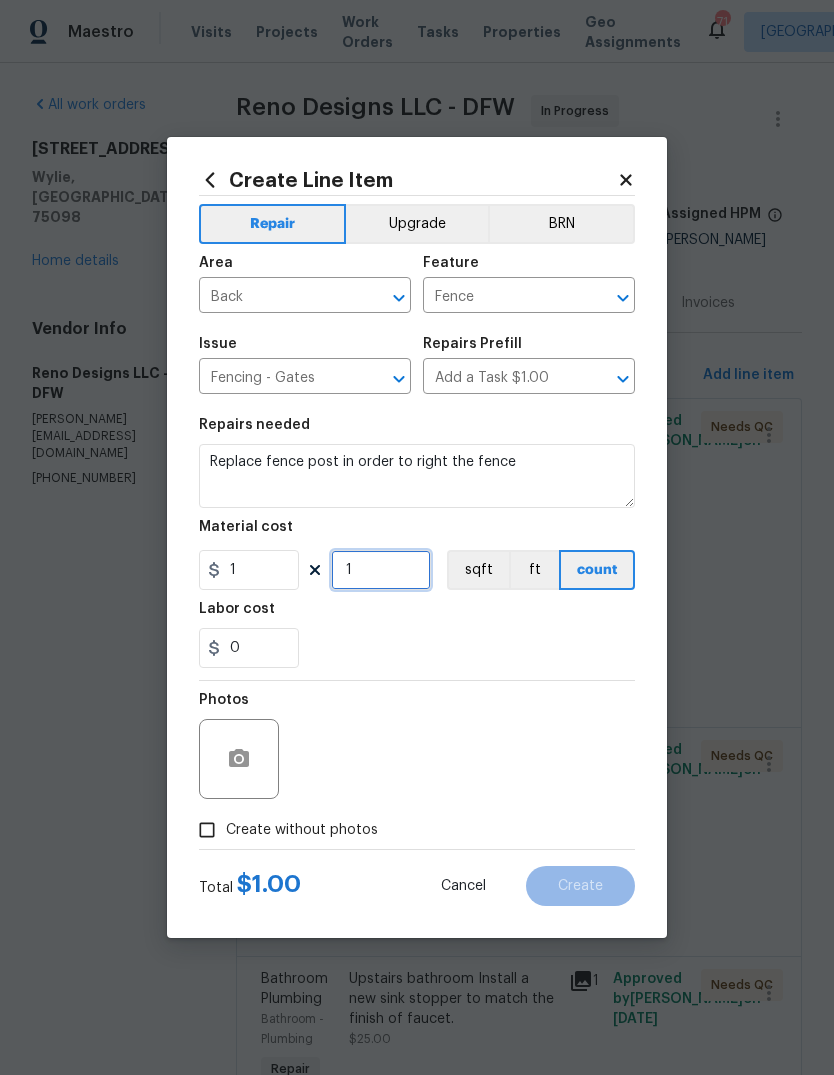 click on "1" at bounding box center [381, 570] 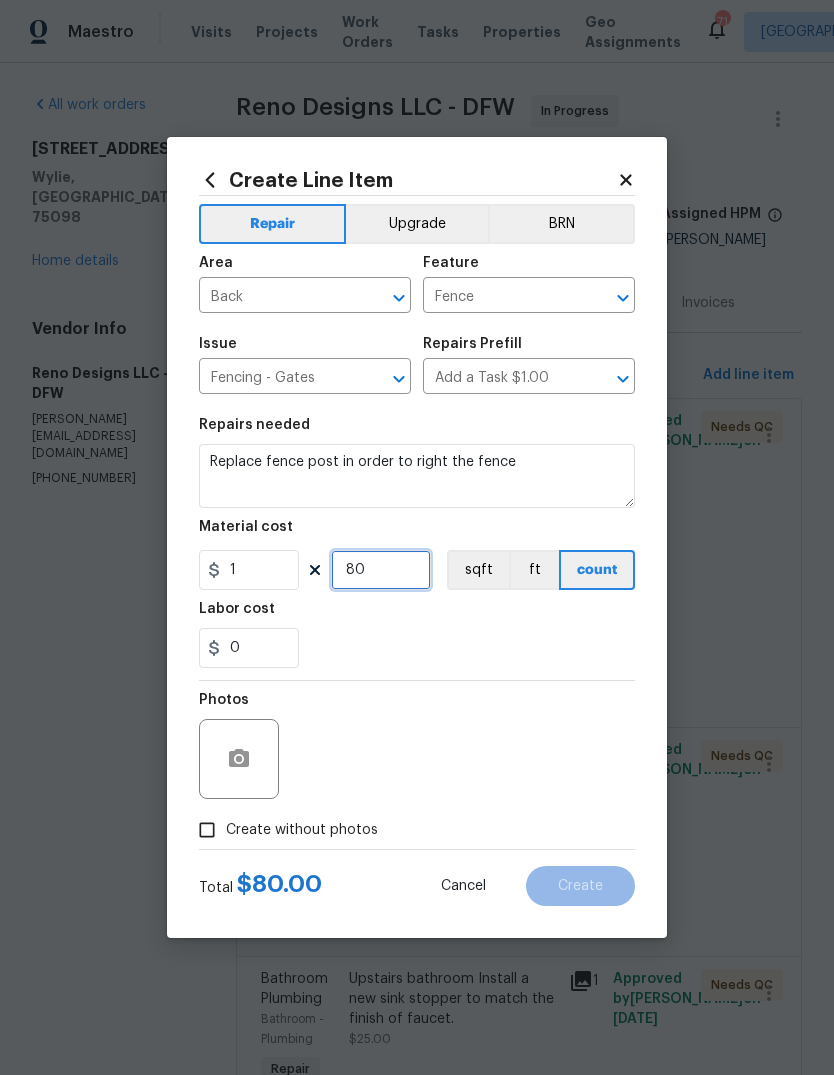 type on "80" 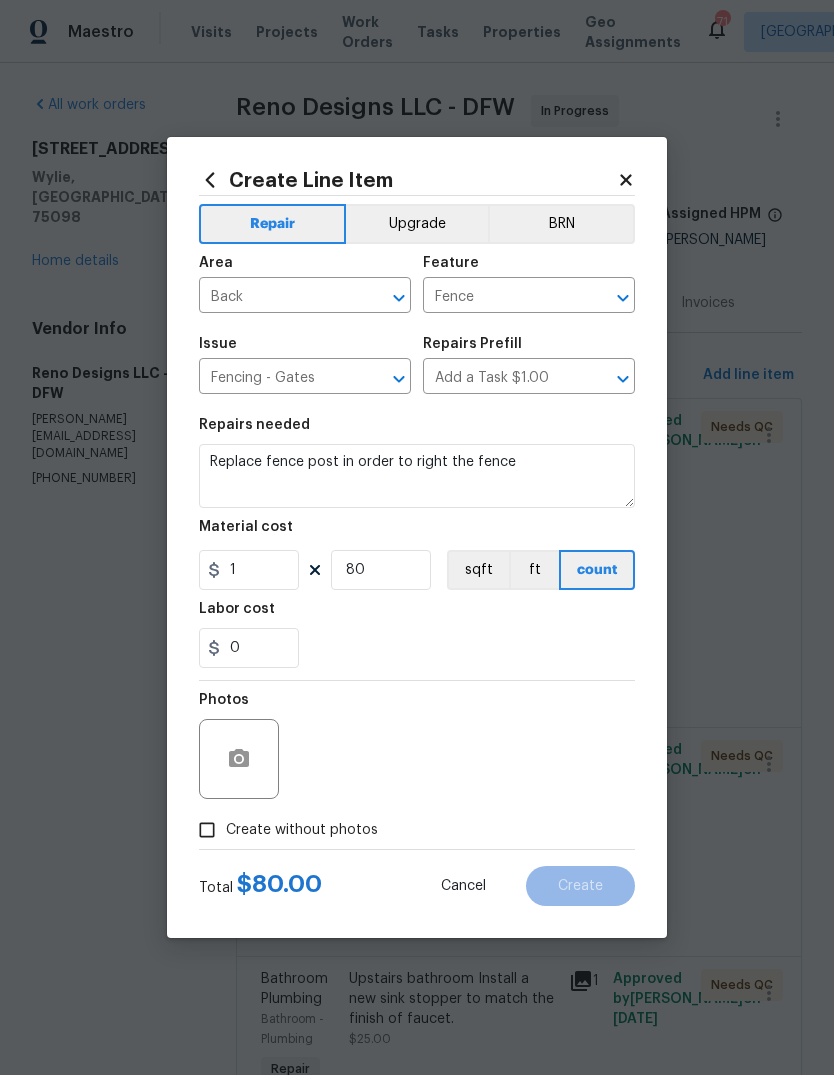 click on "0" at bounding box center (417, 648) 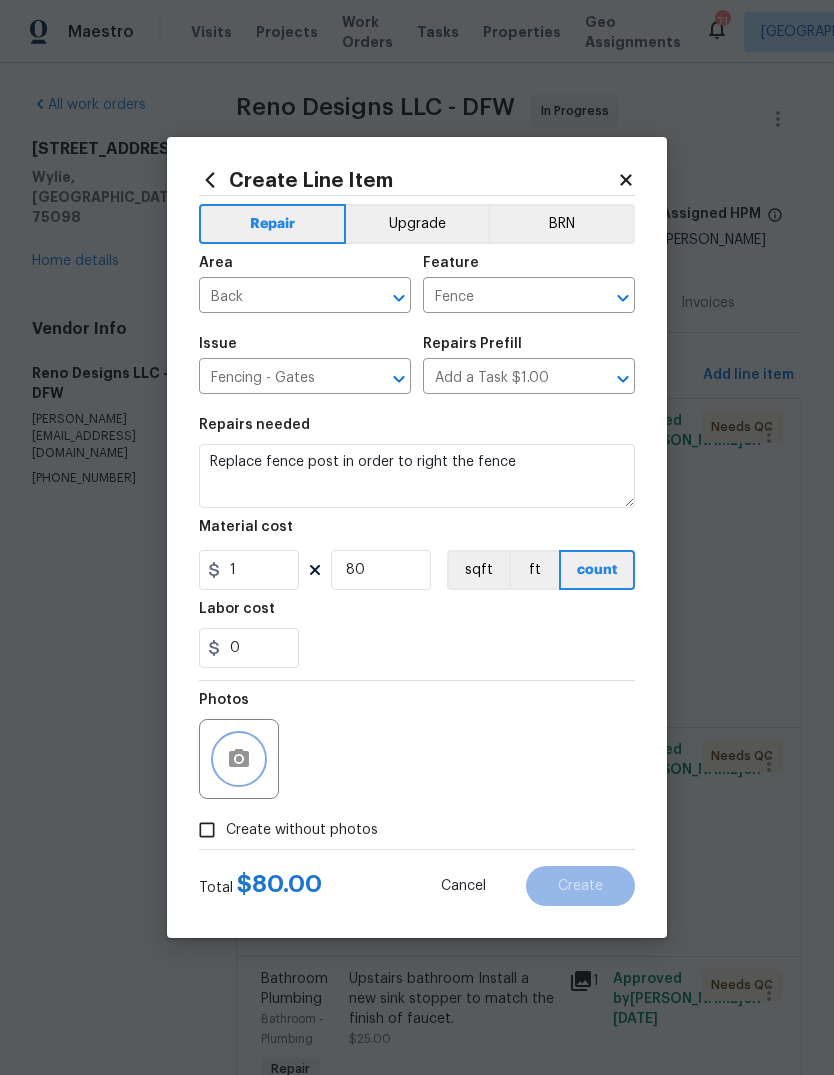 click at bounding box center [239, 759] 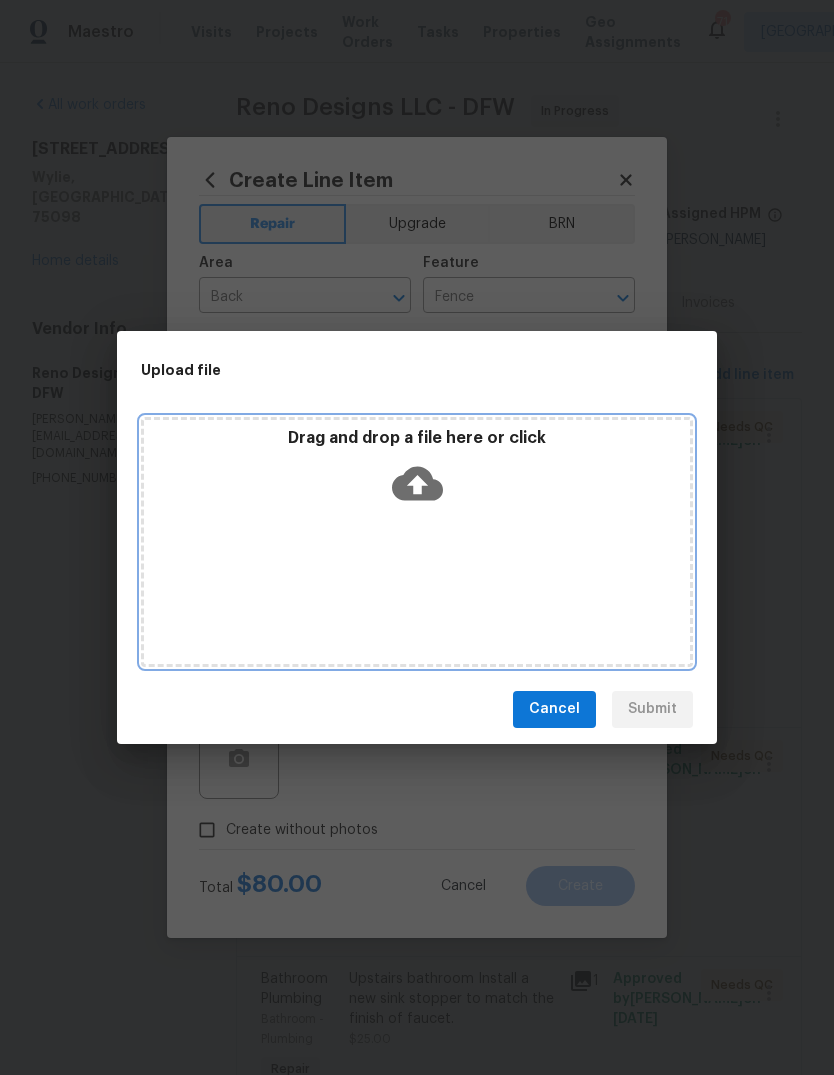 click 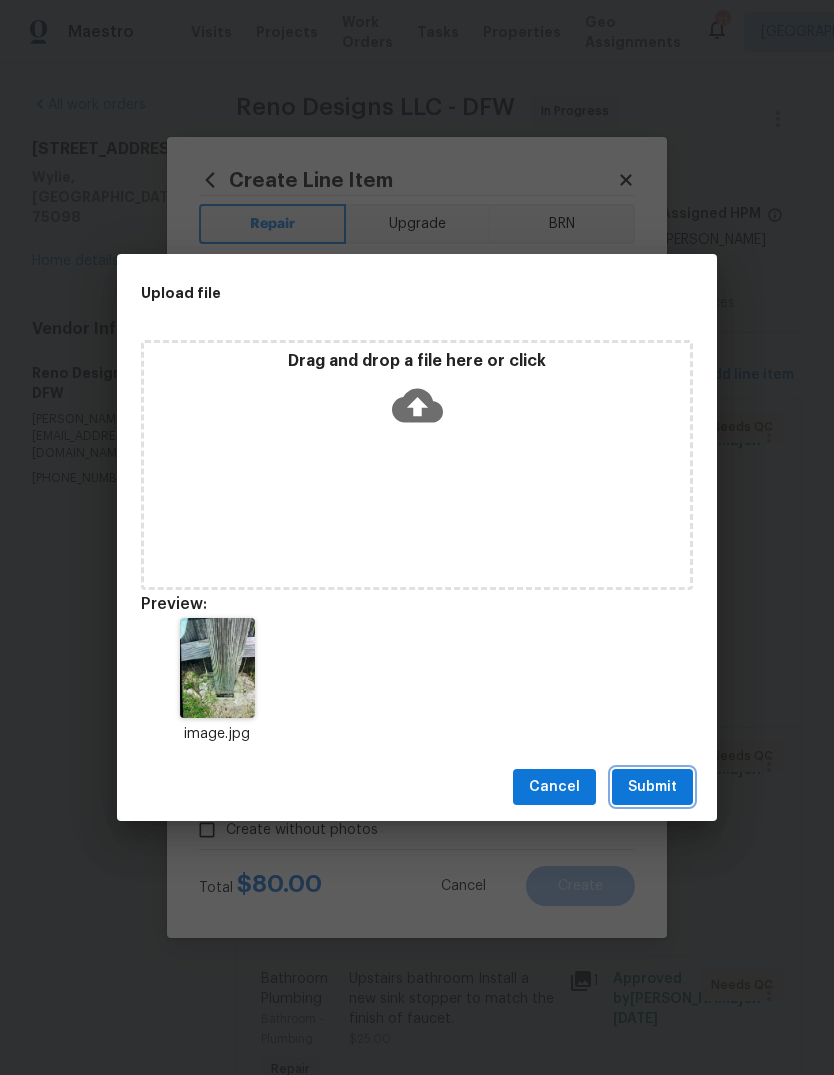click on "Submit" at bounding box center (652, 787) 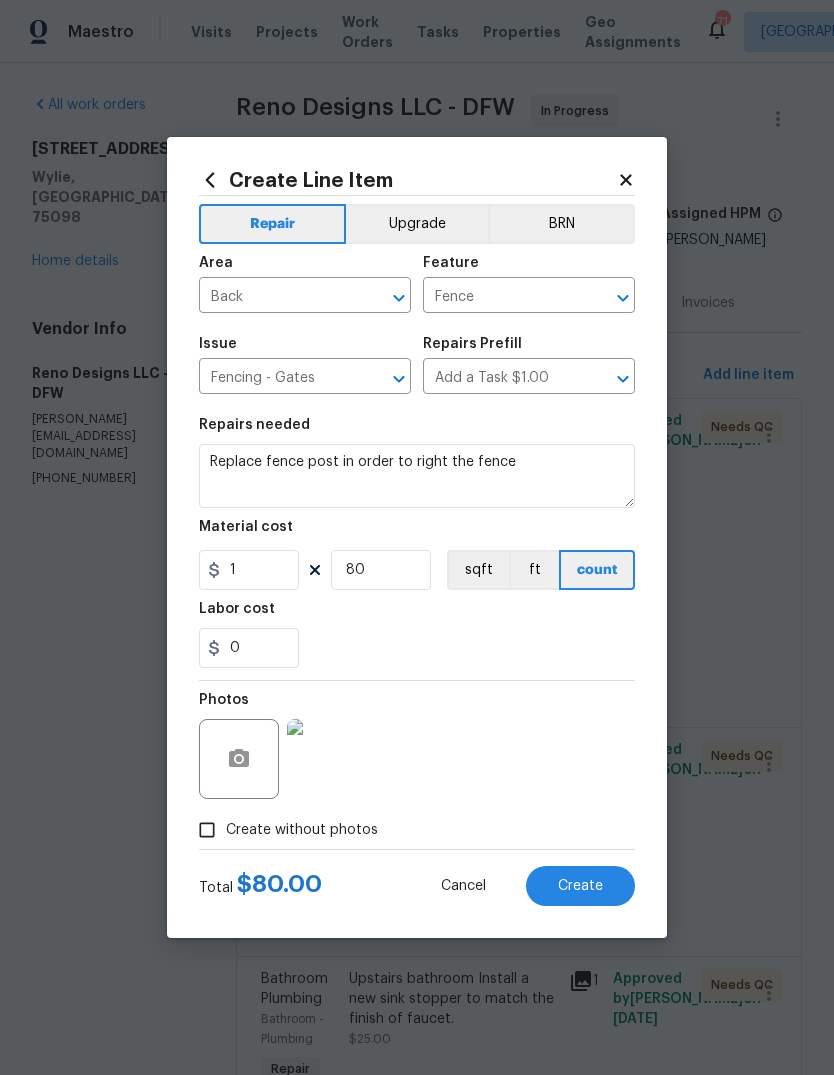 click on "Create" at bounding box center [580, 886] 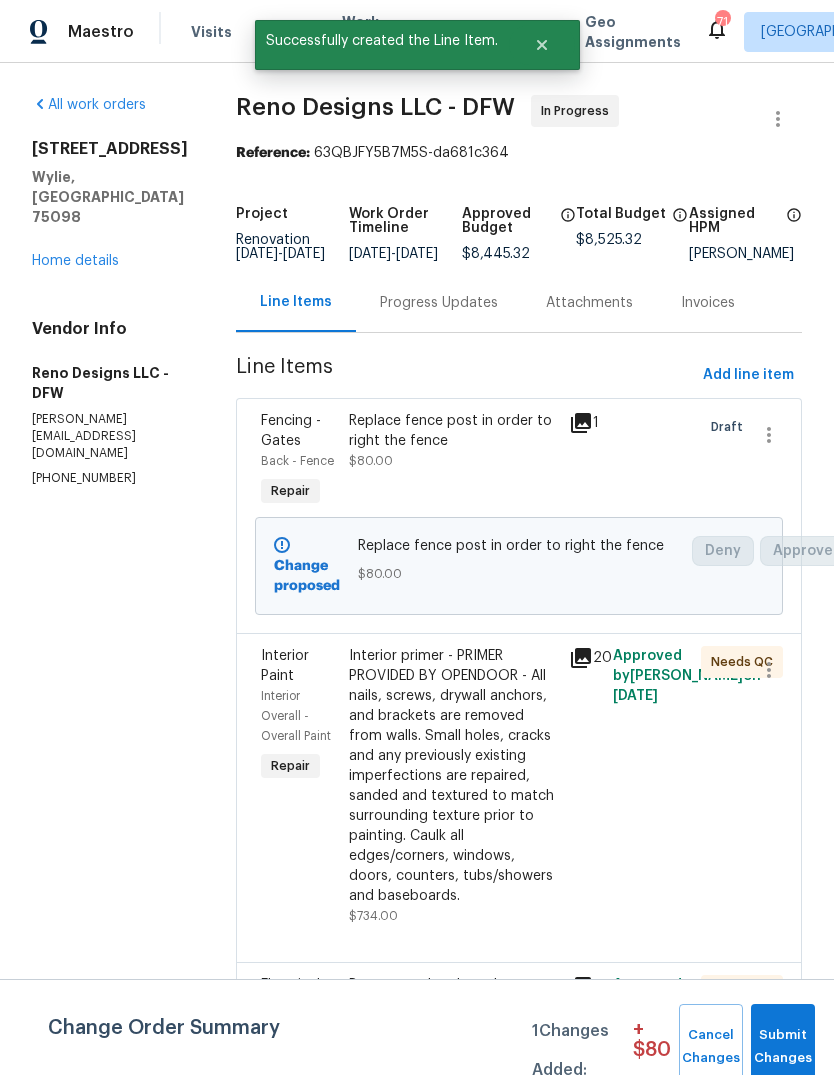 click on "Change Order Summary 1  Changes Added: + $ 80 Cancel Changes Submit Changes" at bounding box center (417, 1027) 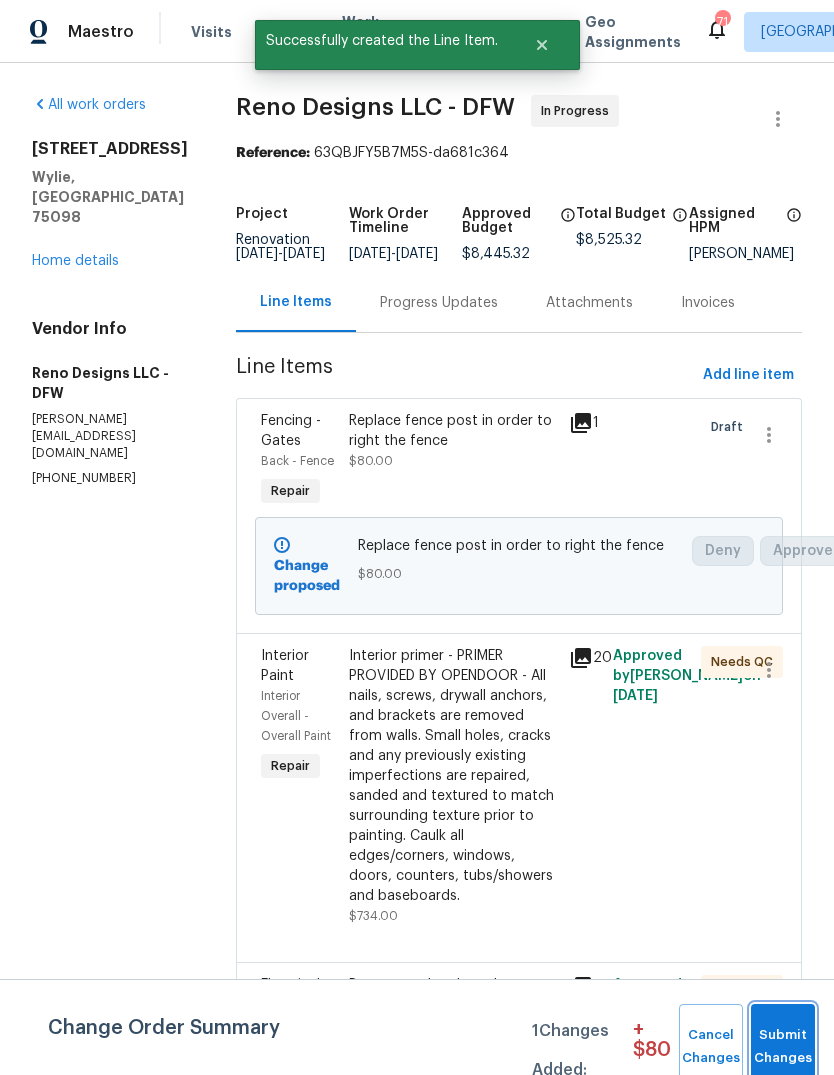 click on "Submit Changes" at bounding box center [783, 1047] 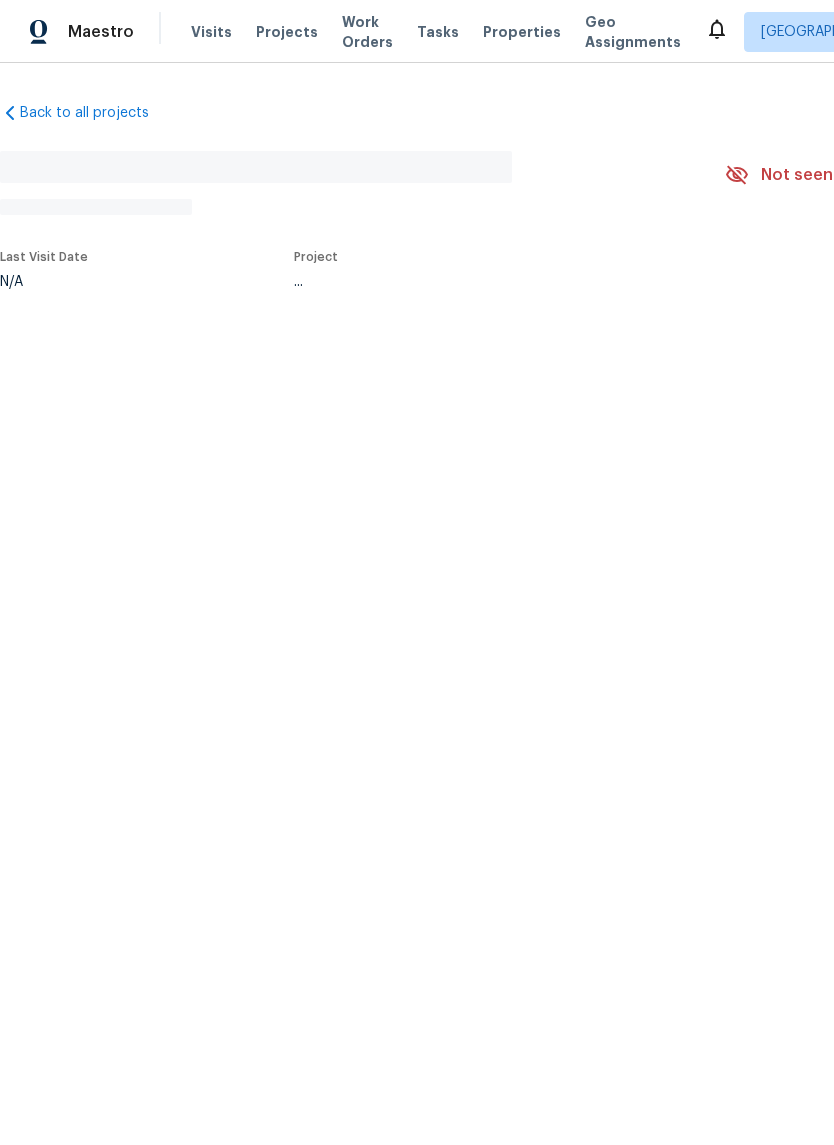 scroll, scrollTop: 0, scrollLeft: 0, axis: both 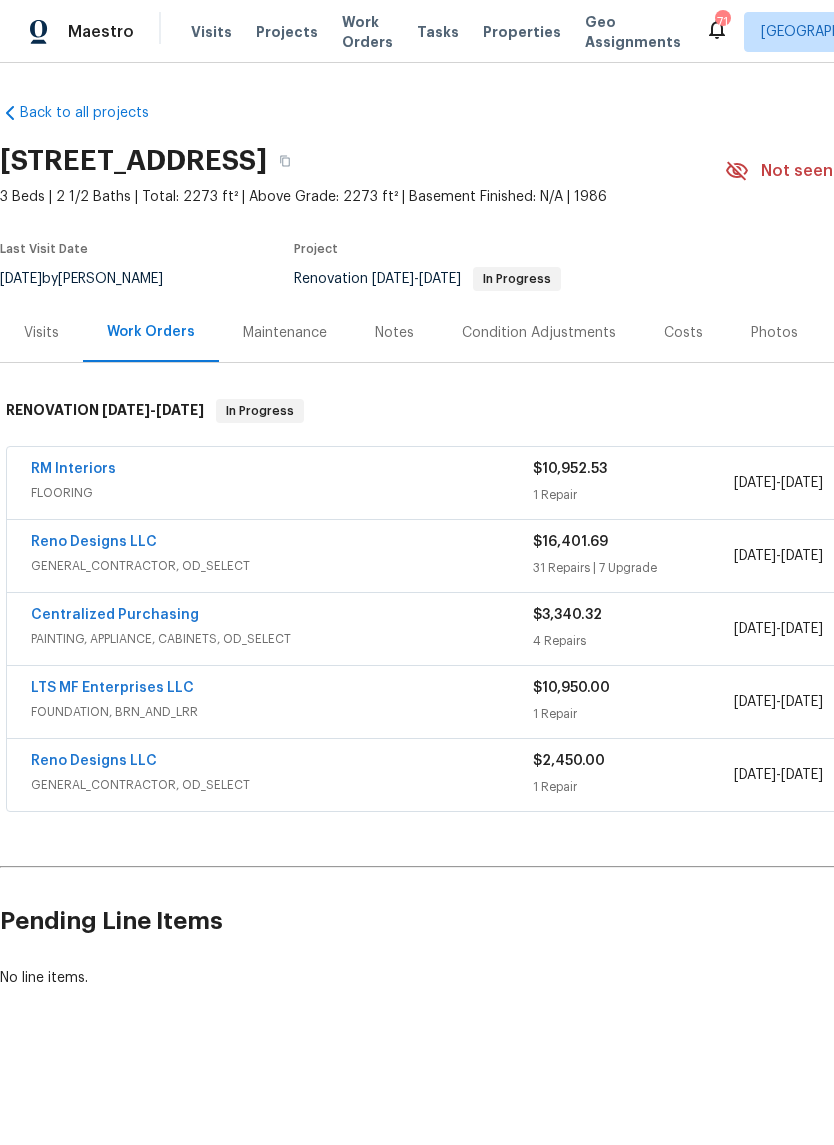 click on "Reno Designs LLC" at bounding box center [94, 542] 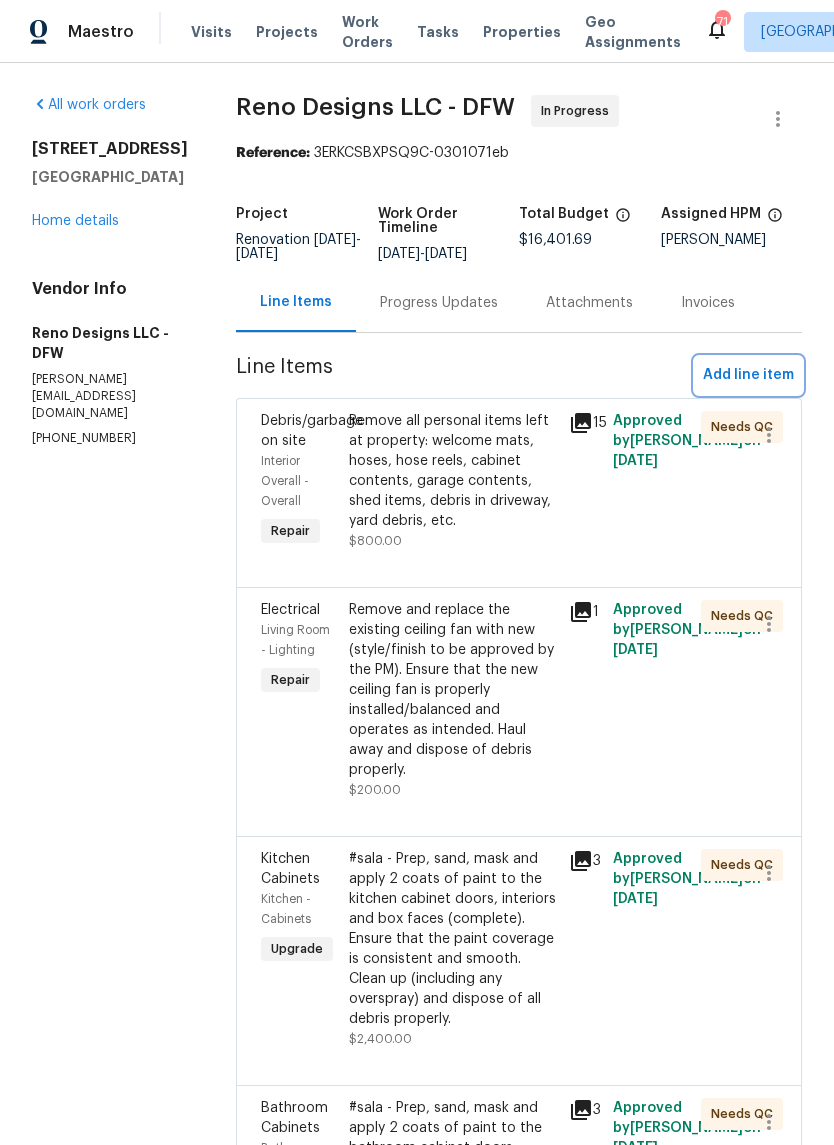 click on "Add line item" at bounding box center [748, 375] 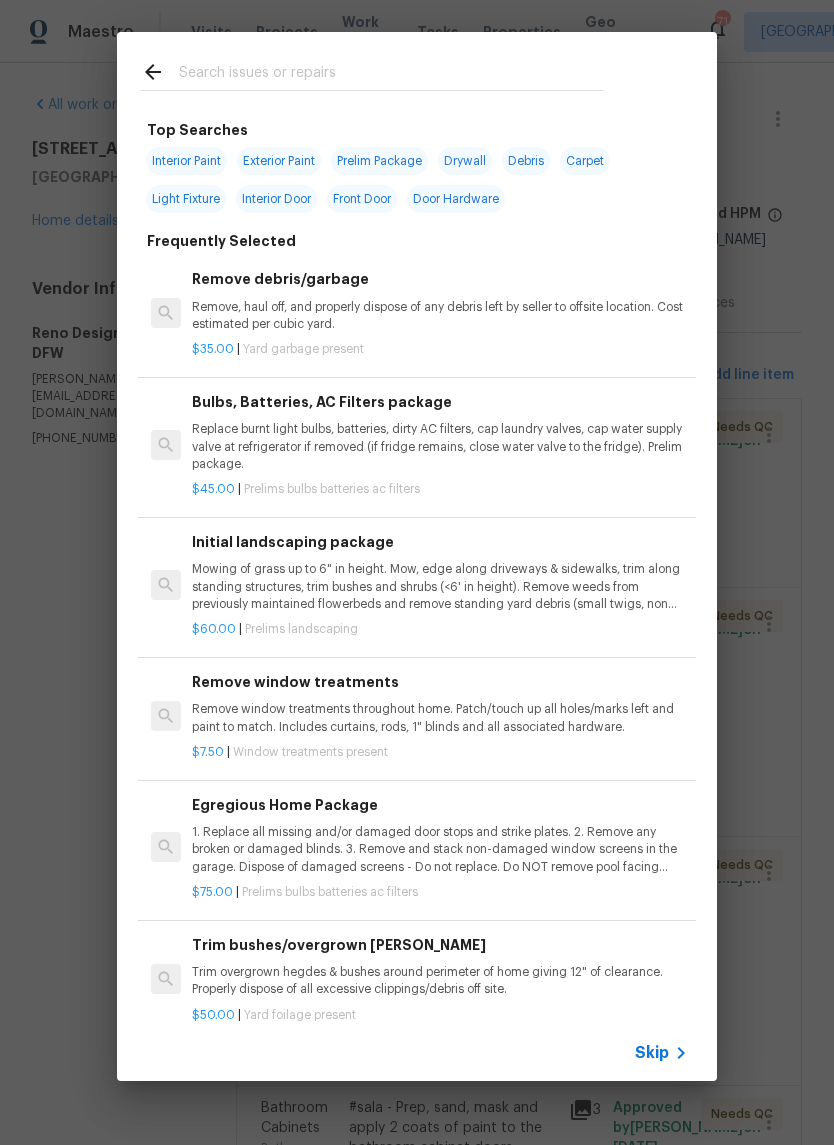 click at bounding box center [391, 75] 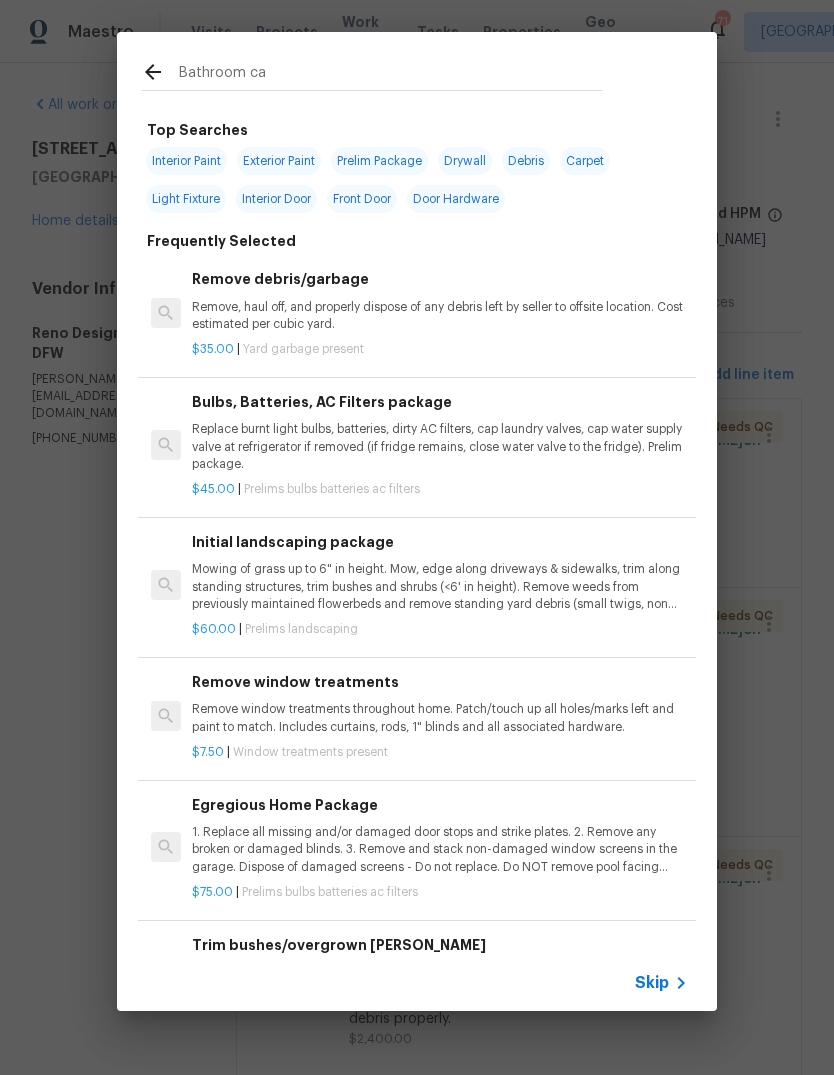 type on "Bathroom cab" 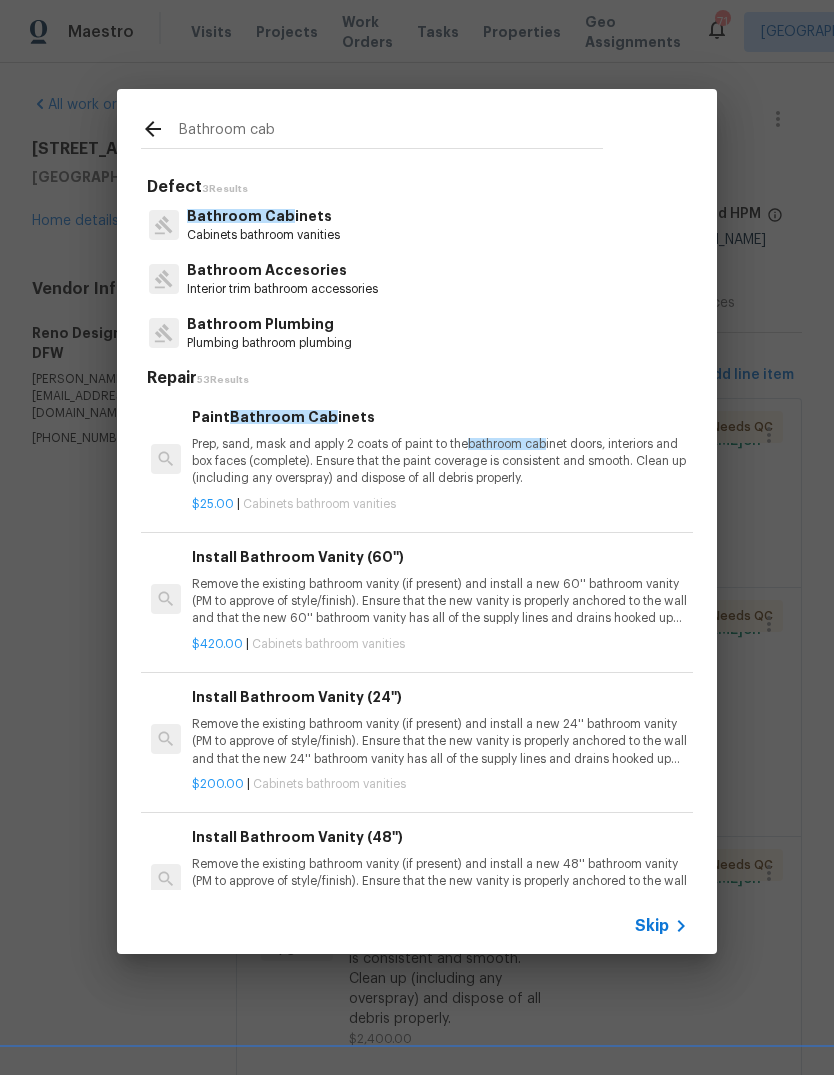 click on "Bathroom Cab inets" at bounding box center [263, 216] 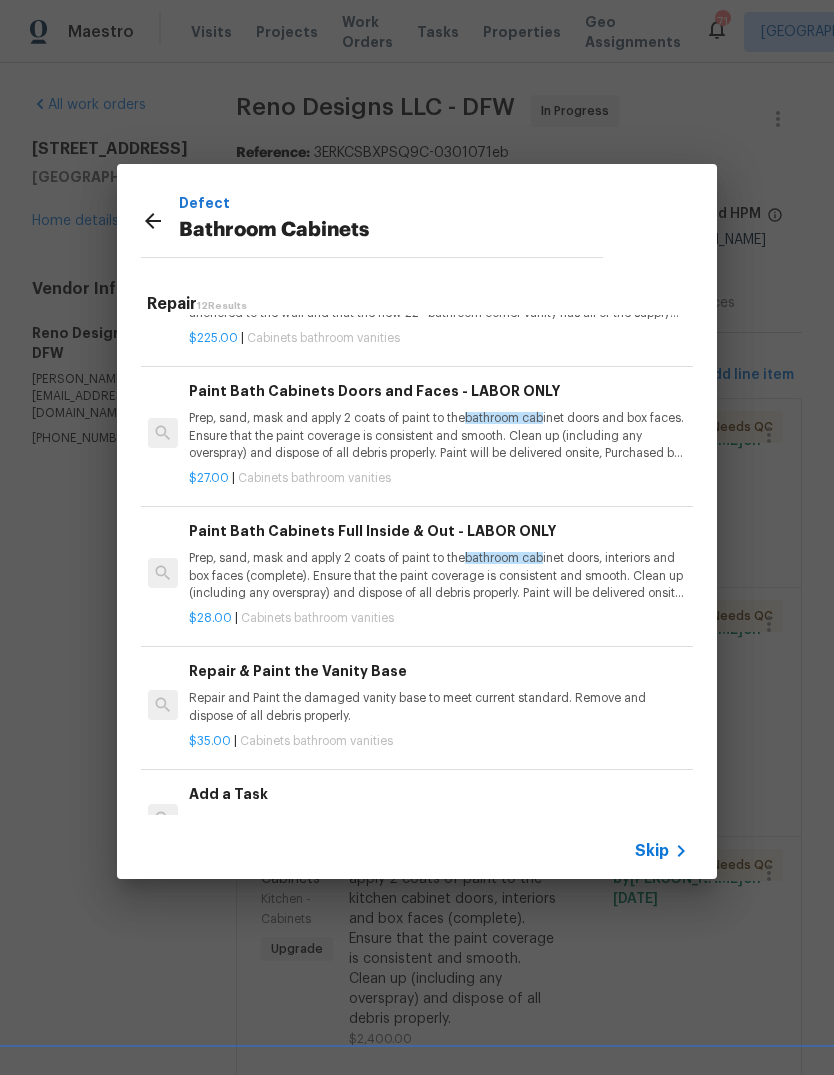 scroll, scrollTop: 788, scrollLeft: 3, axis: both 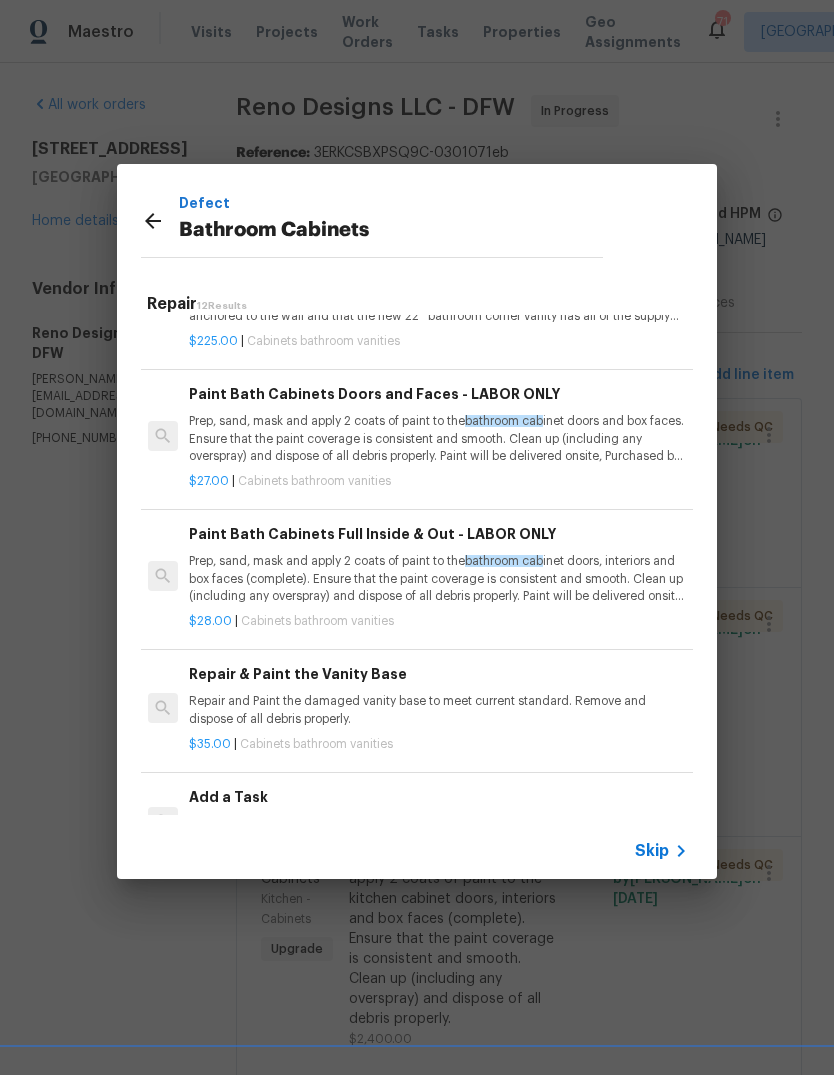 click on "Repair and Paint the damaged vanity base to meet current standard. Remove and dispose of all debris properly." at bounding box center (437, 710) 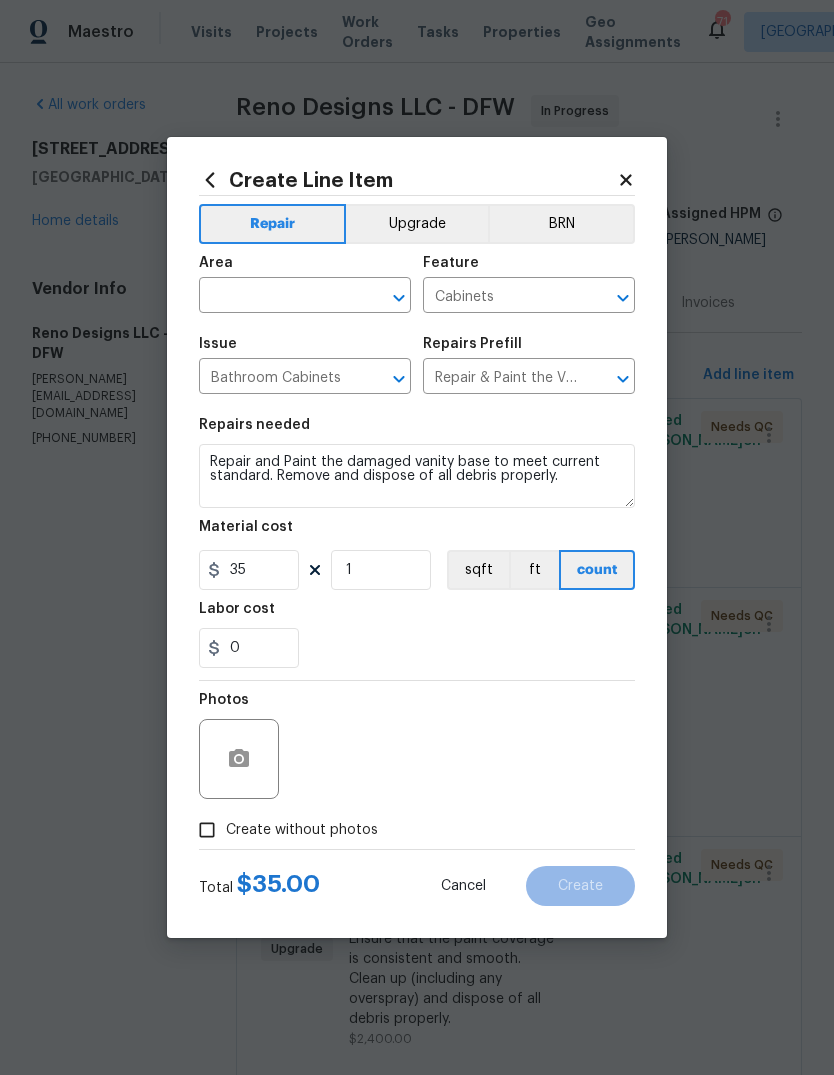 click at bounding box center [277, 297] 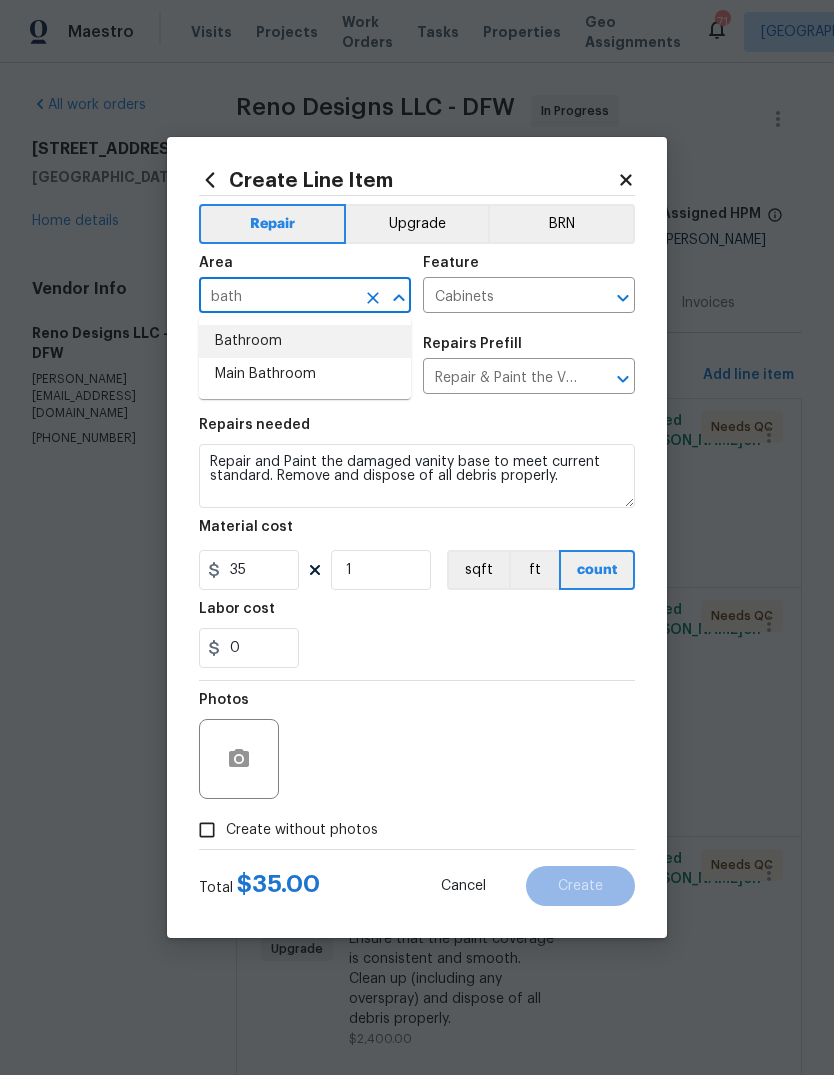 click on "Bathroom" at bounding box center (305, 341) 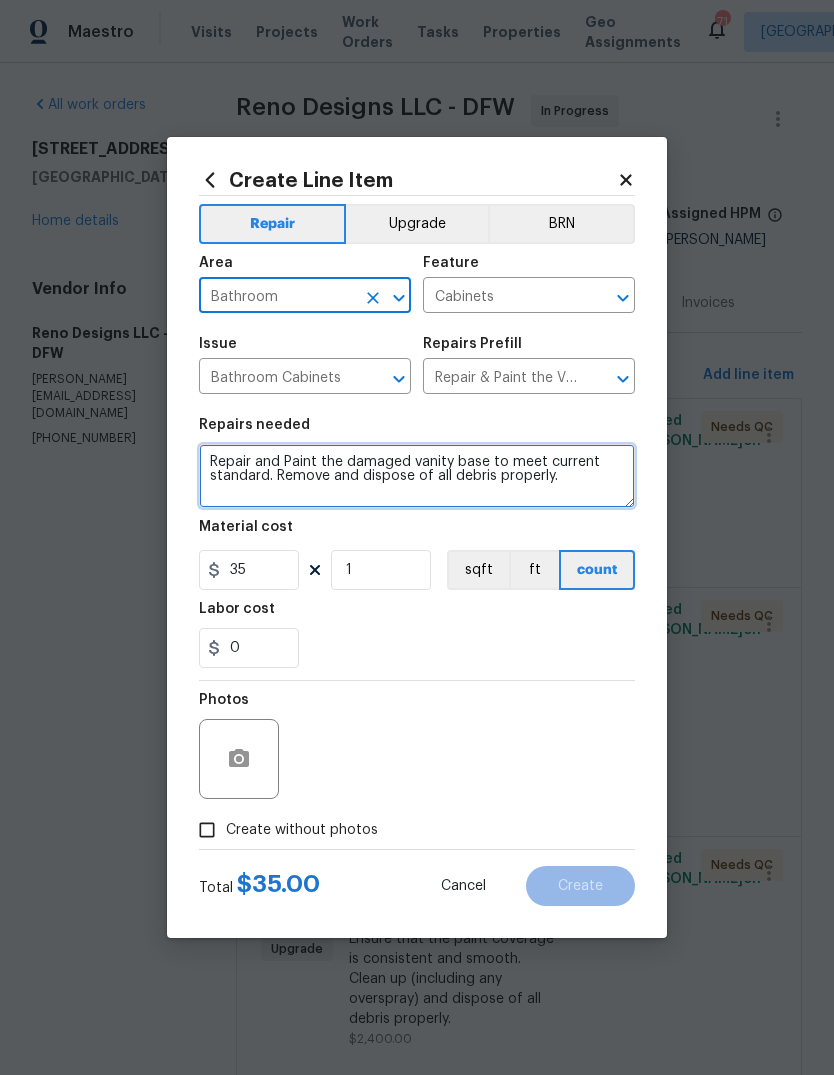 click on "Repair and Paint the damaged vanity base to meet current standard. Remove and dispose of all debris properly." at bounding box center (417, 476) 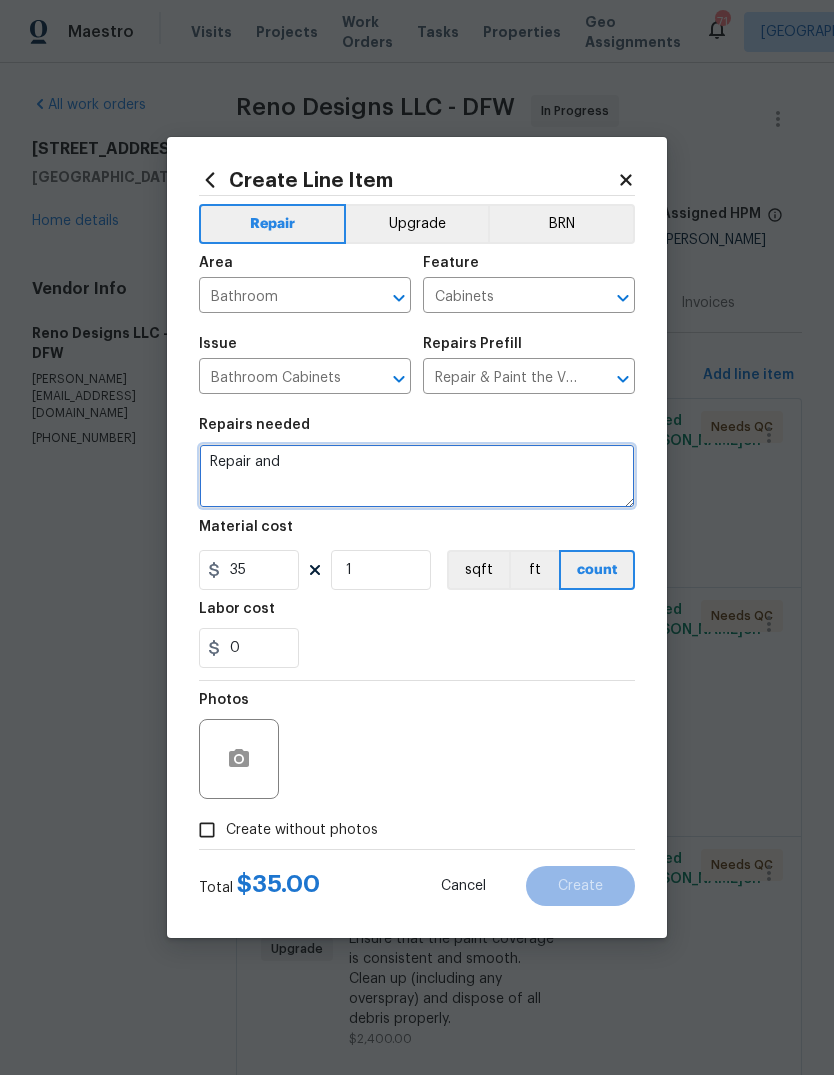 type on "Repair" 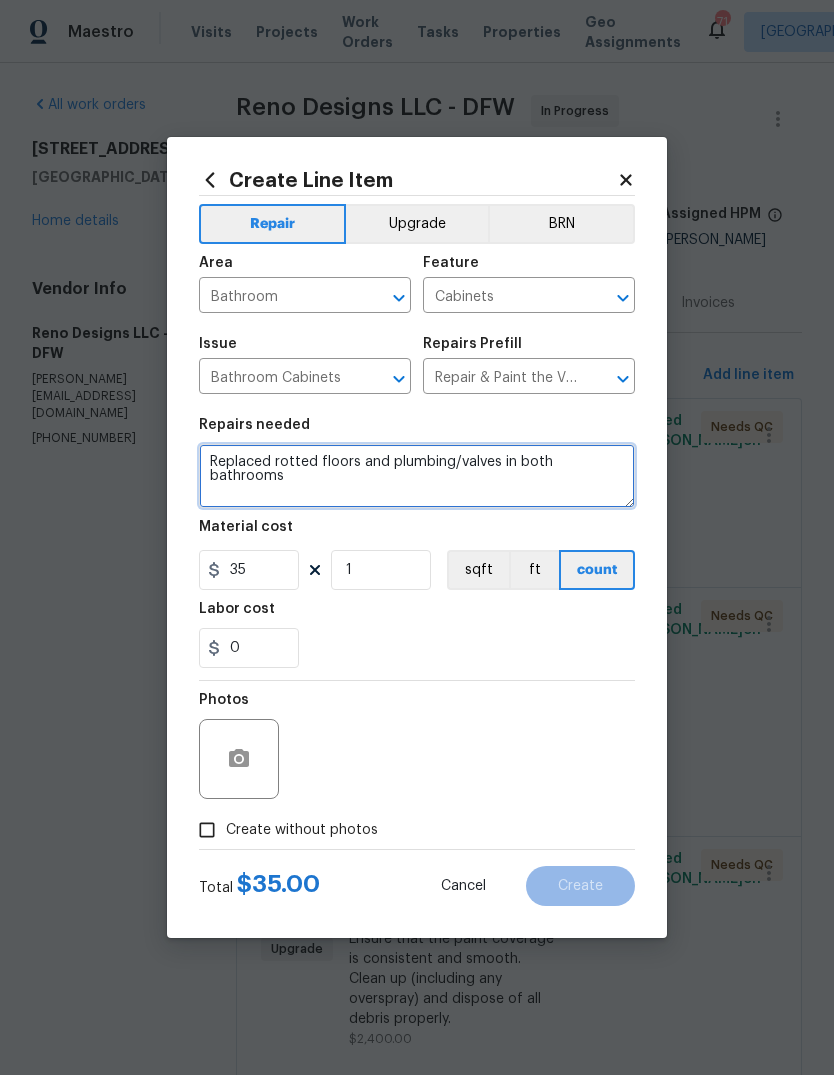 type on "Replaced rotted floors and plumbing/valves in both bathrooms" 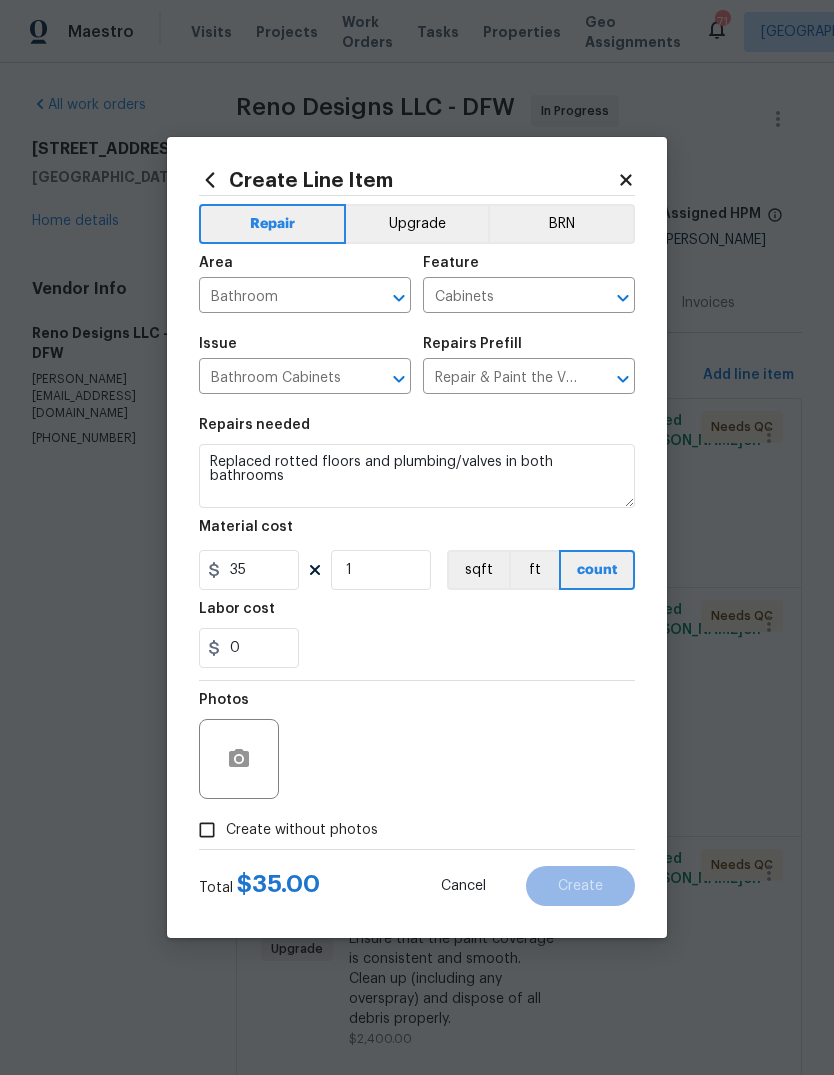 click on "0" at bounding box center [417, 648] 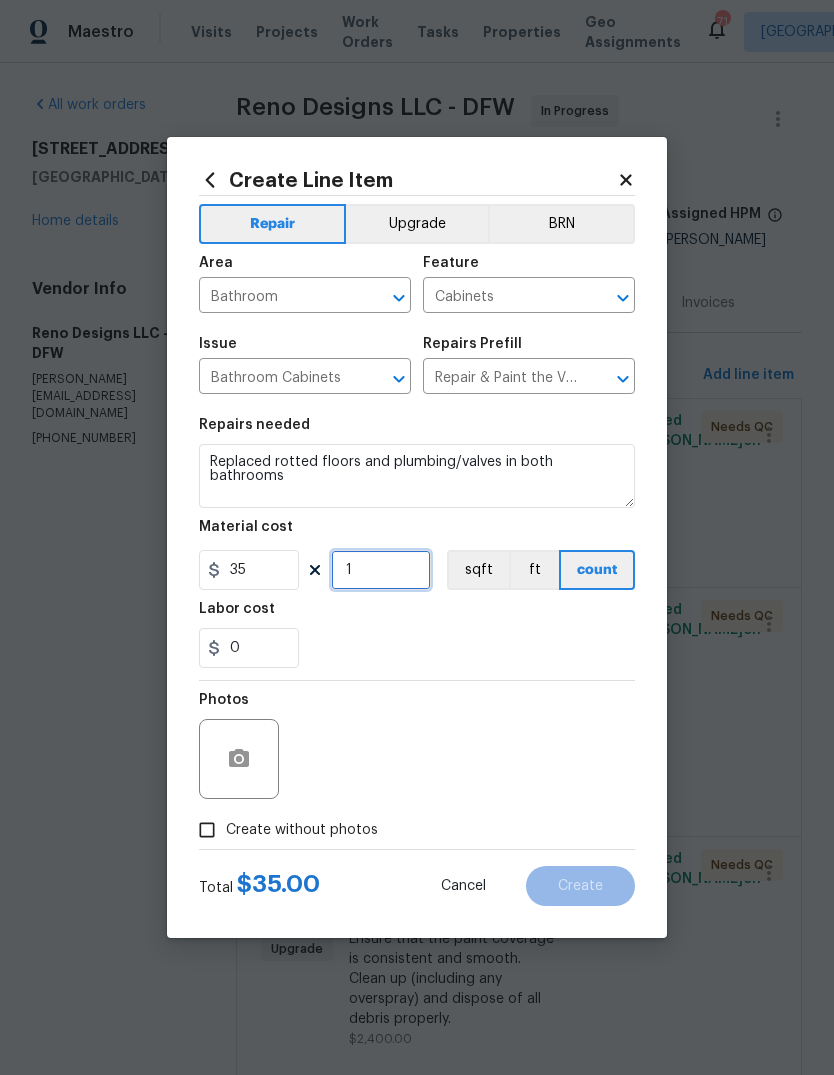 click on "1" at bounding box center (381, 570) 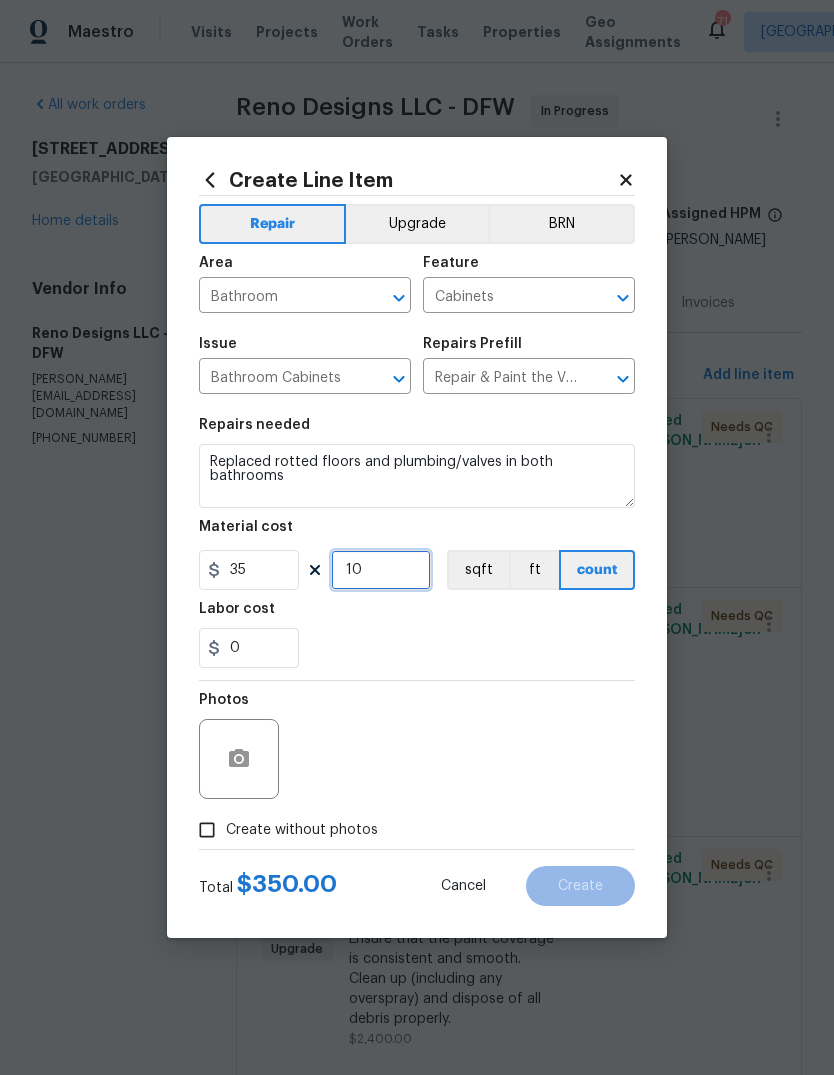 type on "10" 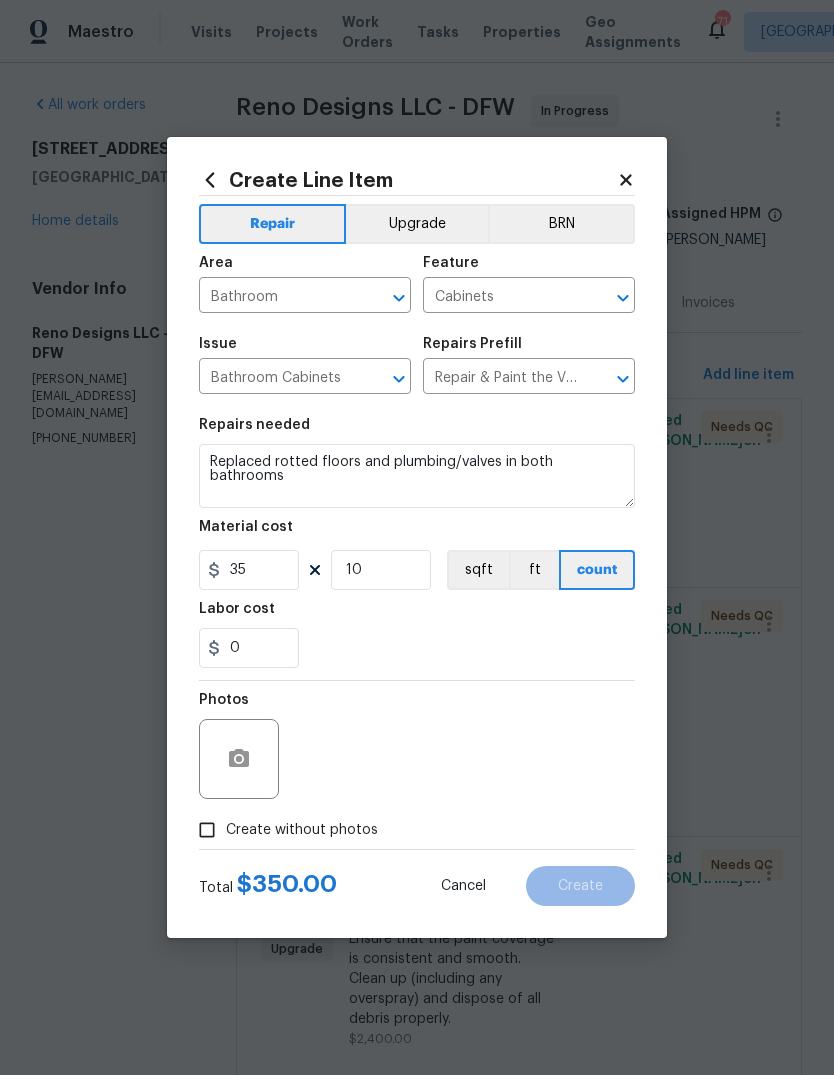 click on "Labor cost" at bounding box center [417, 615] 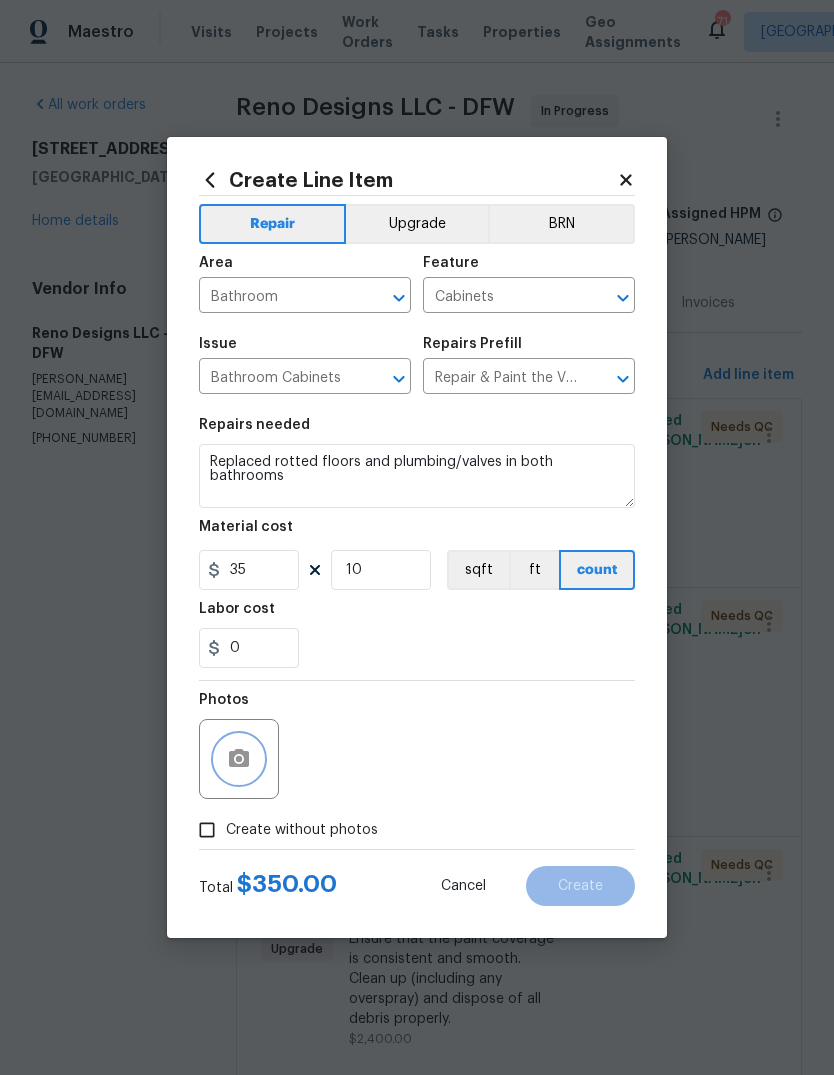 click 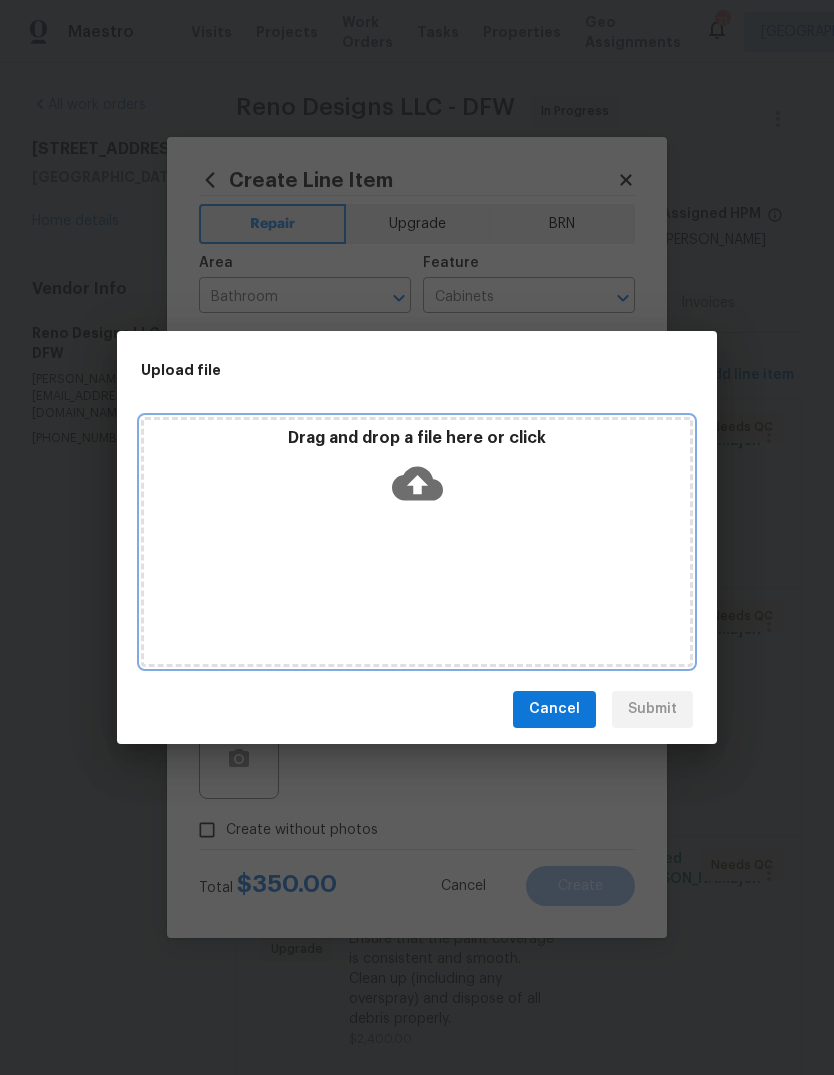 click 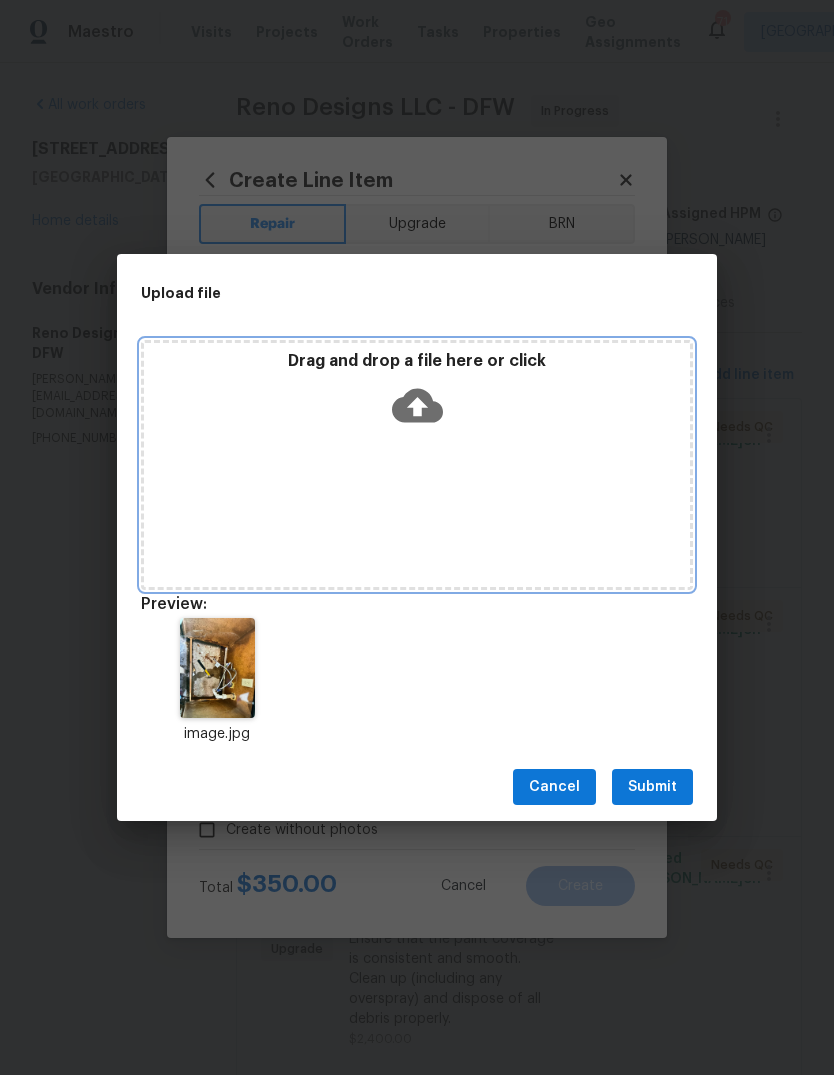 click 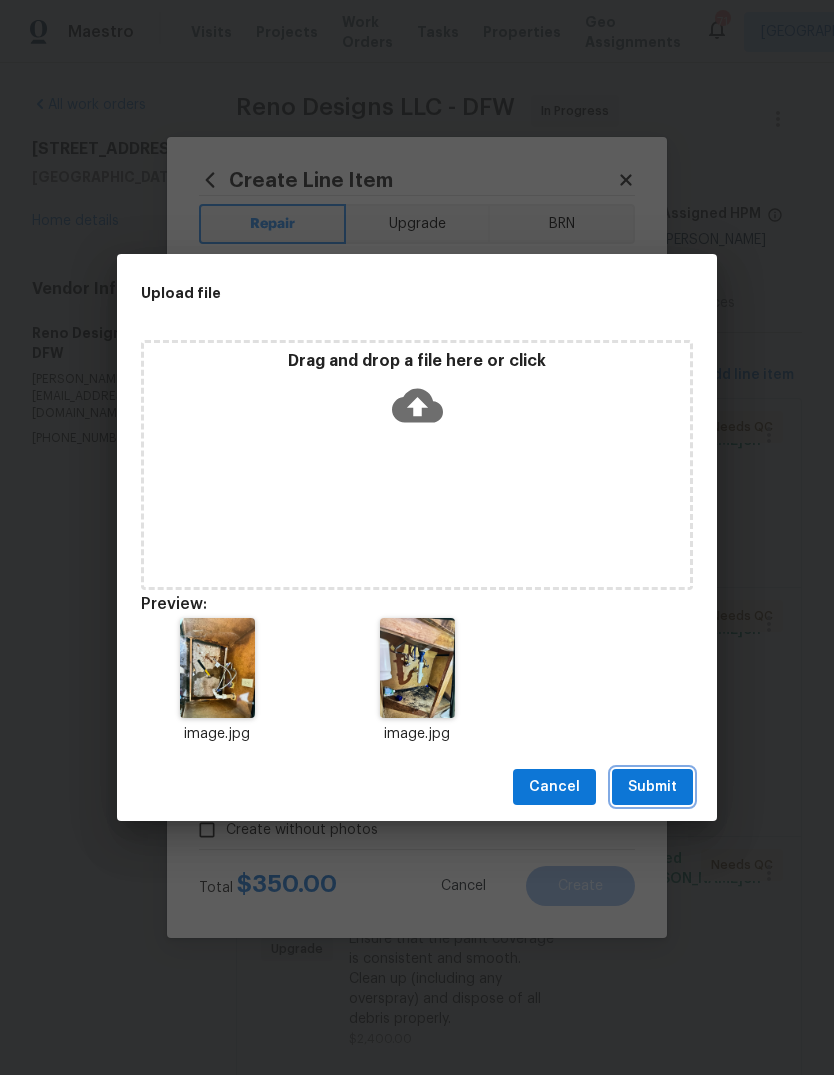 click on "Submit" at bounding box center (652, 787) 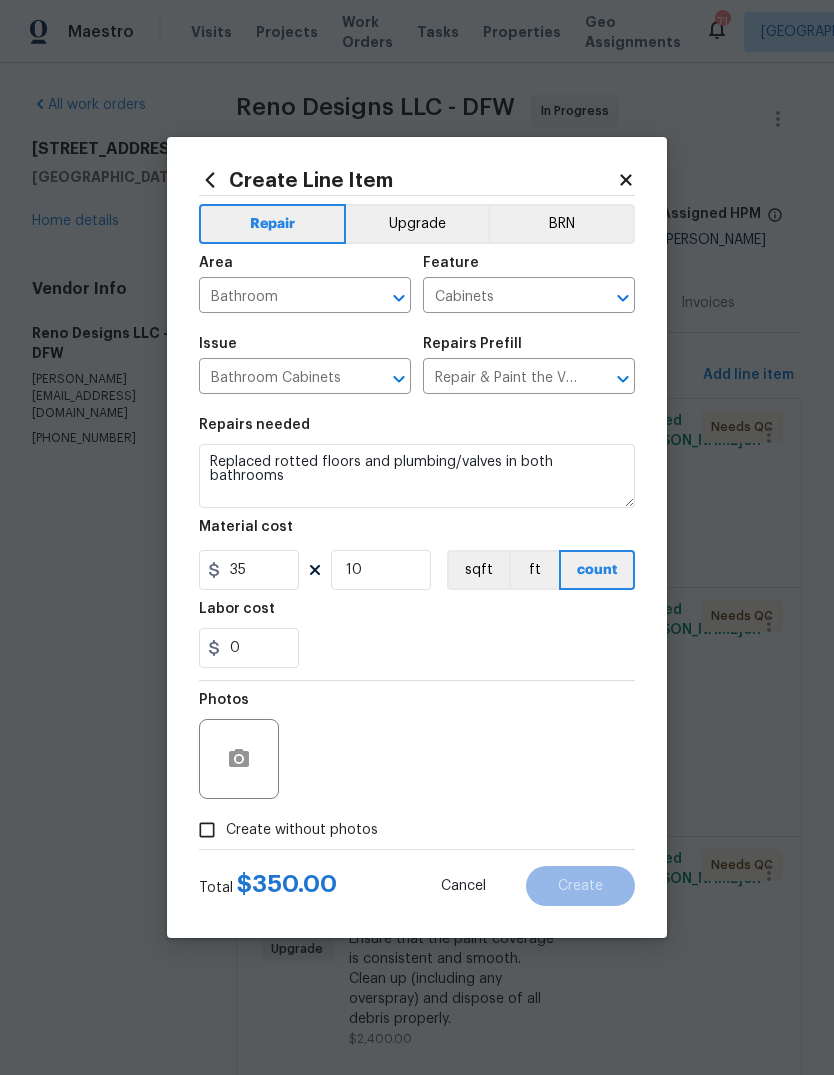click on "Photos" at bounding box center (417, 746) 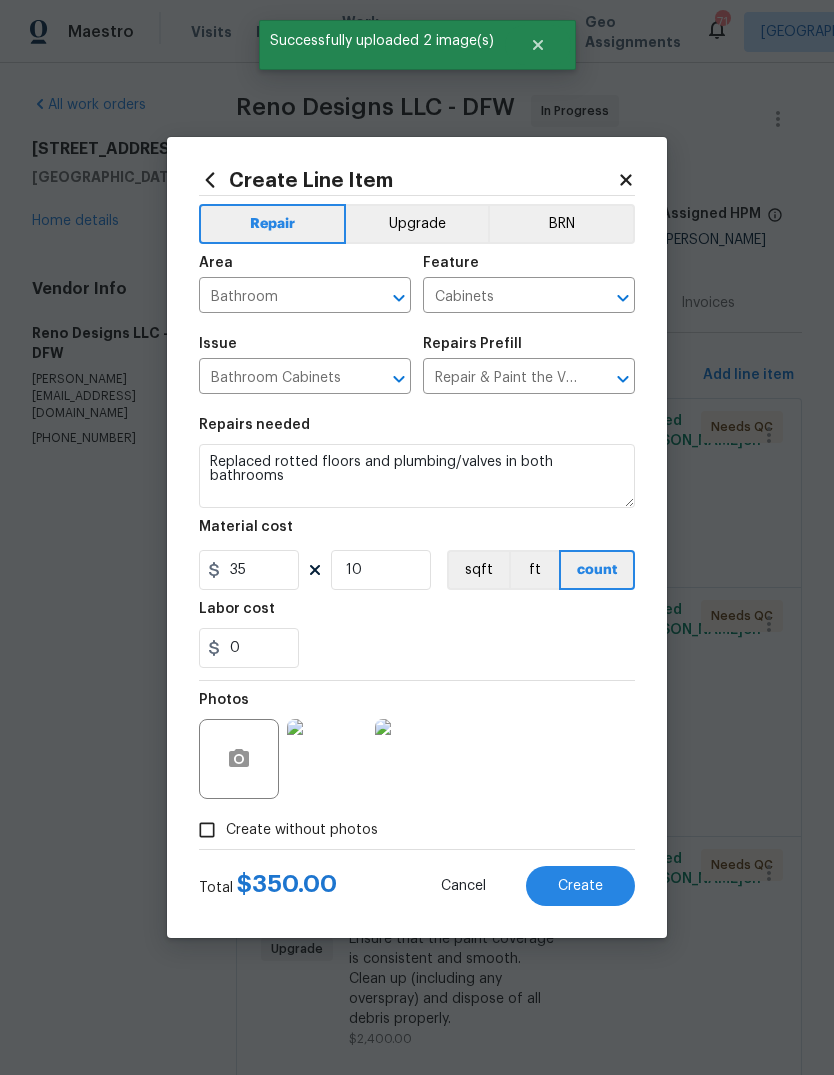 click on "Create" at bounding box center (580, 886) 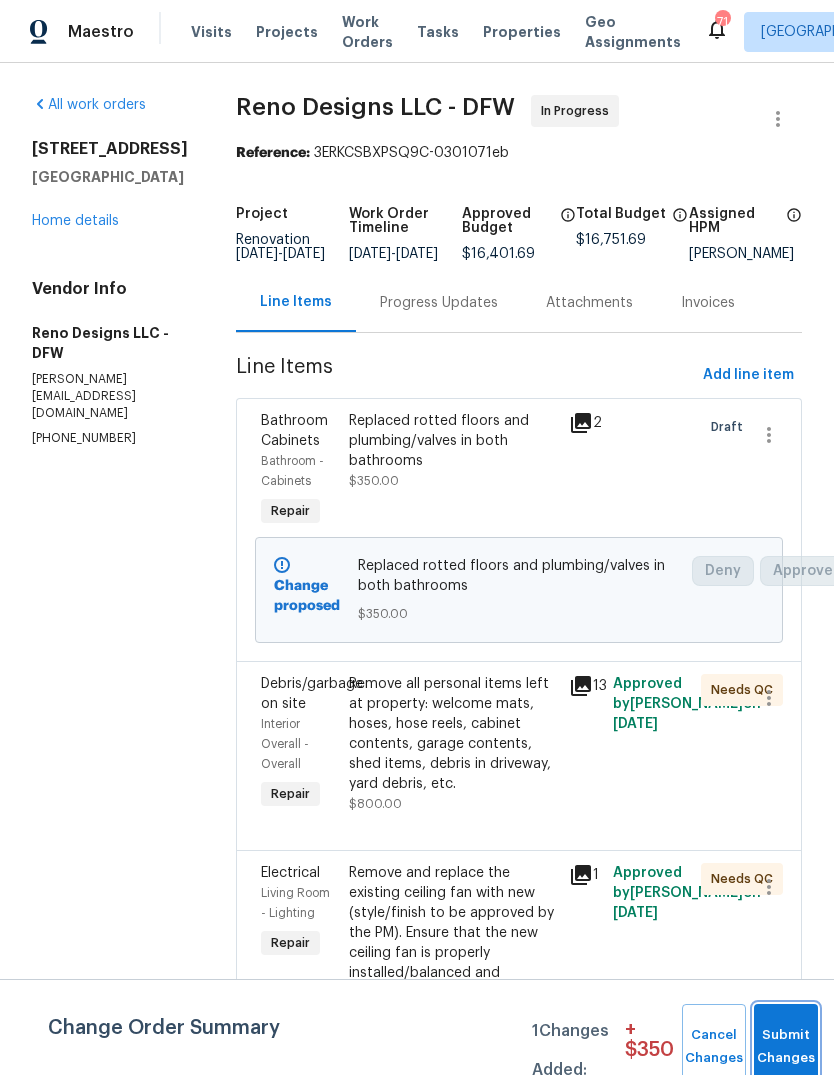 click on "Submit Changes" at bounding box center (786, 1047) 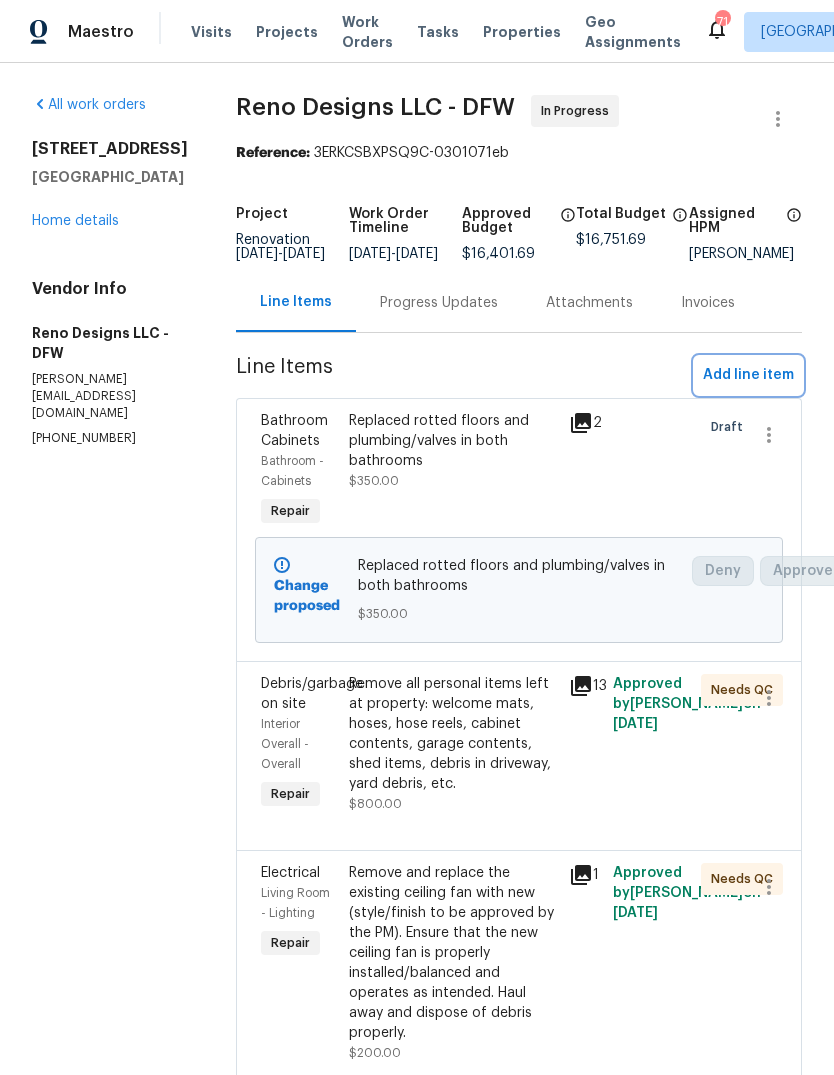 click on "Add line item" at bounding box center (748, 375) 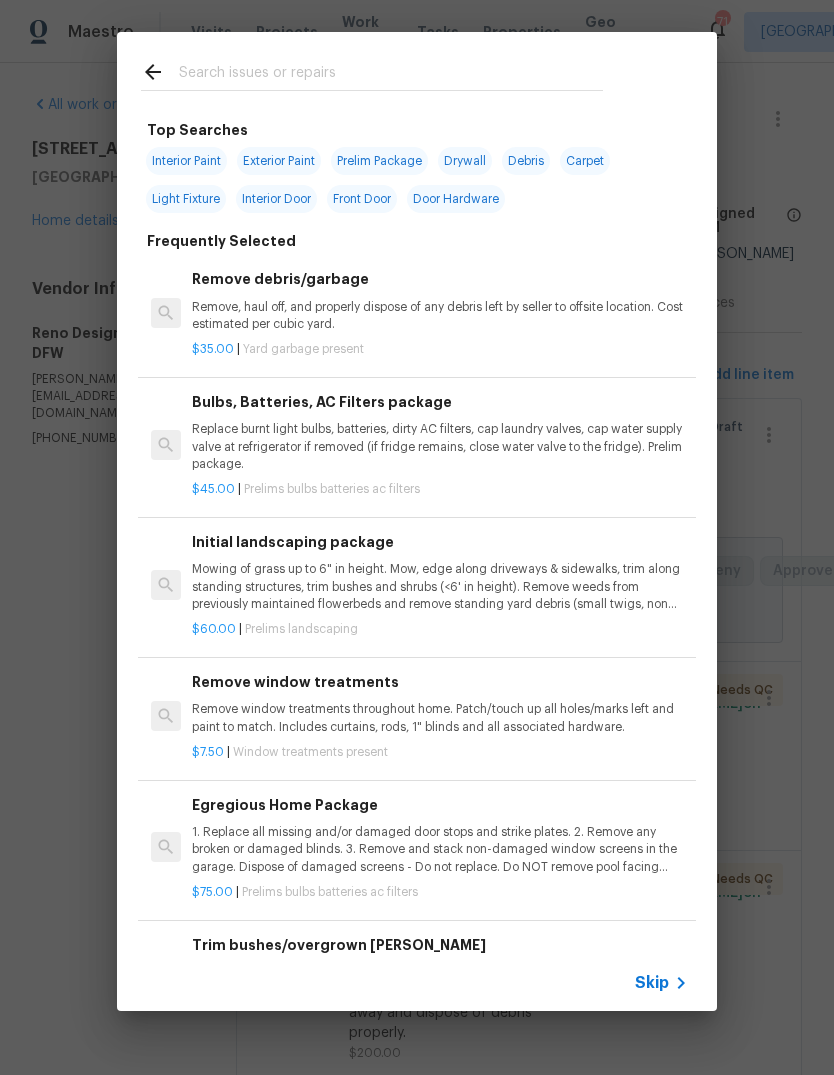 click at bounding box center [391, 75] 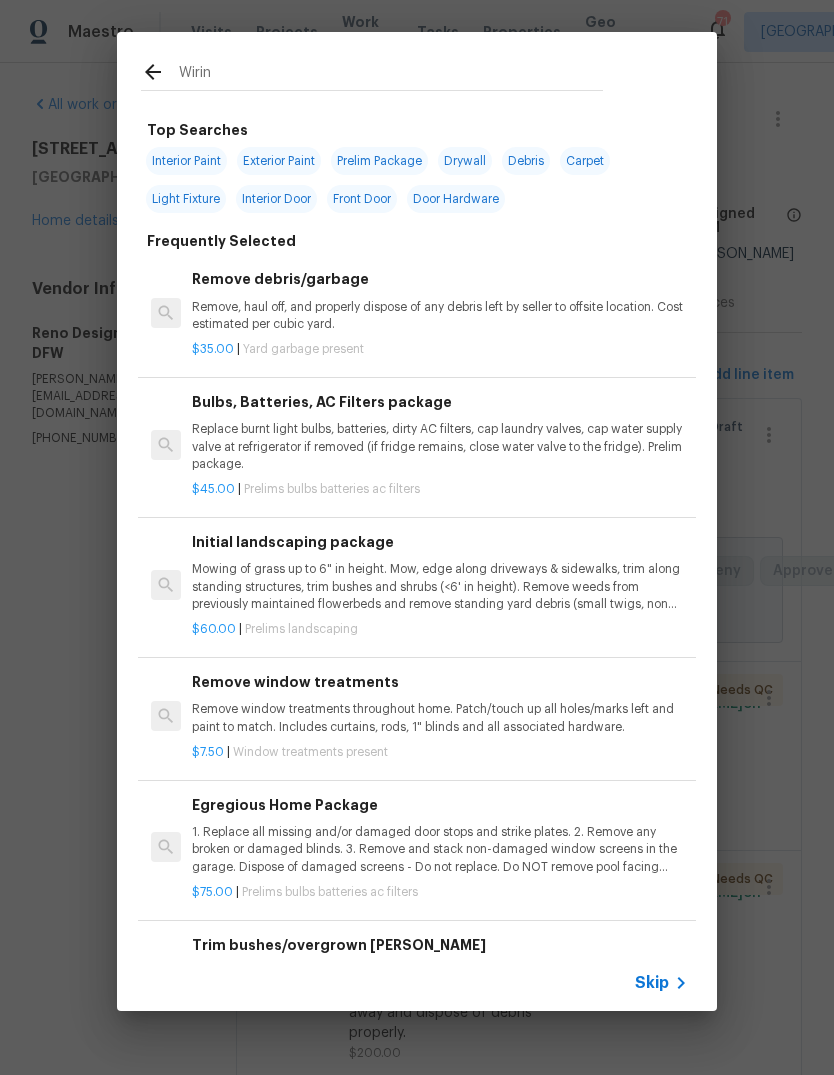 type on "Wiring" 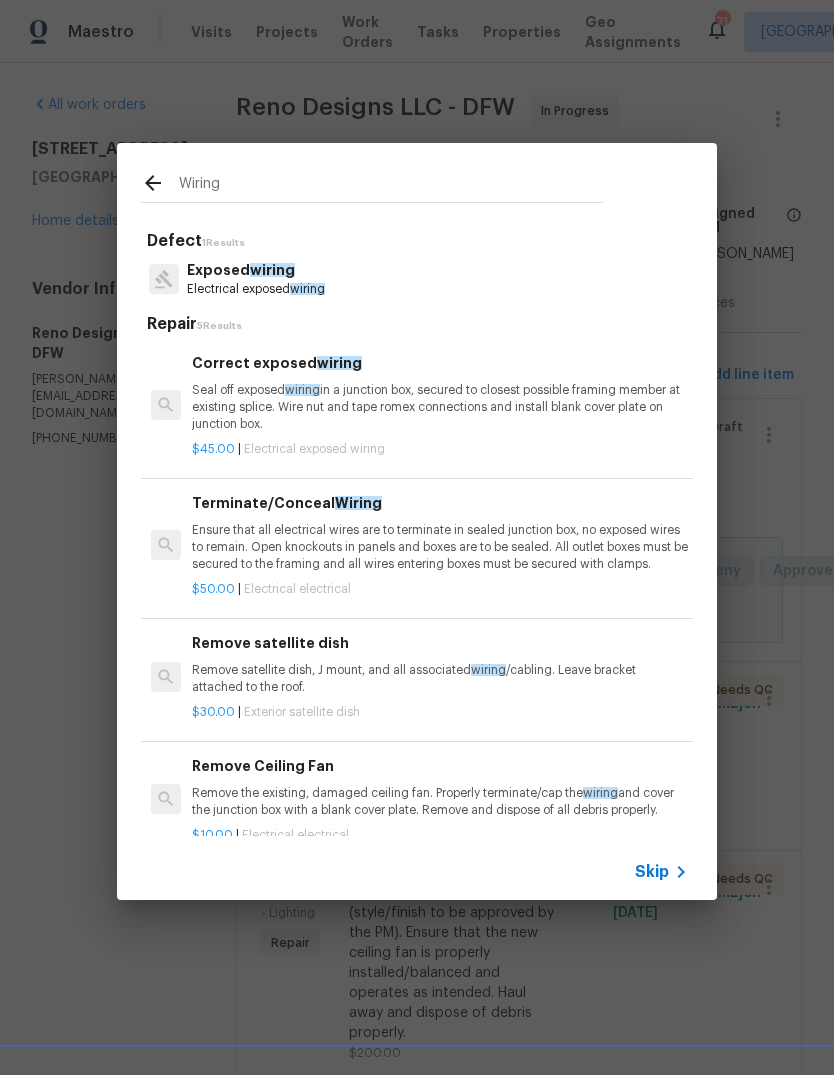 click on "Seal off exposed  wiring  in a junction box, secured to closest possible framing member at existing splice. Wire nut and tape romex connections and install blank cover plate on junction box." at bounding box center (440, 407) 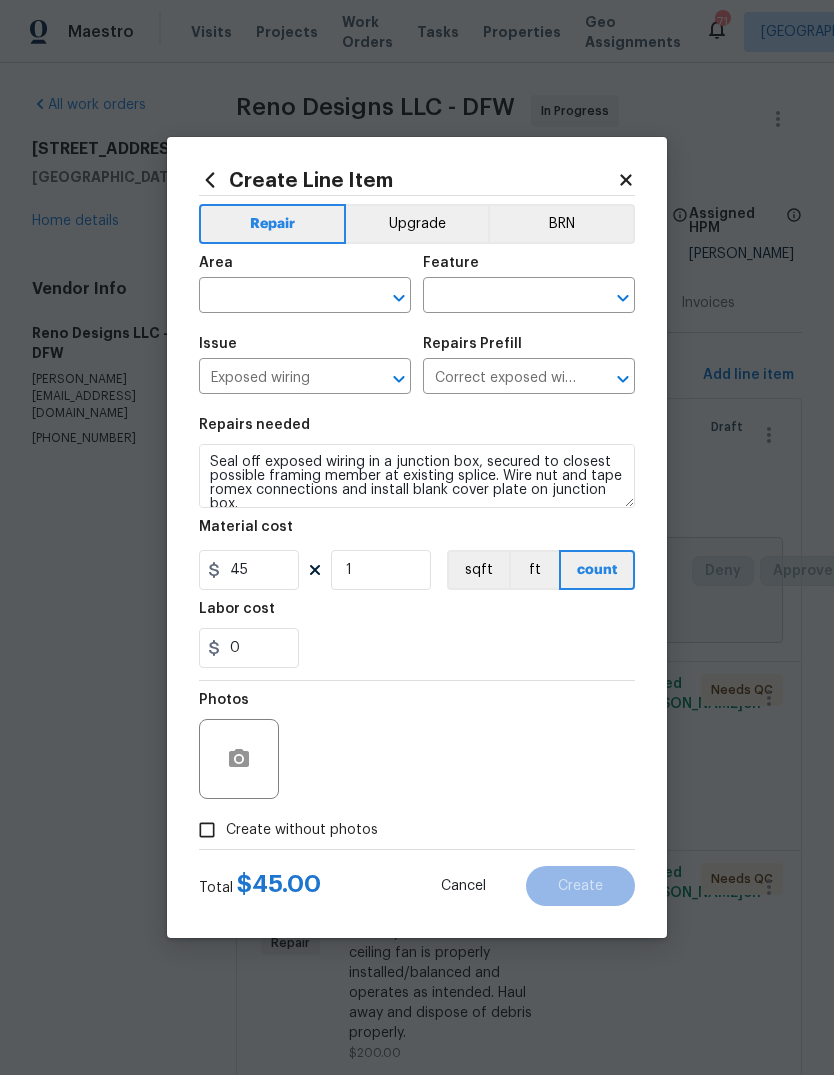 click at bounding box center (277, 297) 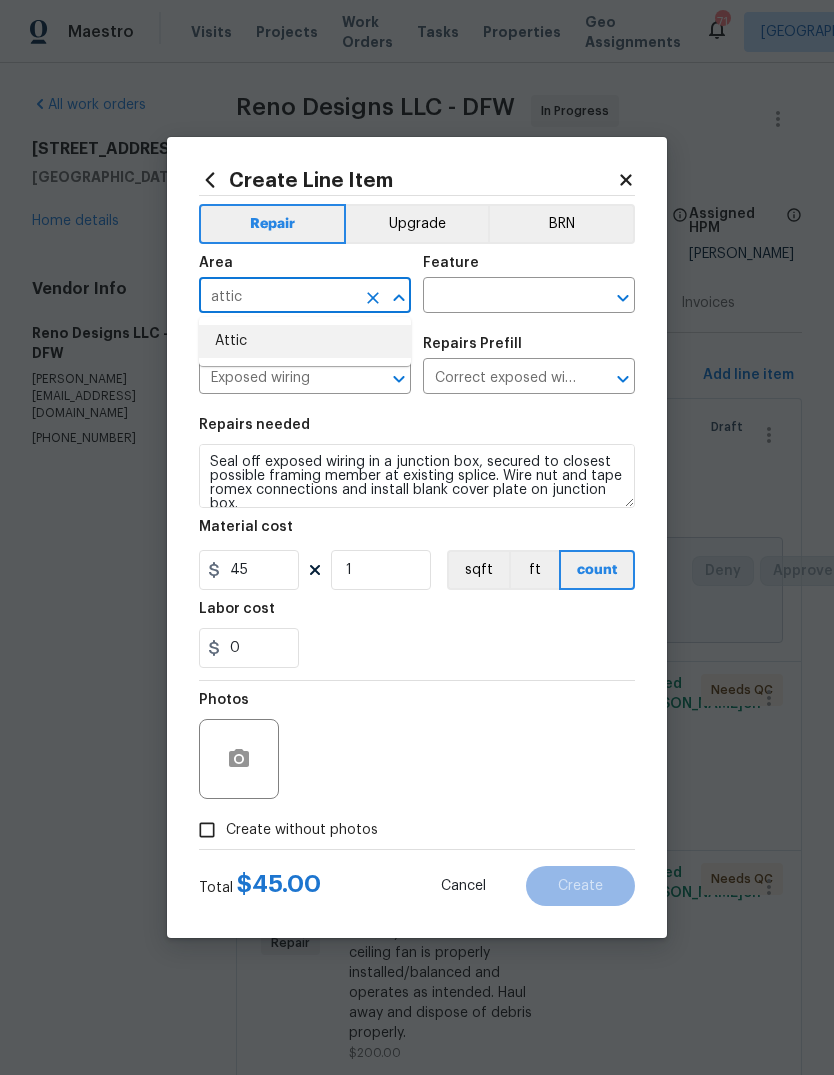 click on "Attic" at bounding box center (305, 341) 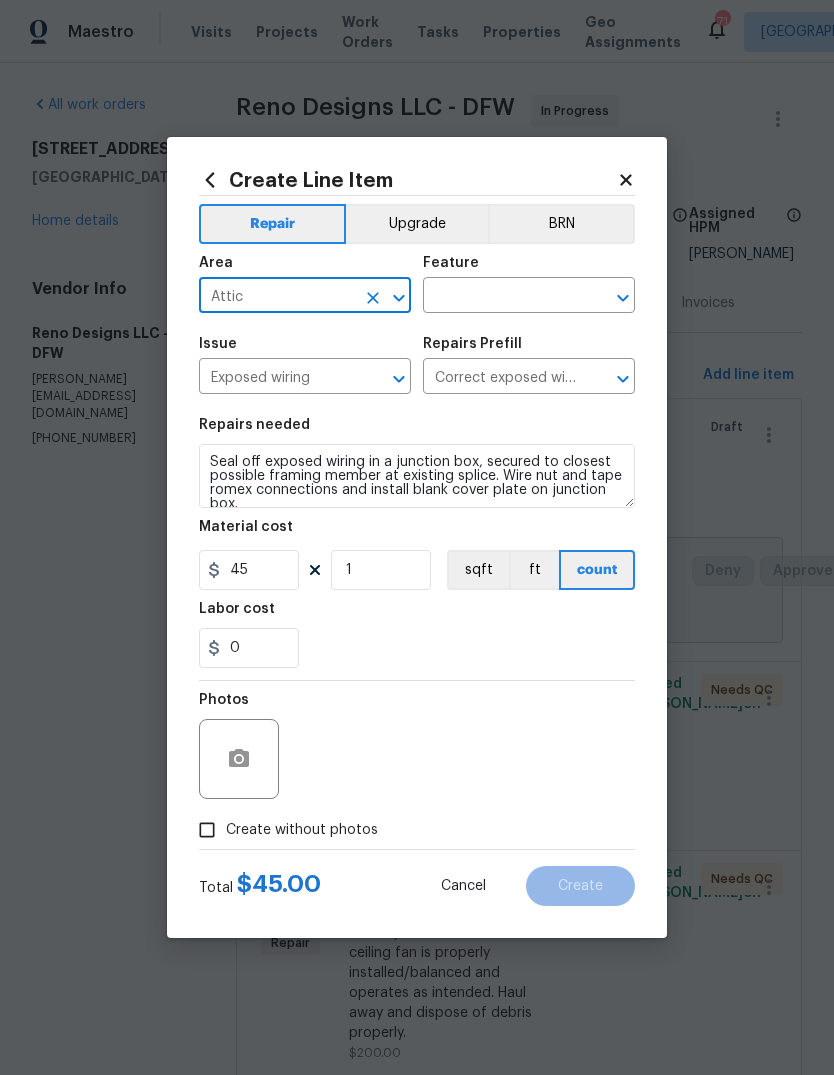 click at bounding box center [501, 297] 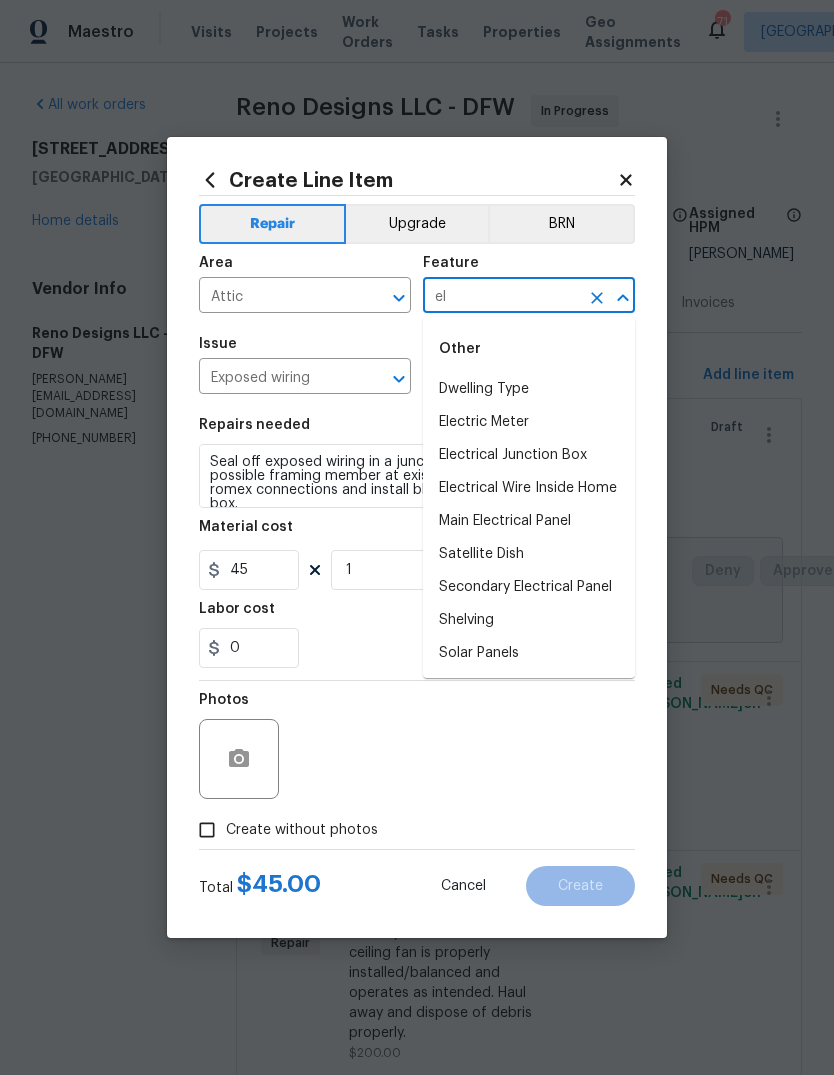 click on "Electrical Wire Inside Home" at bounding box center [529, 488] 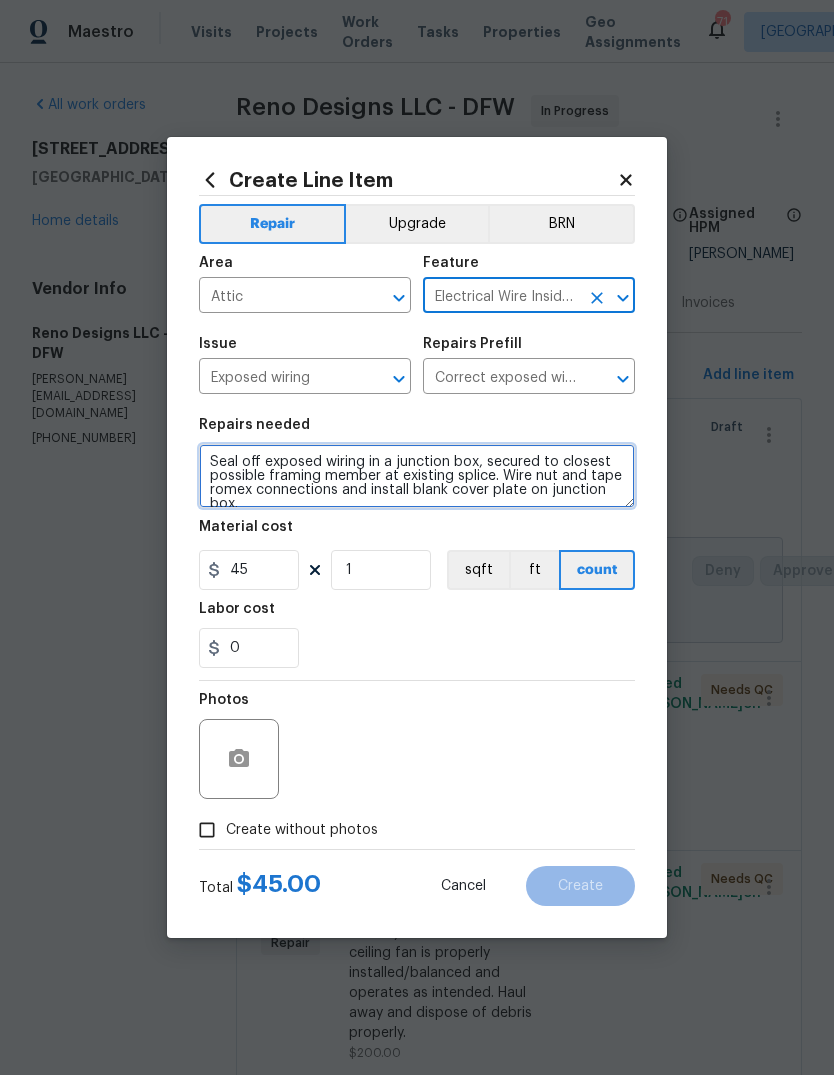click on "Seal off exposed wiring in a junction box, secured to closest possible framing member at existing splice. Wire nut and tape romex connections and install blank cover plate on junction box." at bounding box center (417, 476) 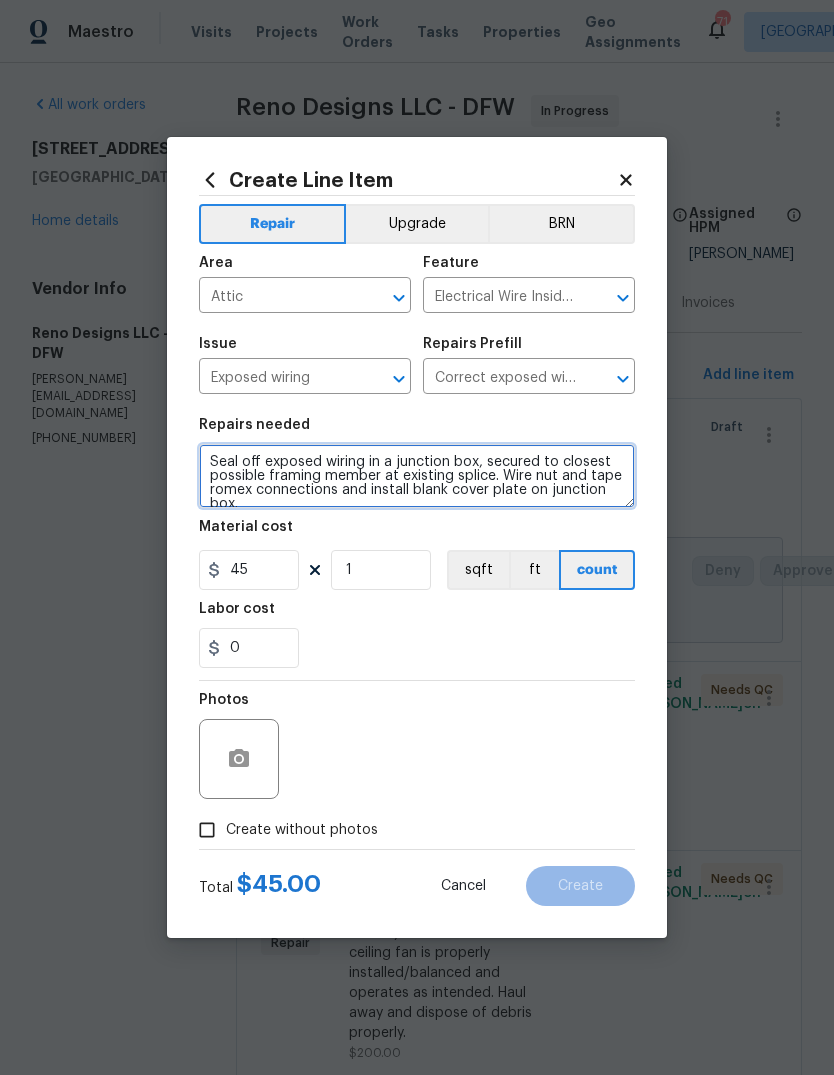 click on "Seal off exposed wiring in a junction box, secured to closest possible framing member at existing splice. Wire nut and tape romex connections and install blank cover plate on junction box." at bounding box center [417, 476] 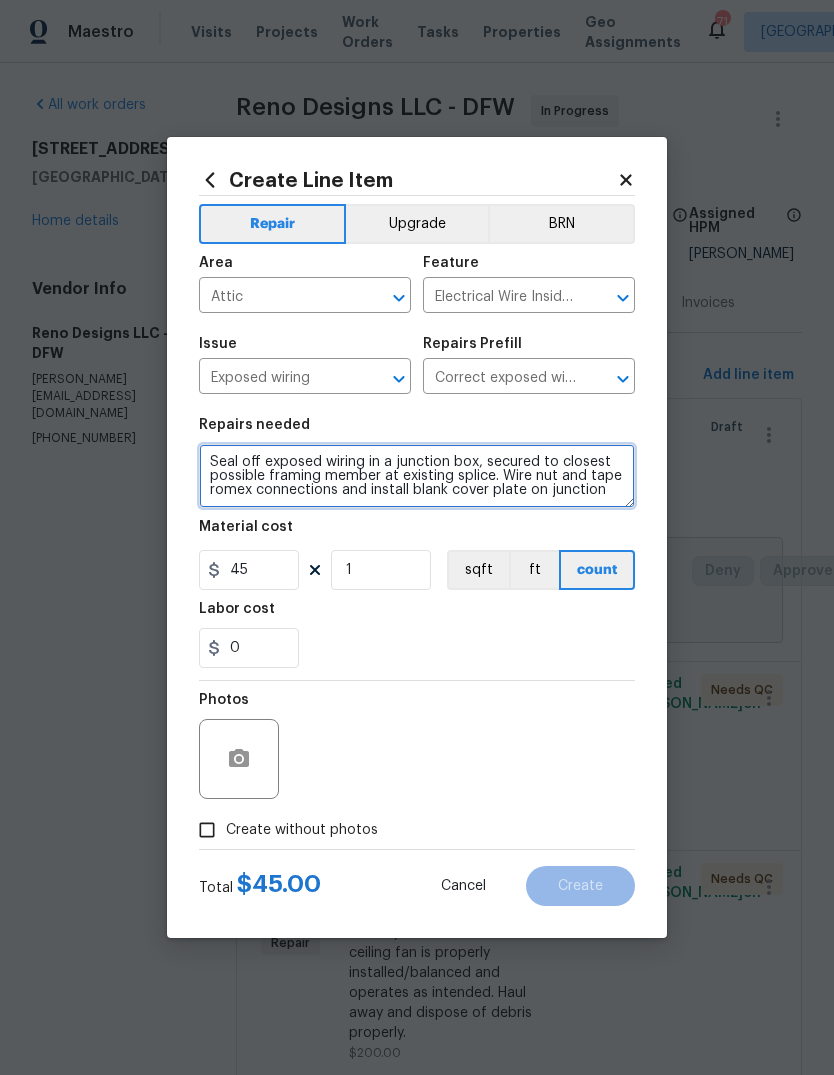 scroll, scrollTop: 0, scrollLeft: 0, axis: both 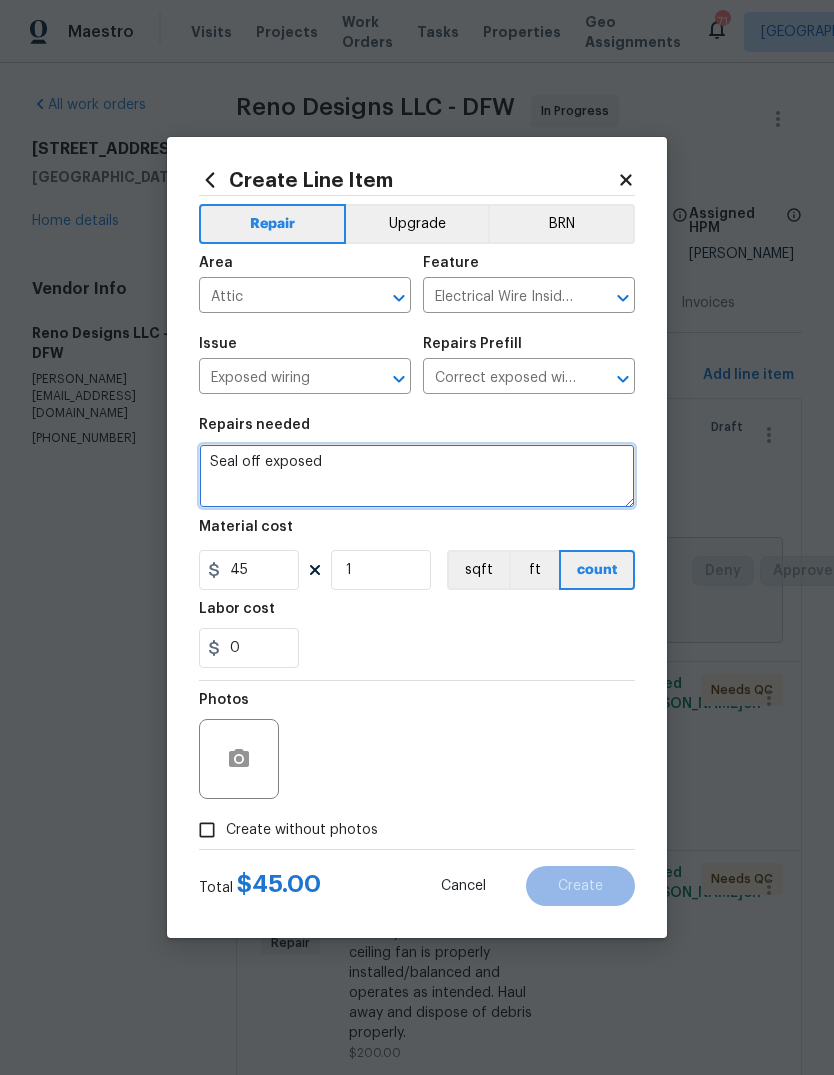 type on "Seal off" 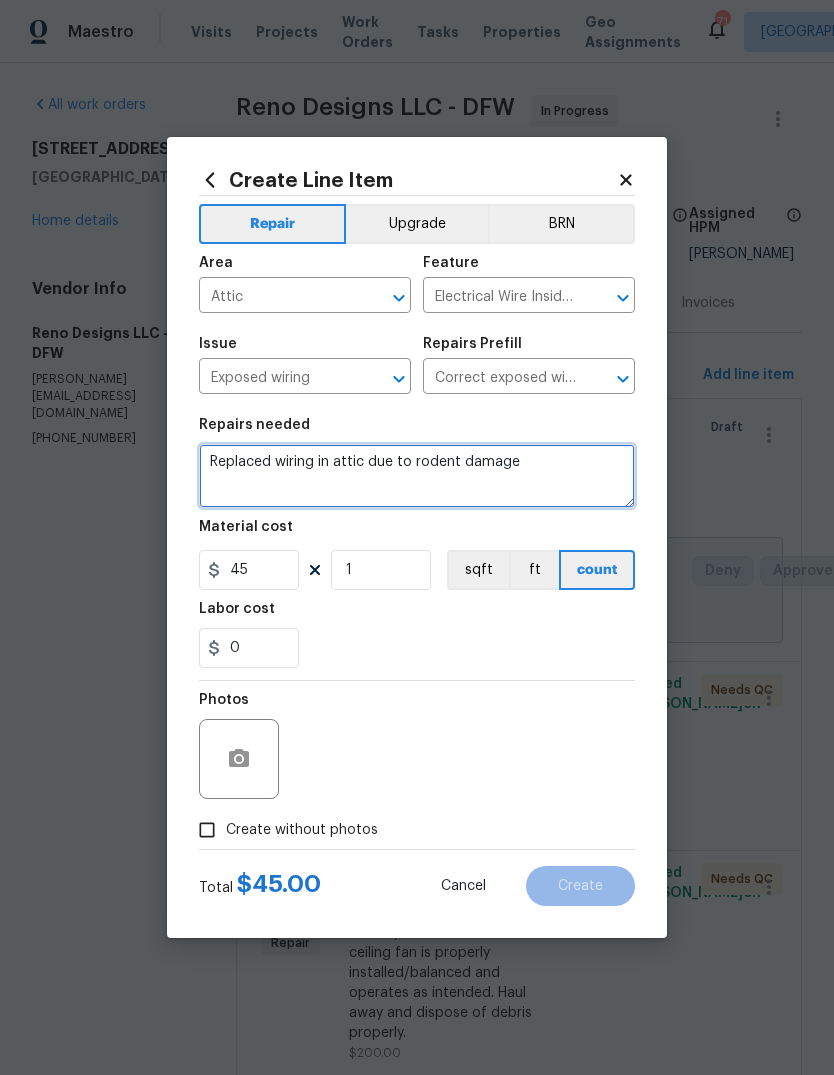 type on "Replaced wiring in attic due to rodent damage" 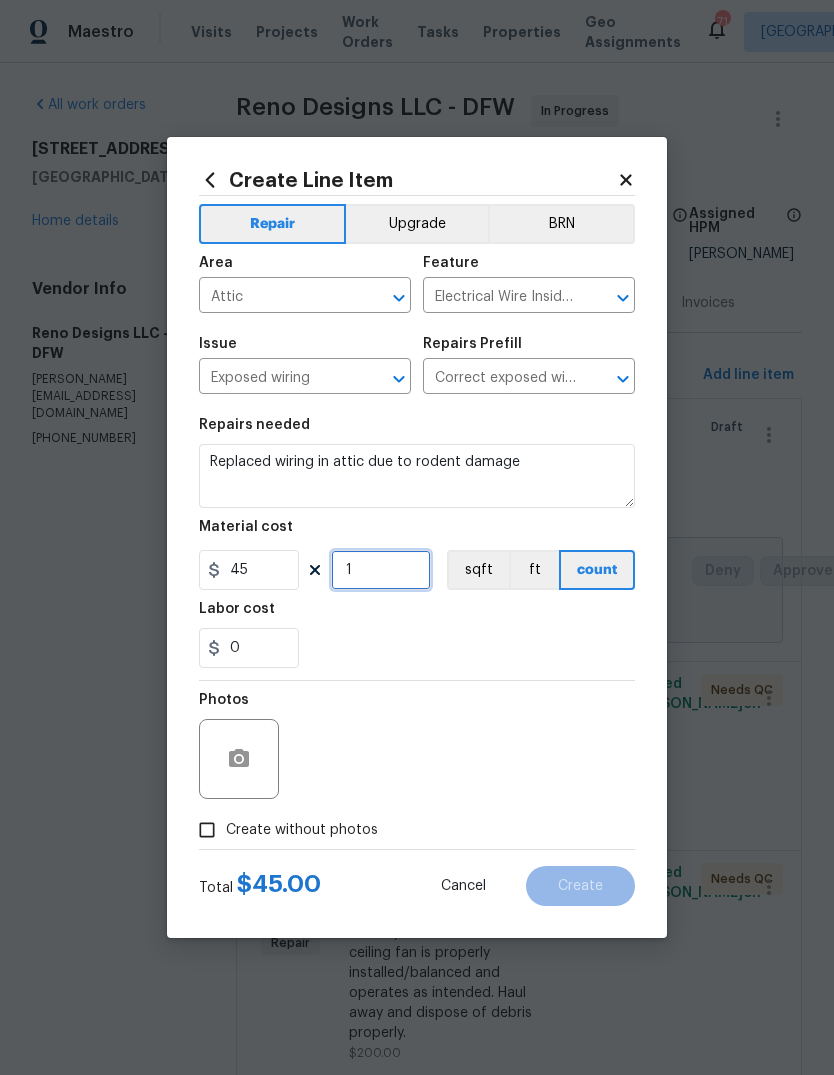 click on "1" at bounding box center (381, 570) 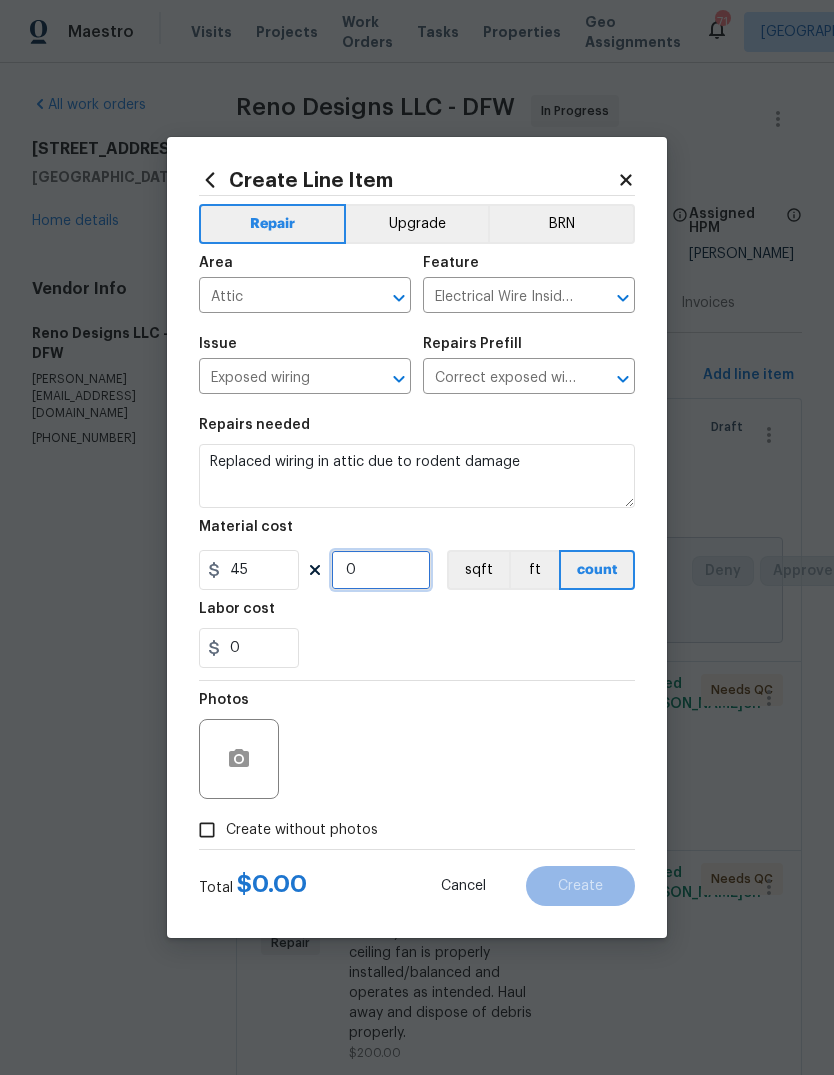 type on "6" 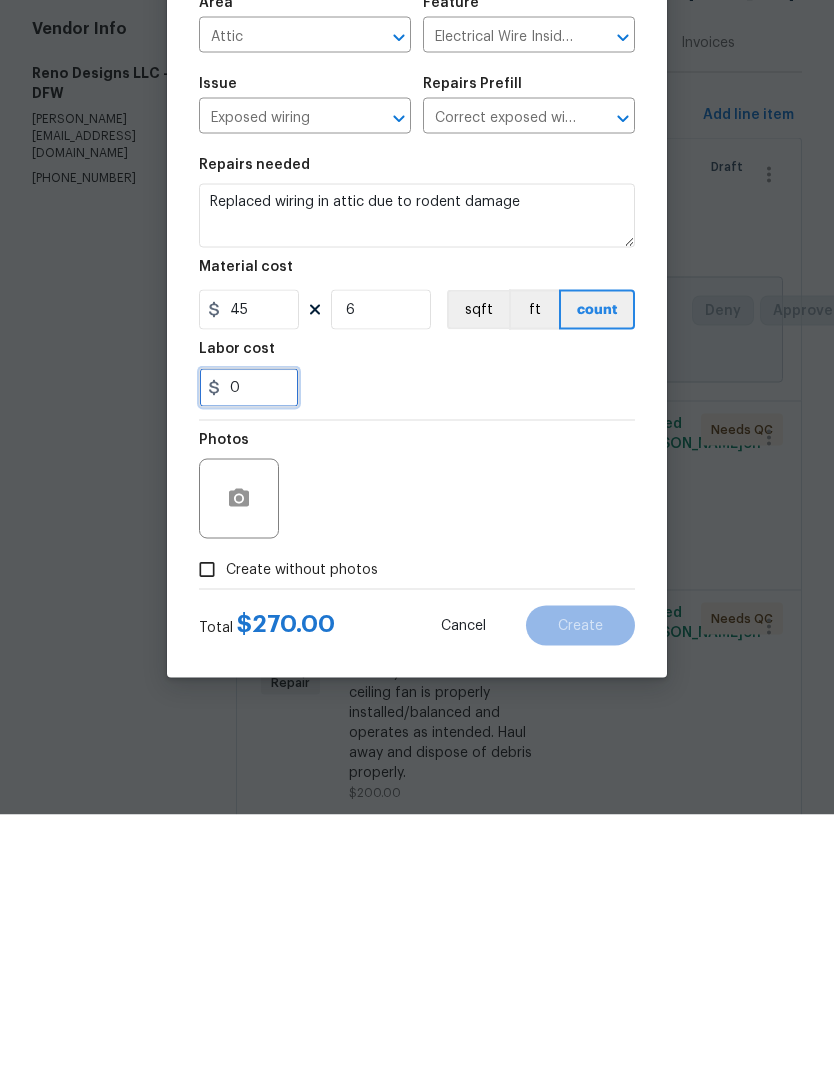 click on "0" at bounding box center [249, 648] 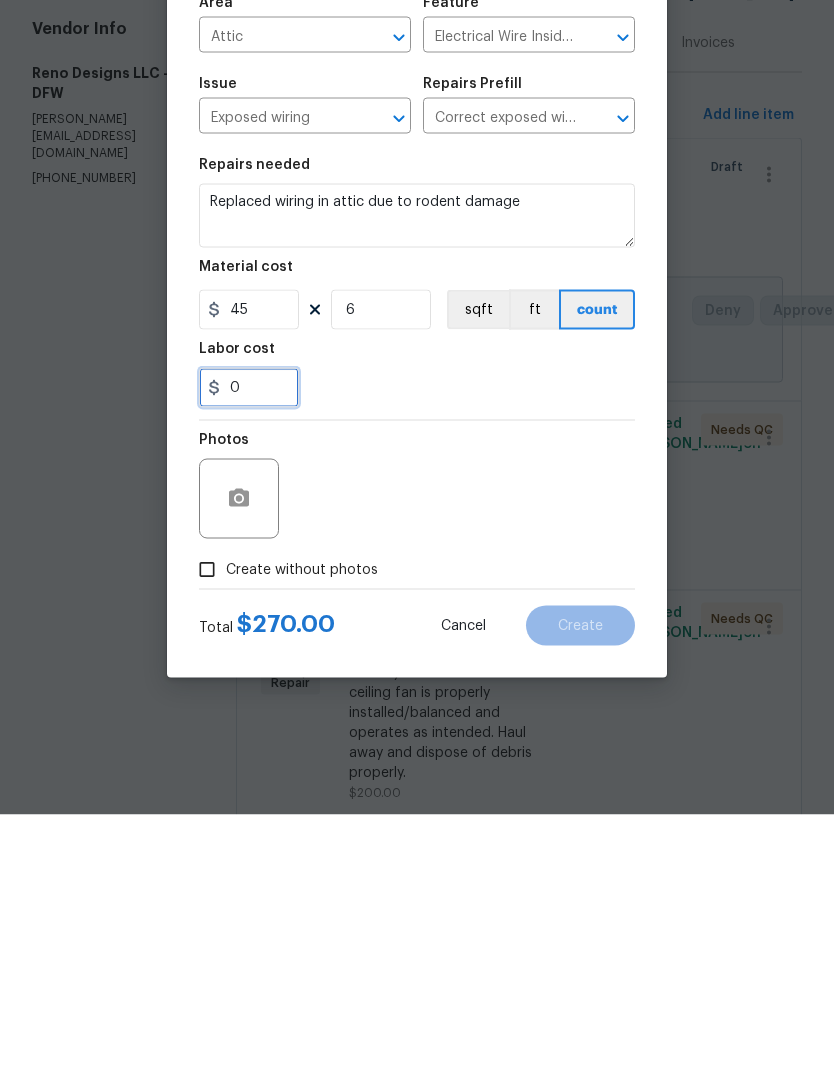 type on "5" 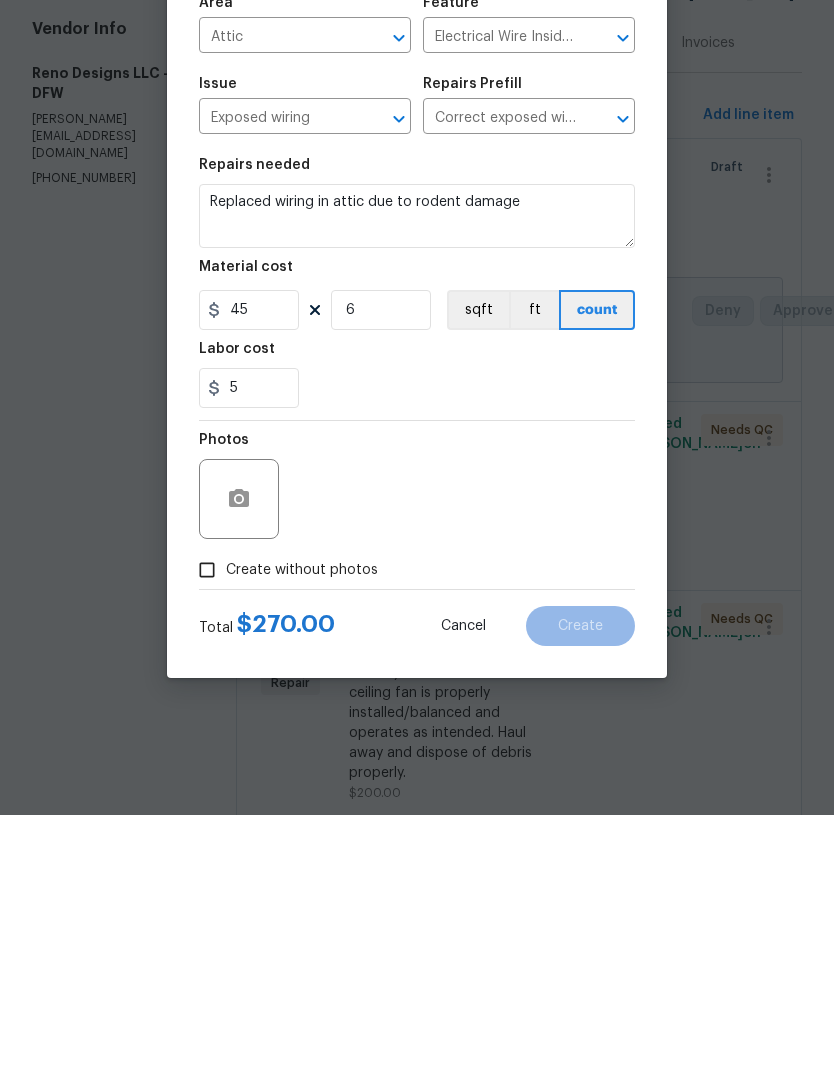 click on "Photos" at bounding box center [417, 746] 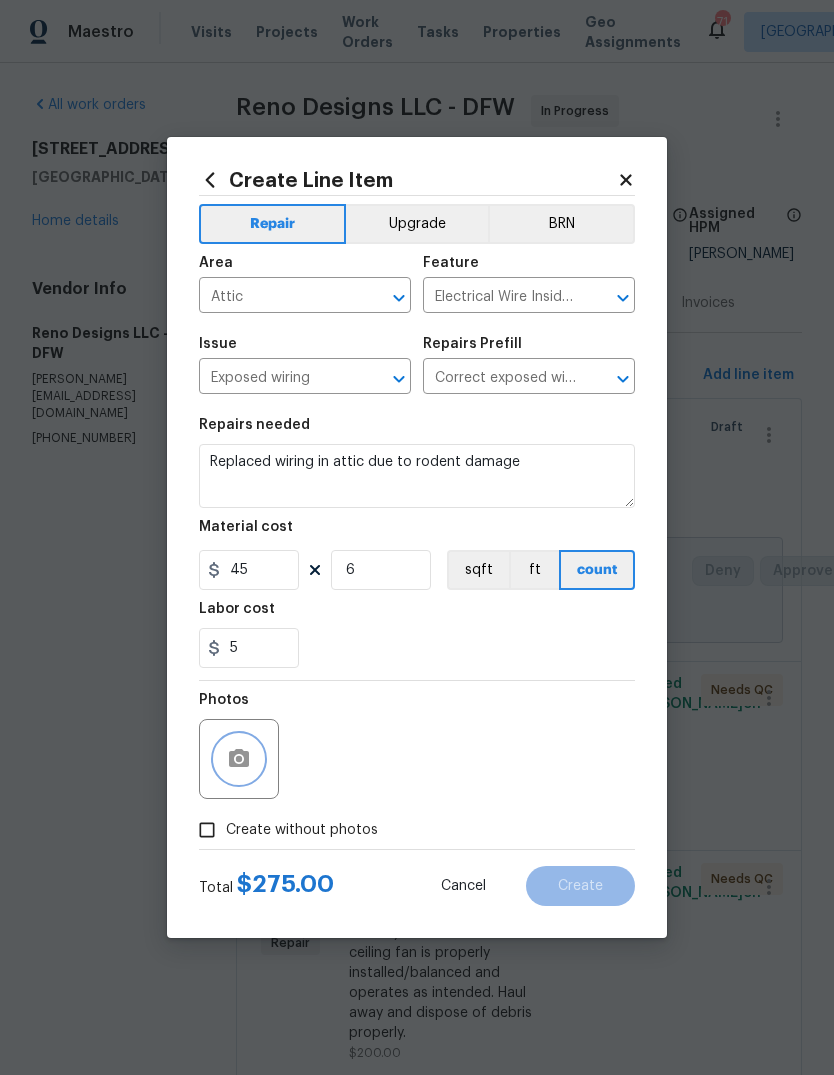 click 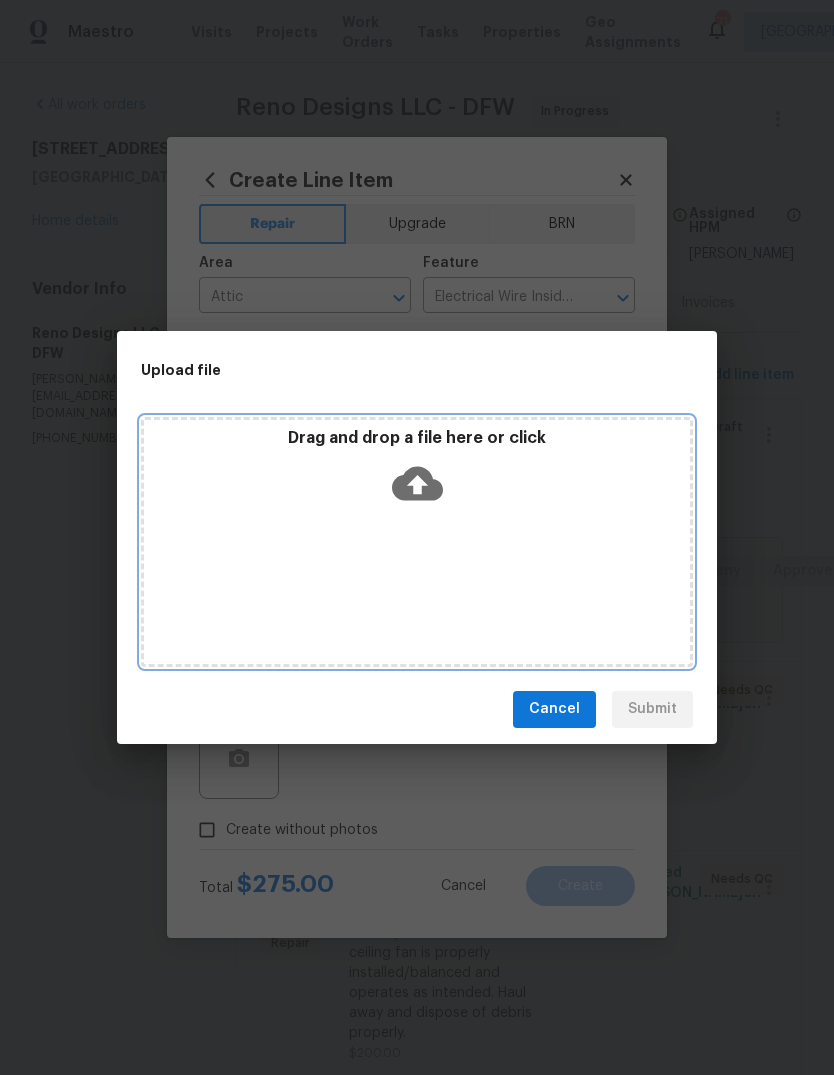 click 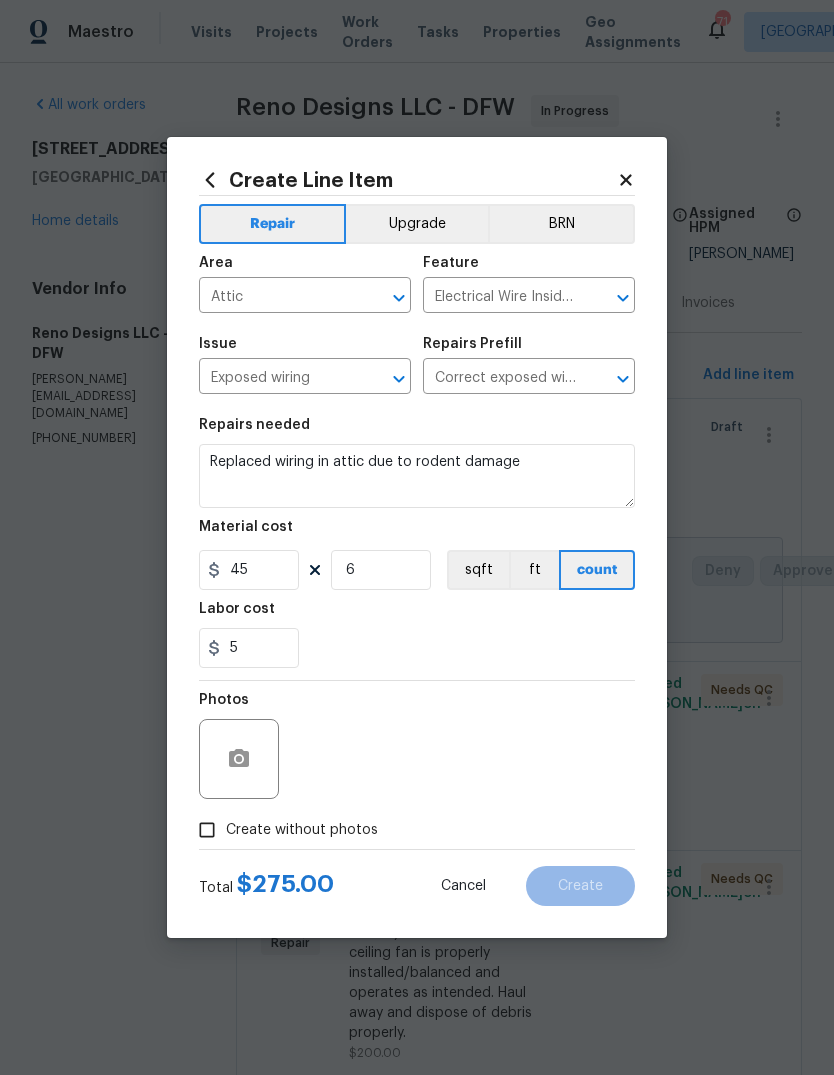 scroll, scrollTop: 75, scrollLeft: 0, axis: vertical 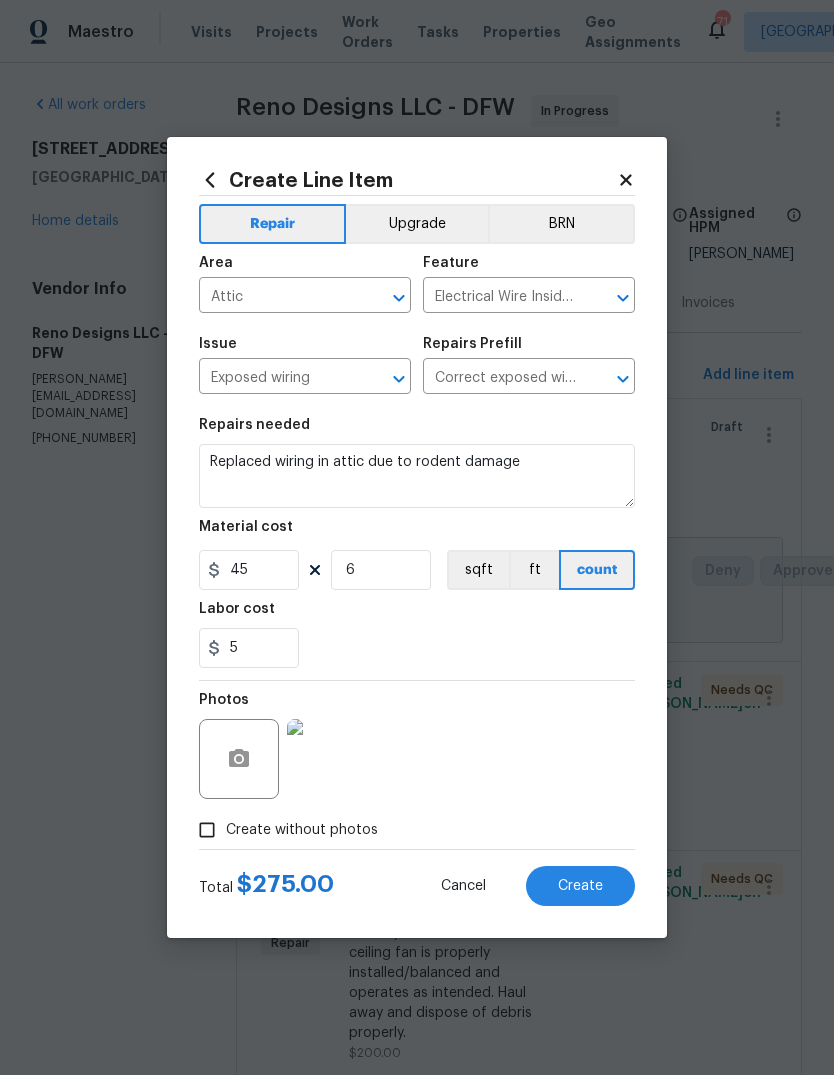 click 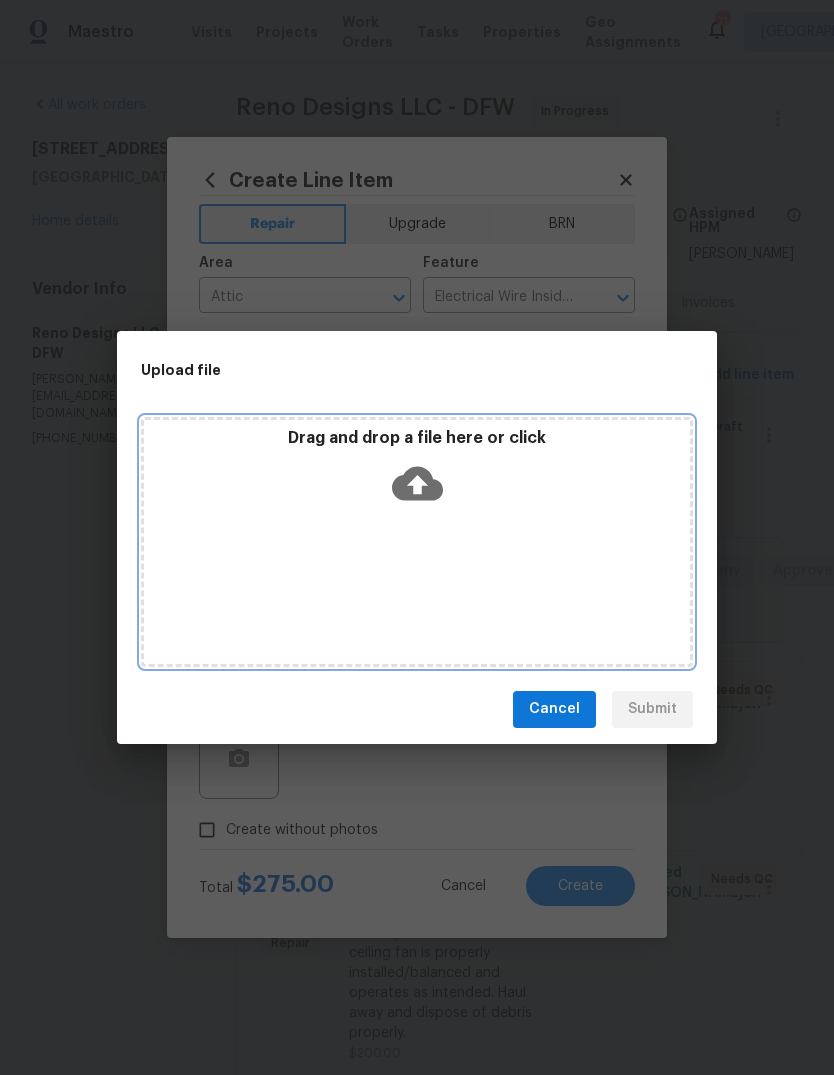 click 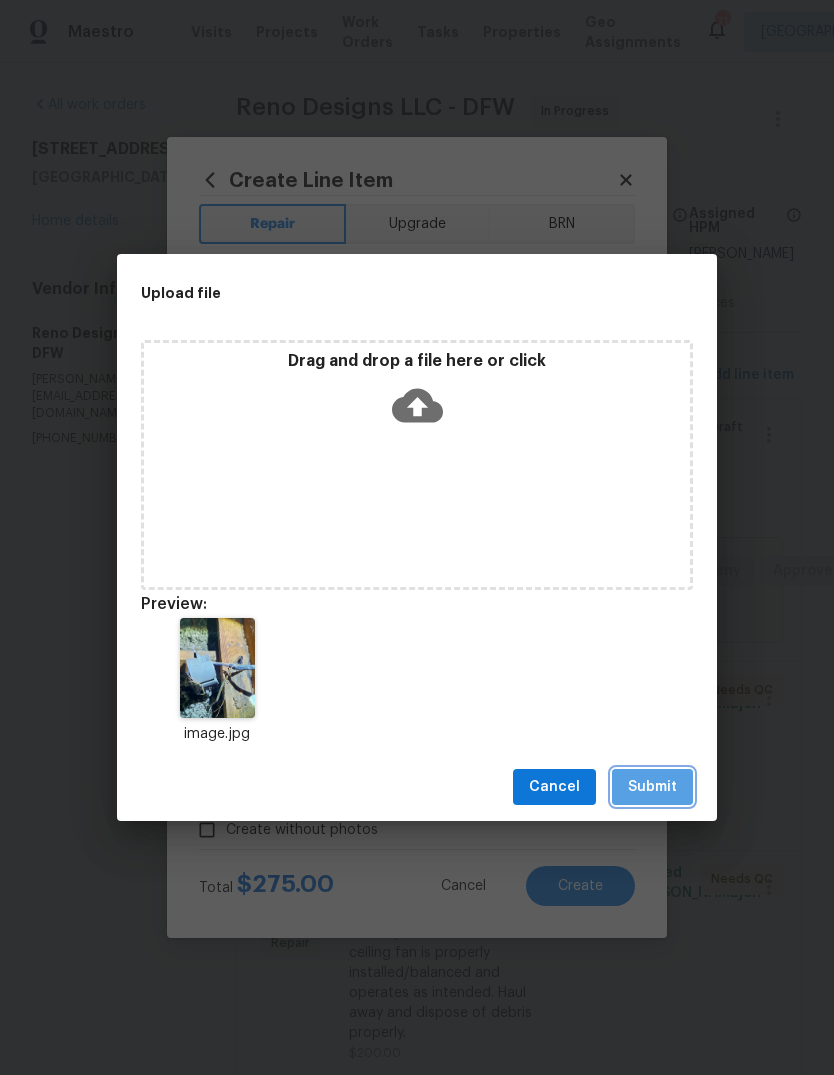 click on "Submit" at bounding box center (652, 787) 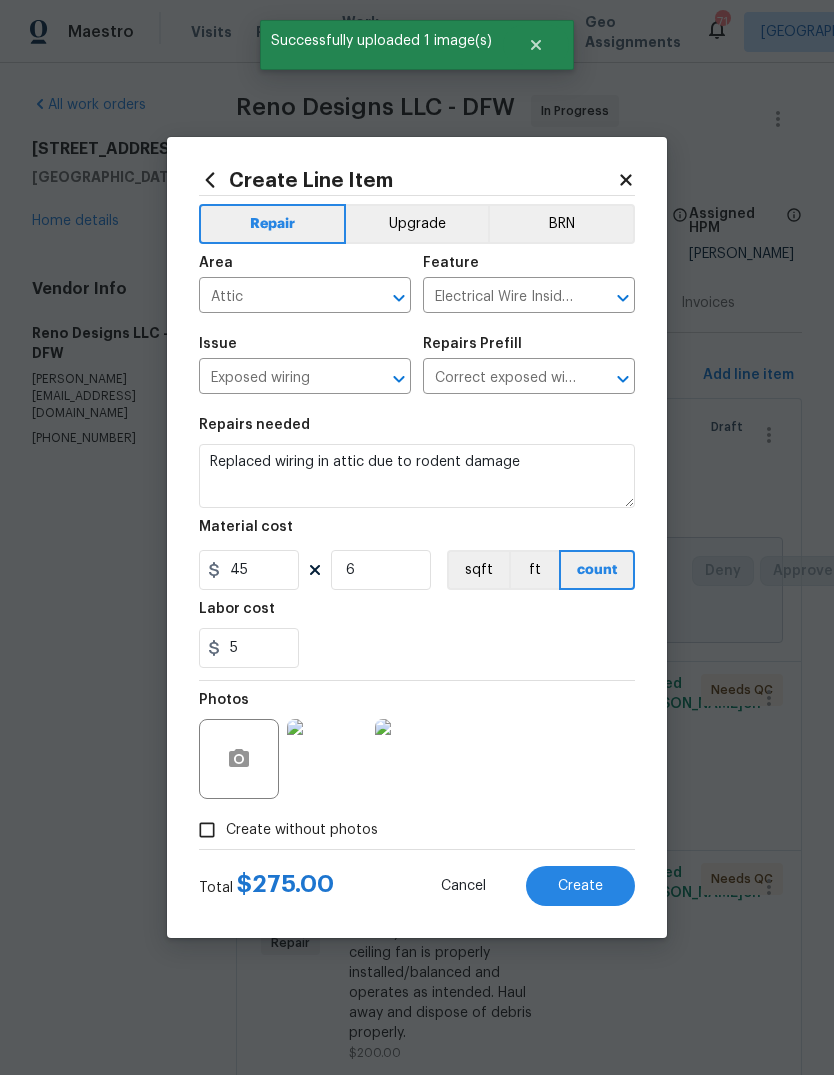 click on "Create" at bounding box center [580, 886] 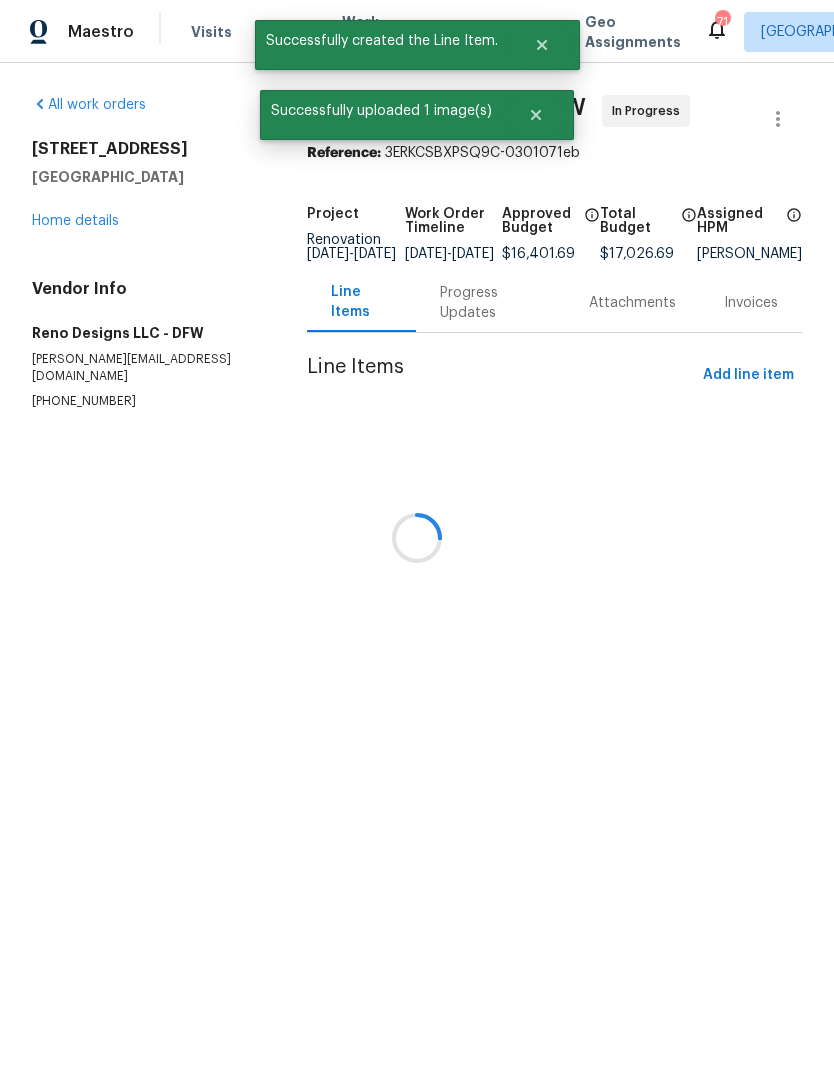 scroll, scrollTop: 0, scrollLeft: 0, axis: both 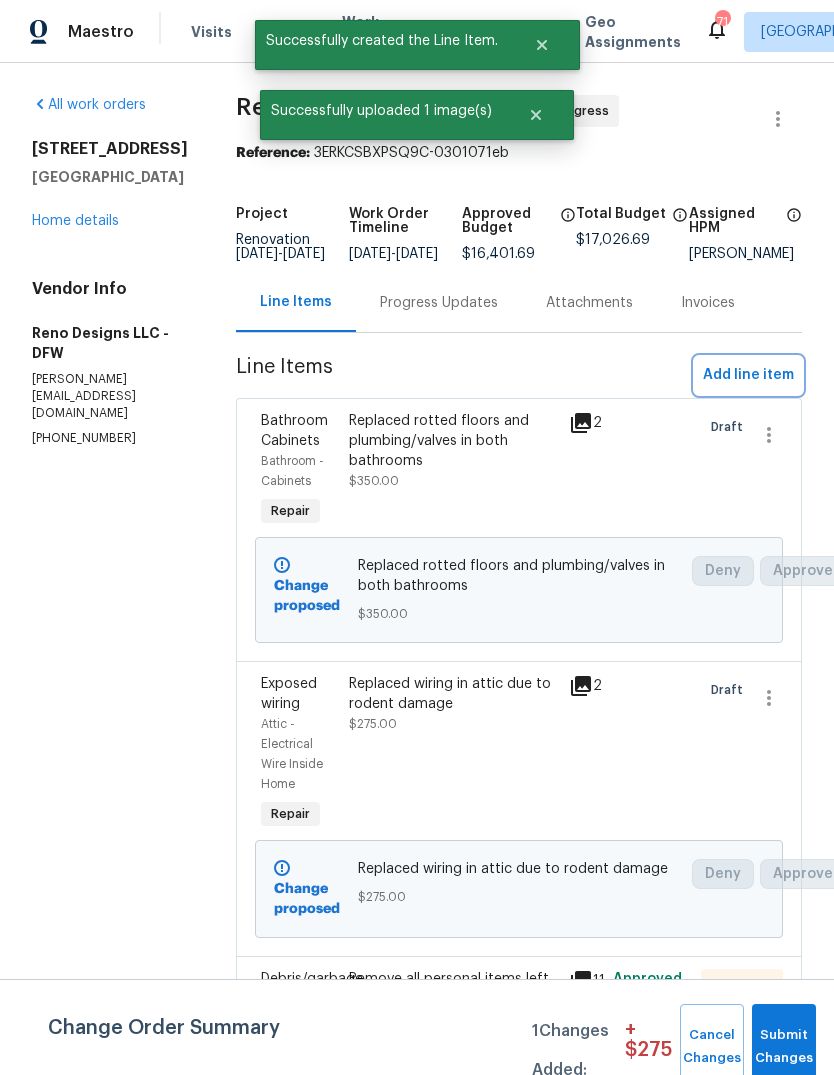click on "Add line item" at bounding box center (748, 375) 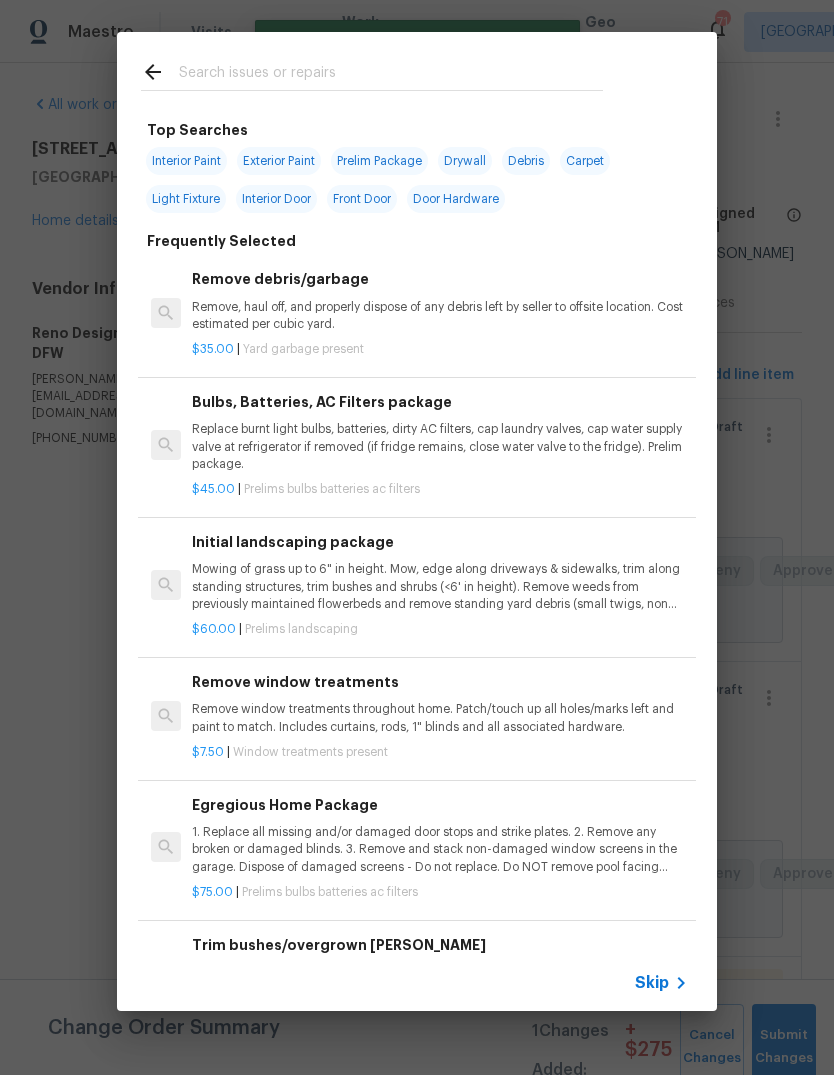 click at bounding box center (391, 75) 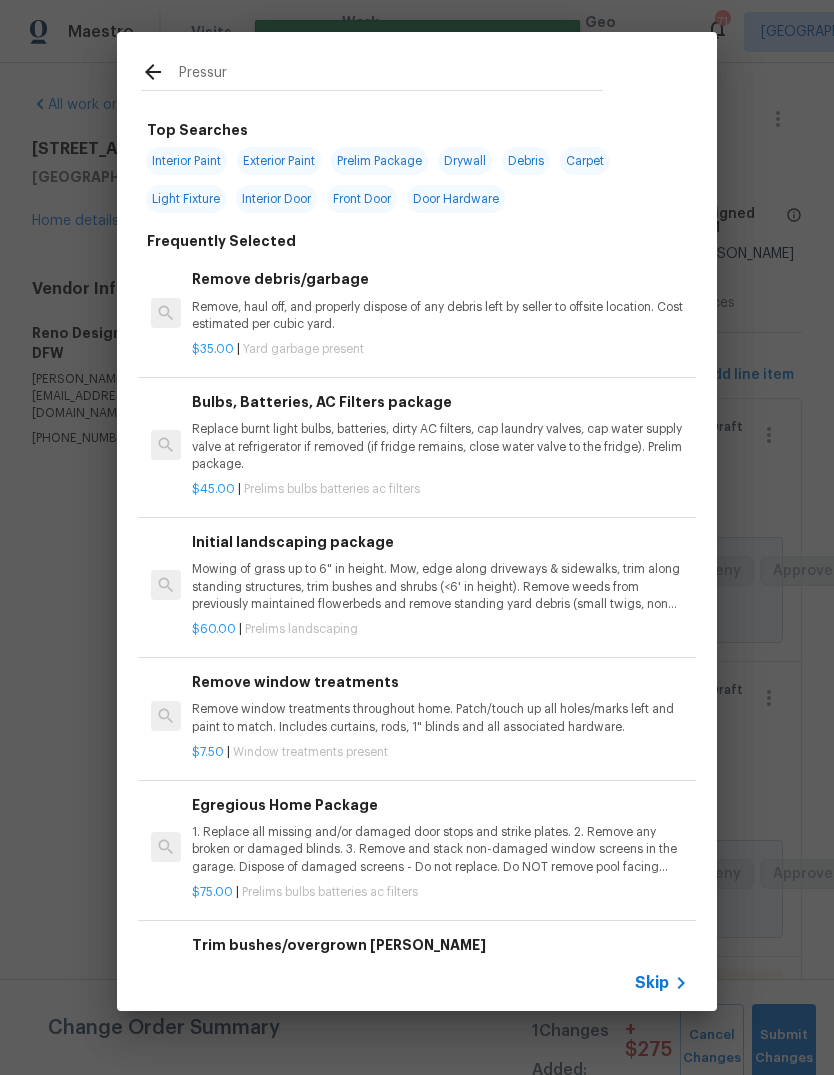 type on "Pressure" 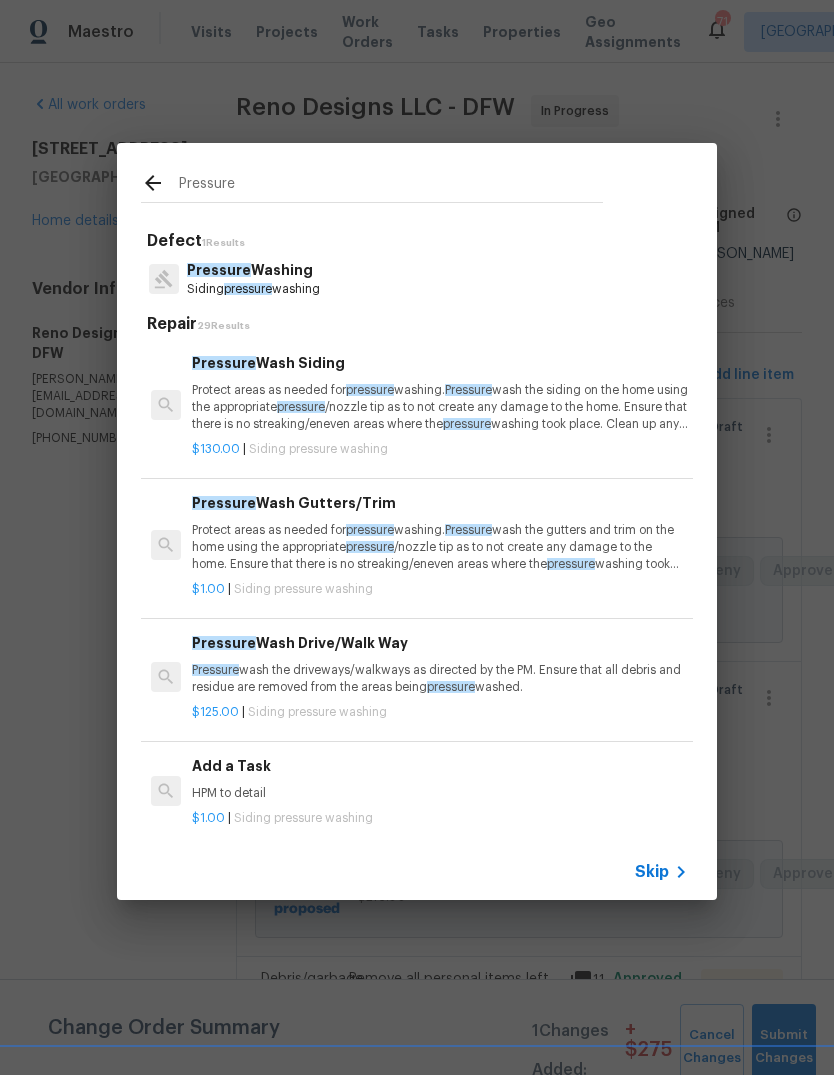 click on "Pressure  Washing" at bounding box center (253, 270) 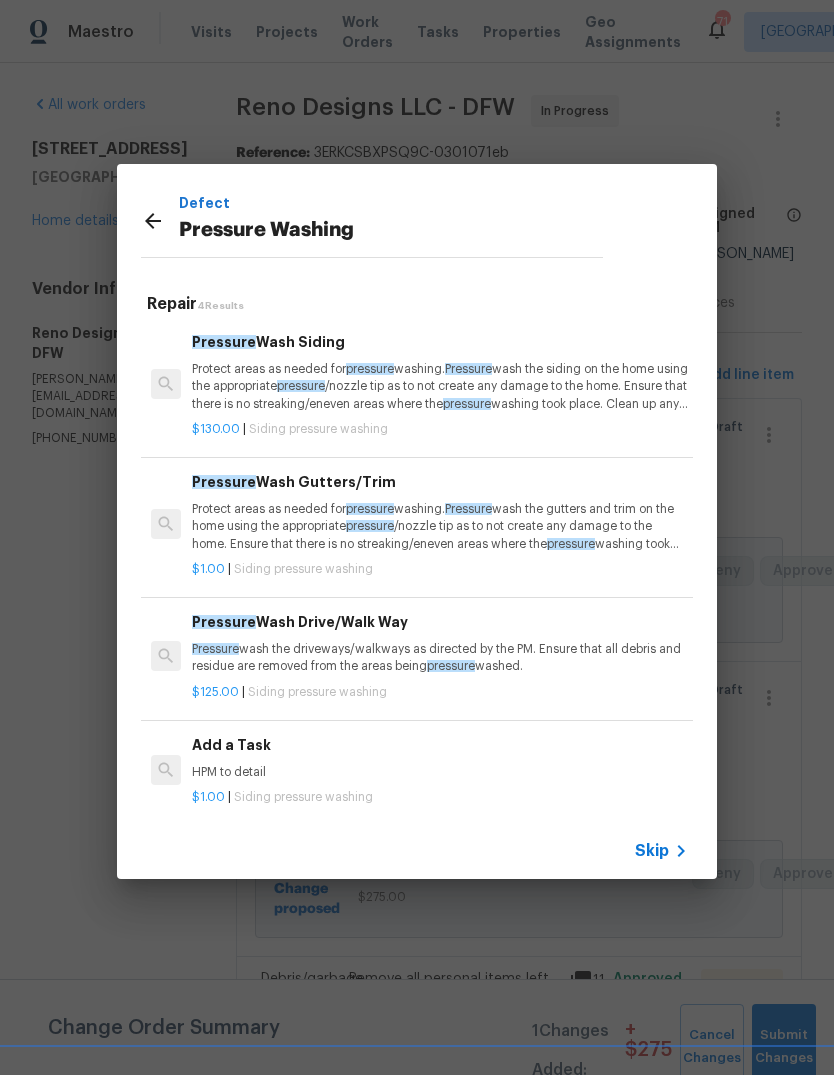 click on "Pressure  wash the driveways/walkways as directed by the PM. Ensure that all debris and residue are removed from the areas being  pressure  washed." at bounding box center (440, 658) 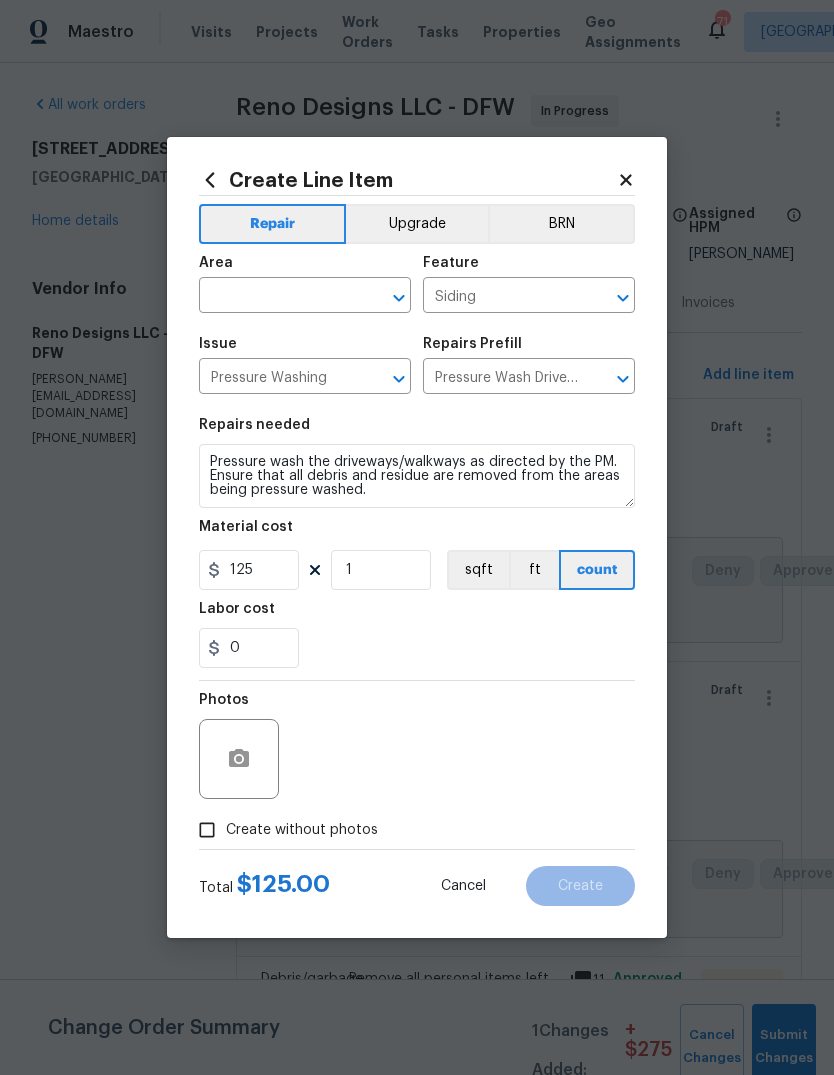 click at bounding box center [277, 297] 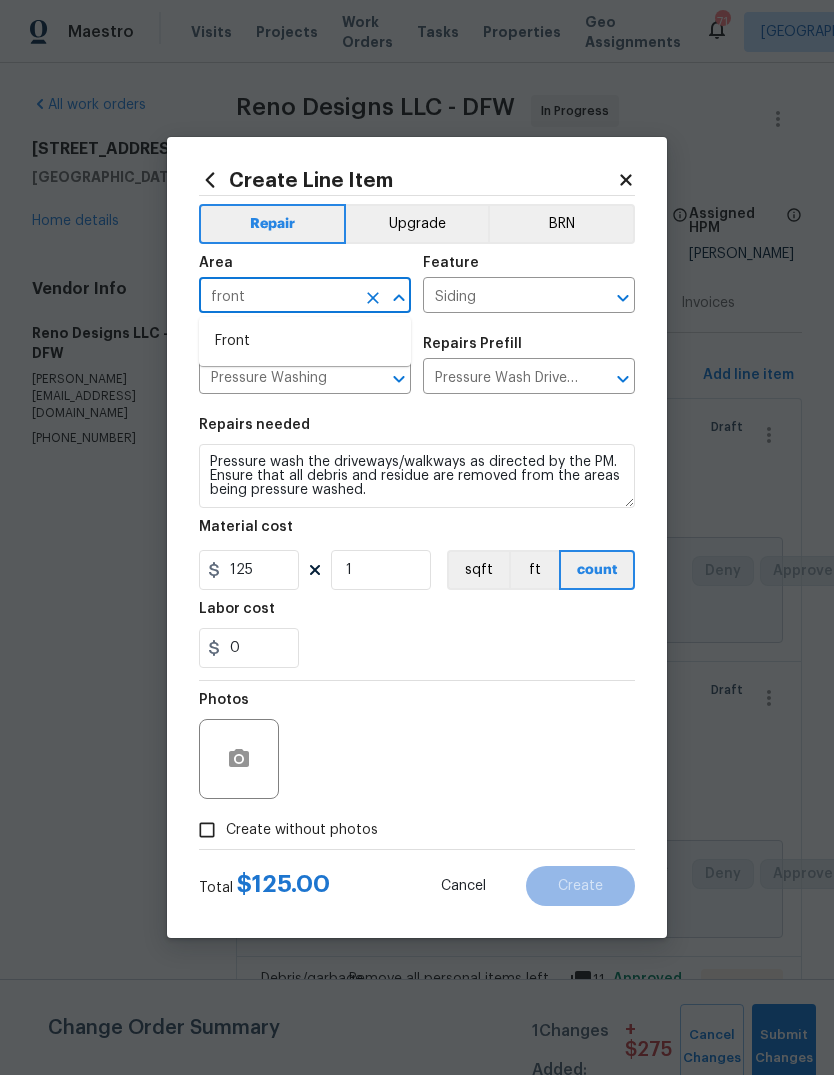 type on "front" 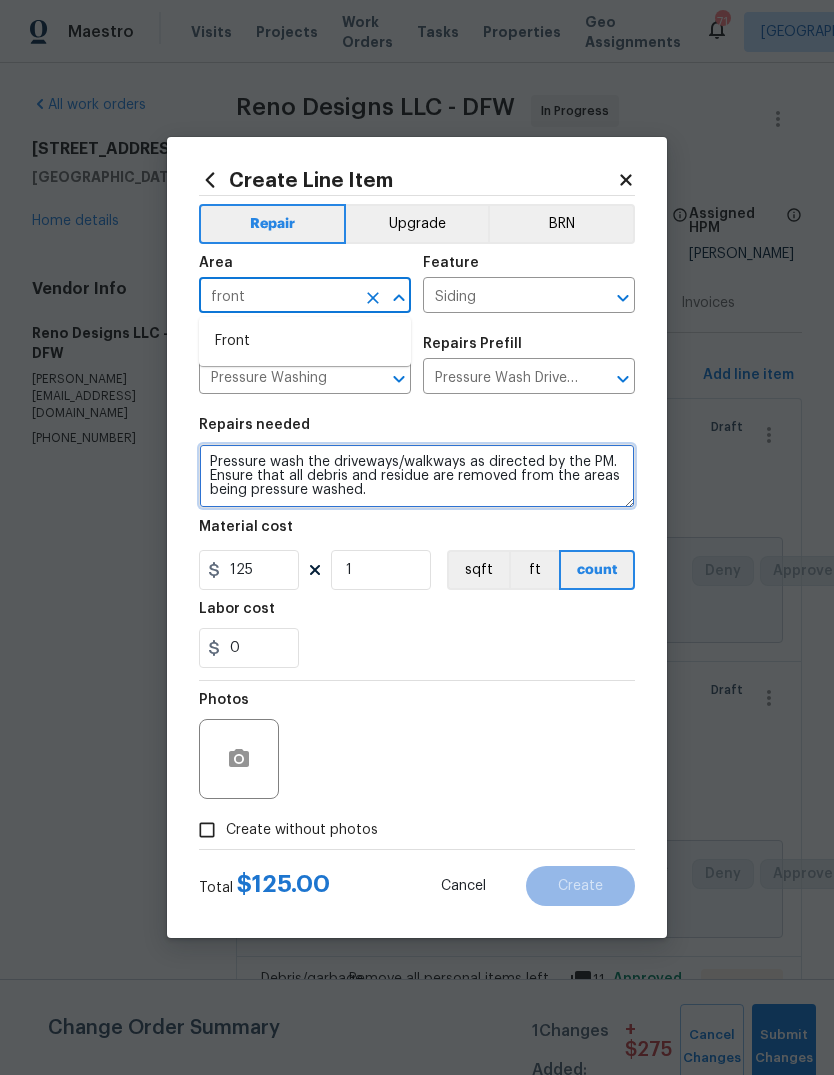 click on "Pressure wash the driveways/walkways as directed by the PM. Ensure that all debris and residue are removed from the areas being pressure washed." at bounding box center (417, 476) 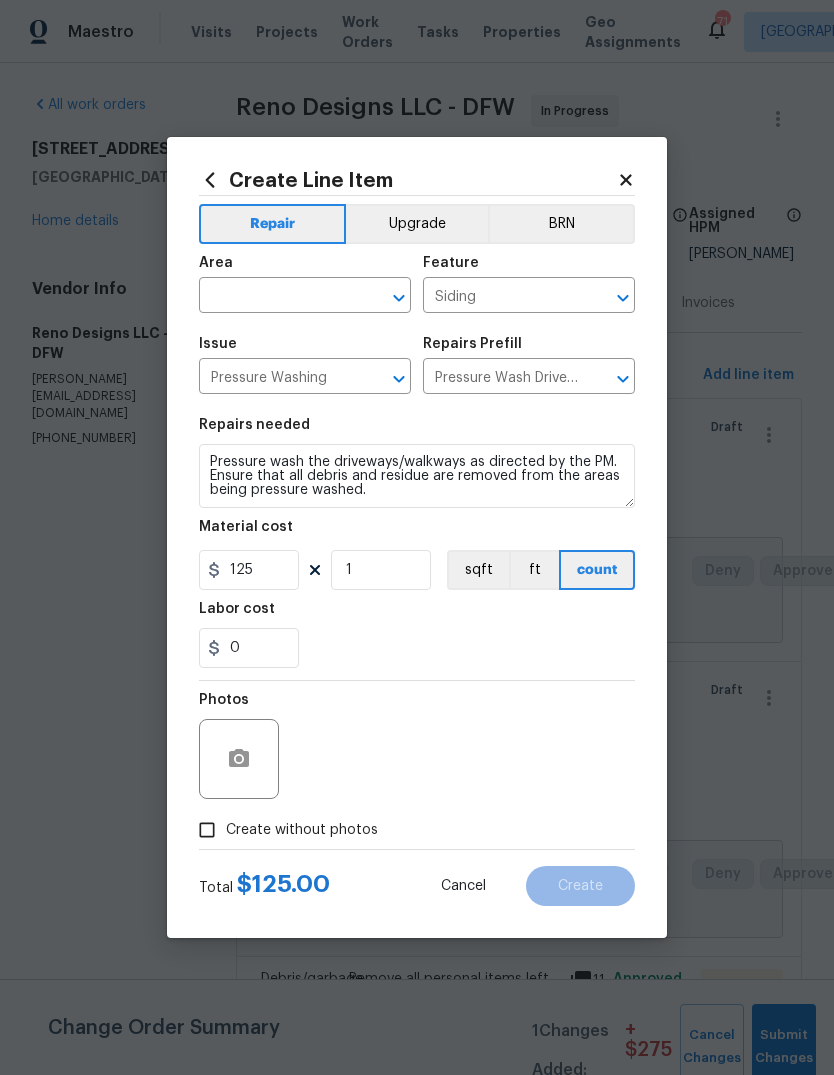 click at bounding box center (277, 297) 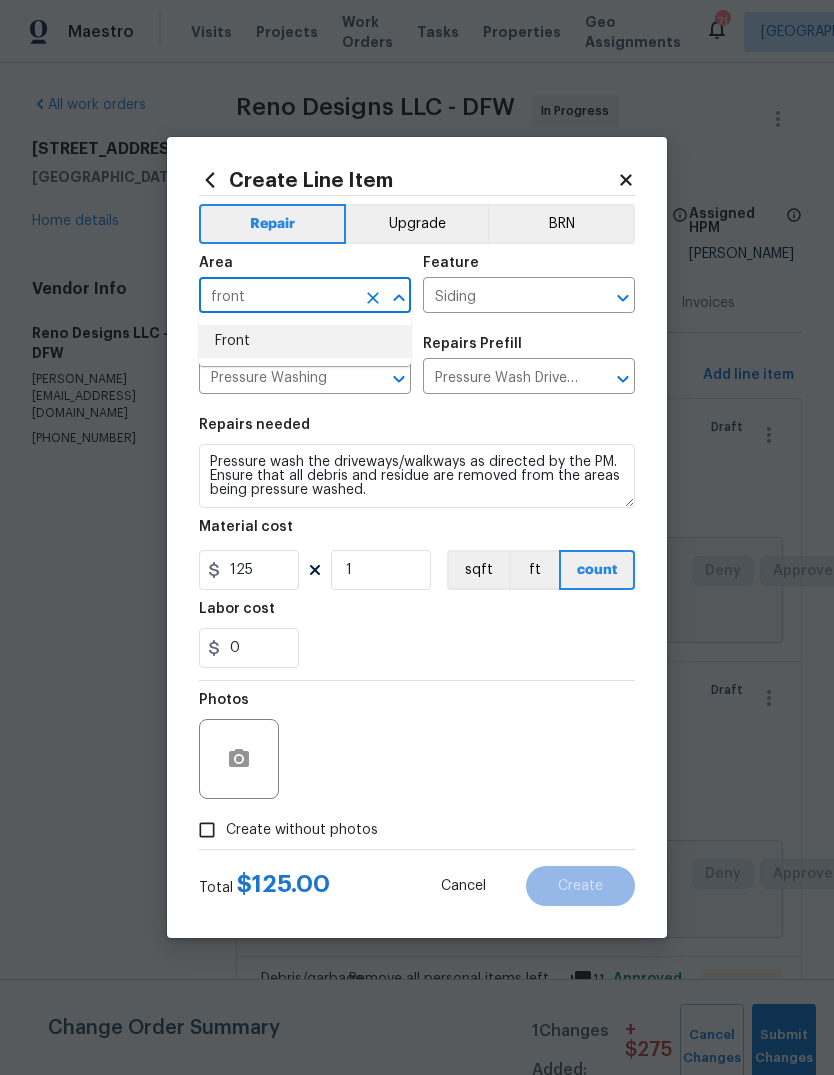 click on "Front" at bounding box center [305, 341] 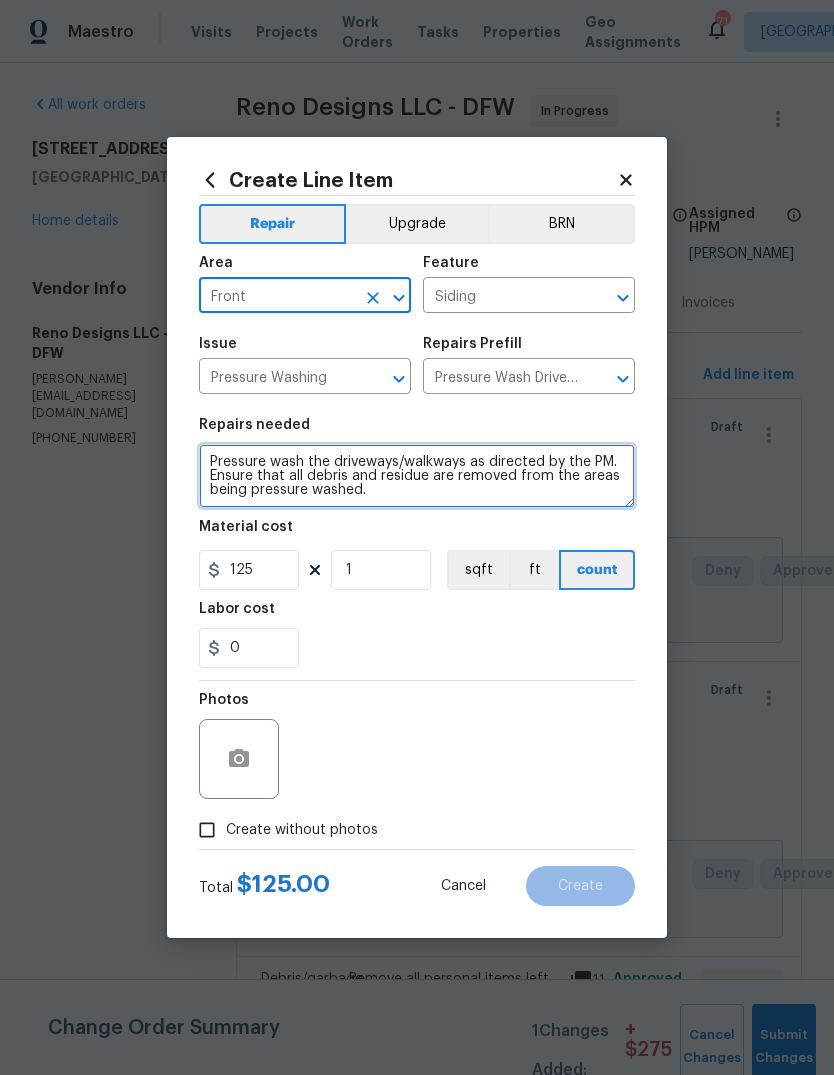 click on "Pressure wash the driveways/walkways as directed by the PM. Ensure that all debris and residue are removed from the areas being pressure washed." at bounding box center [417, 476] 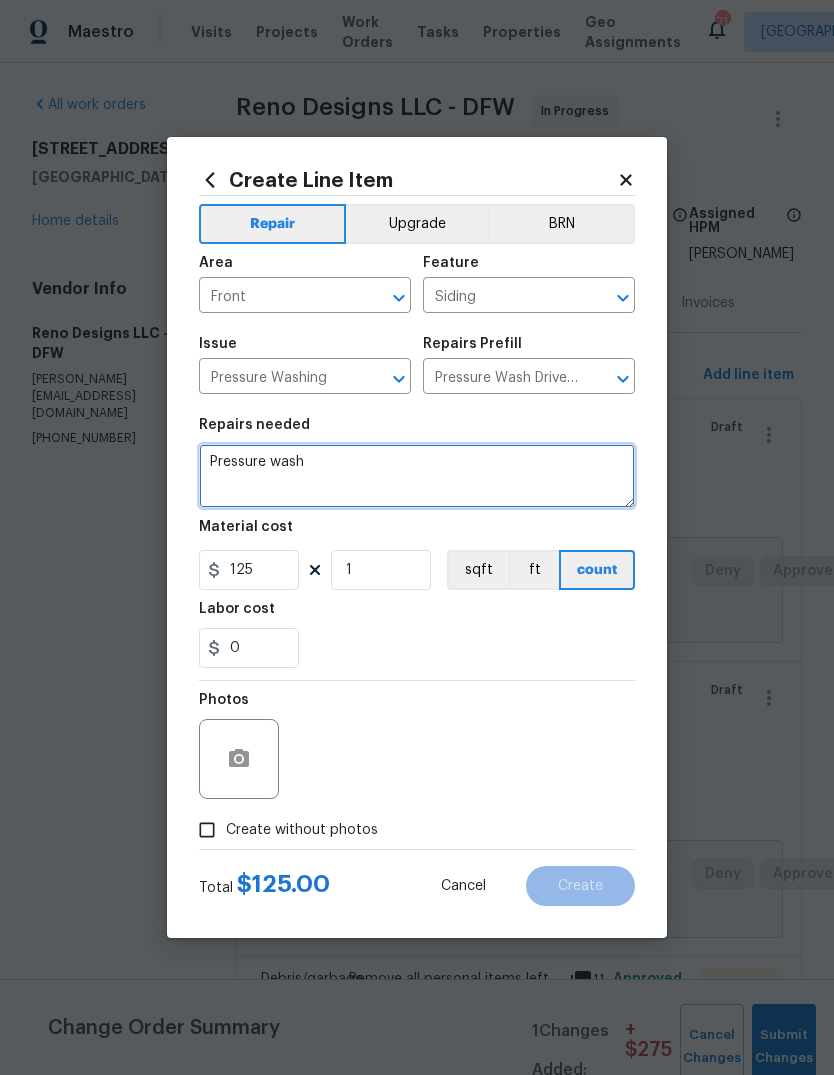 type on "Pressure" 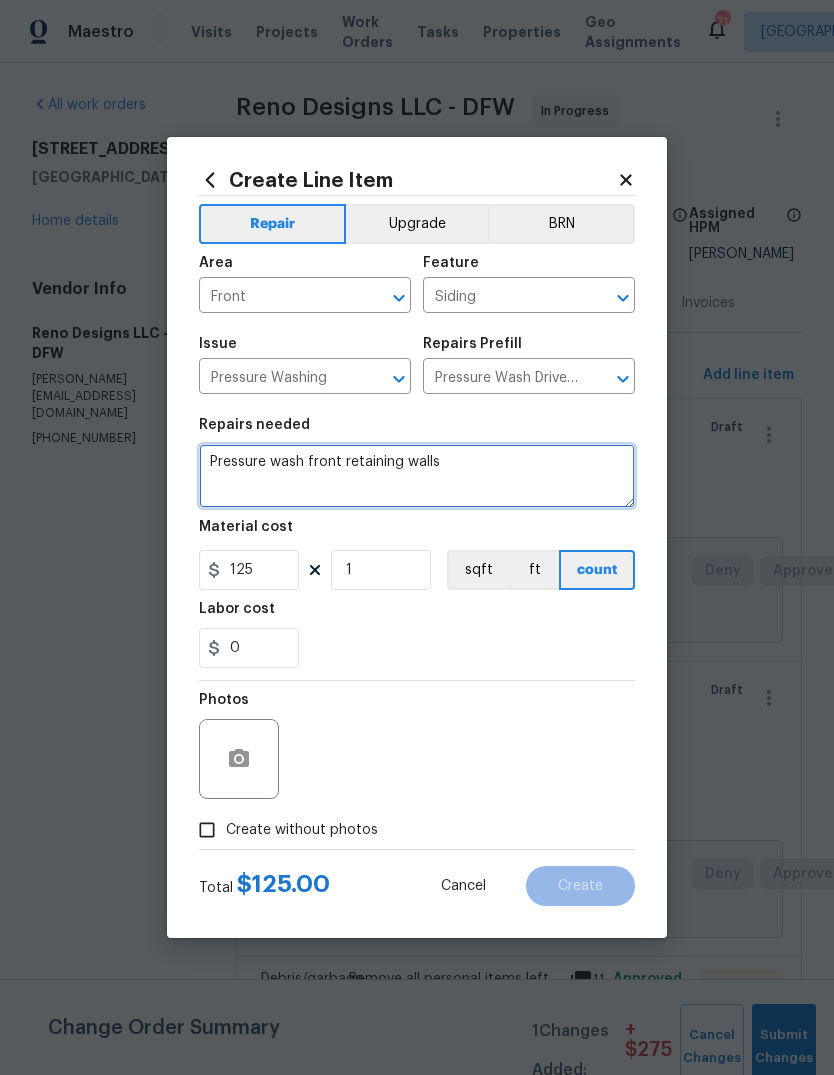 type on "Pressure wash front retaining walls" 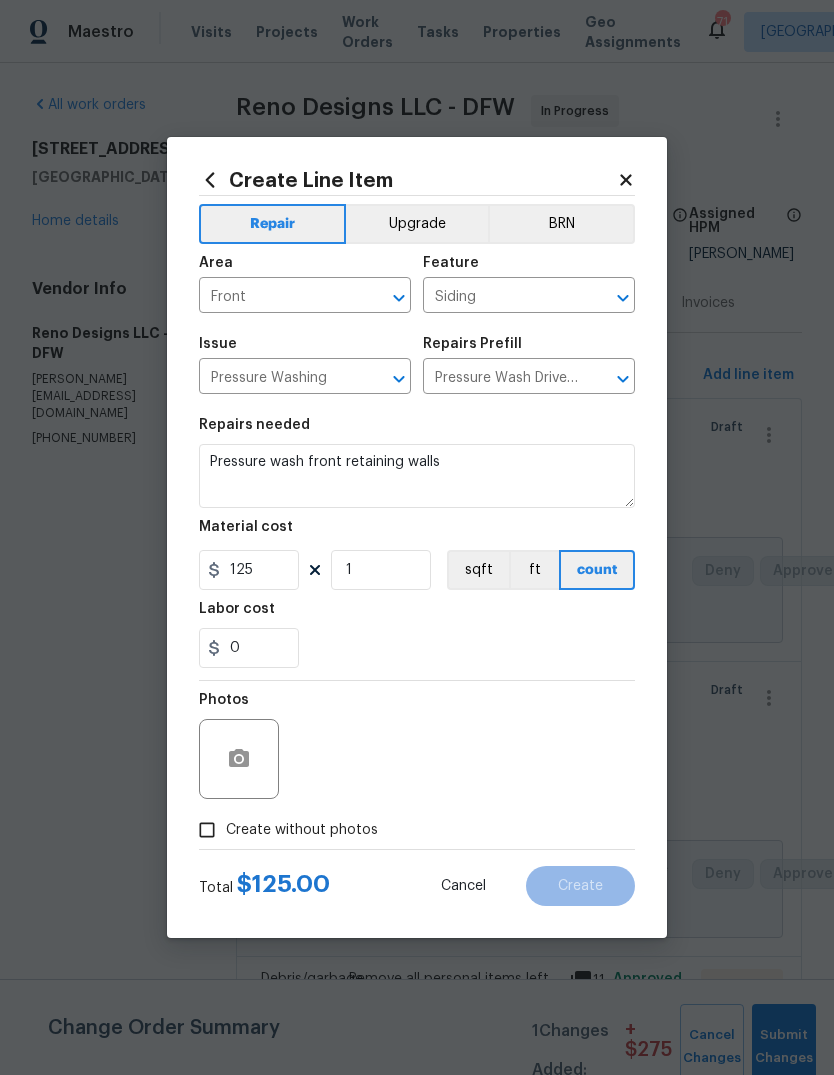 click on "Labor cost" at bounding box center (417, 615) 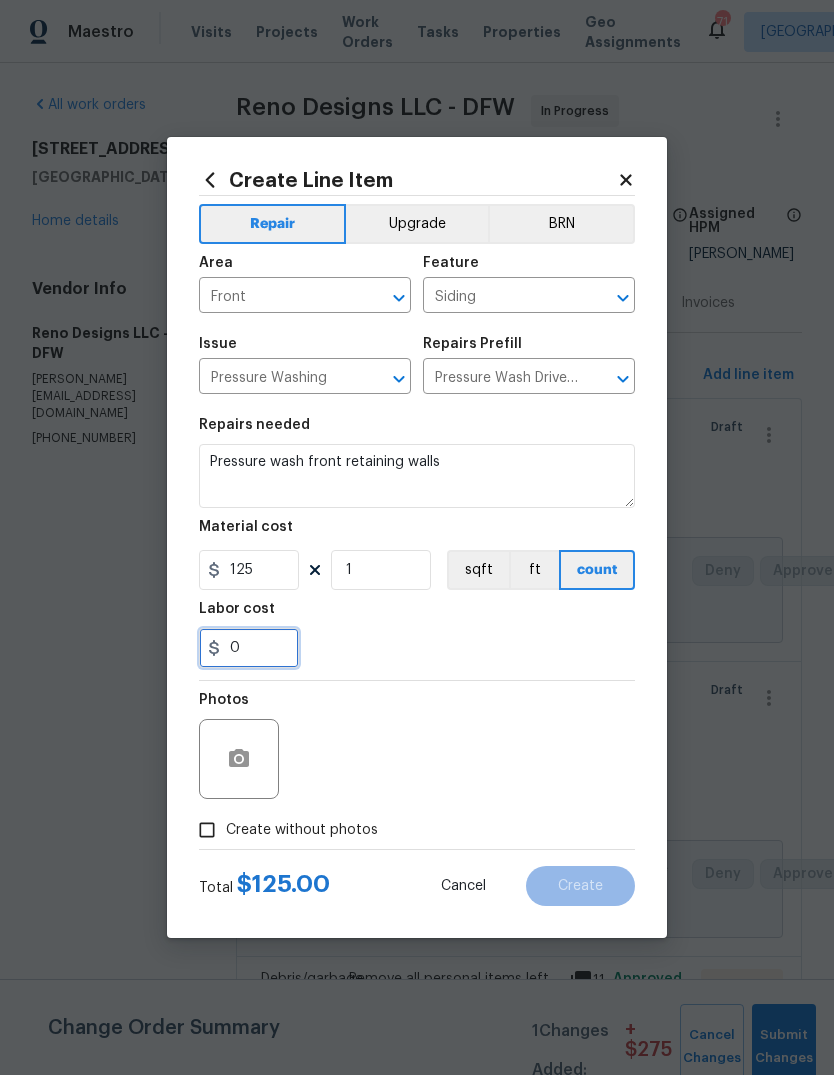 click on "0" at bounding box center (249, 648) 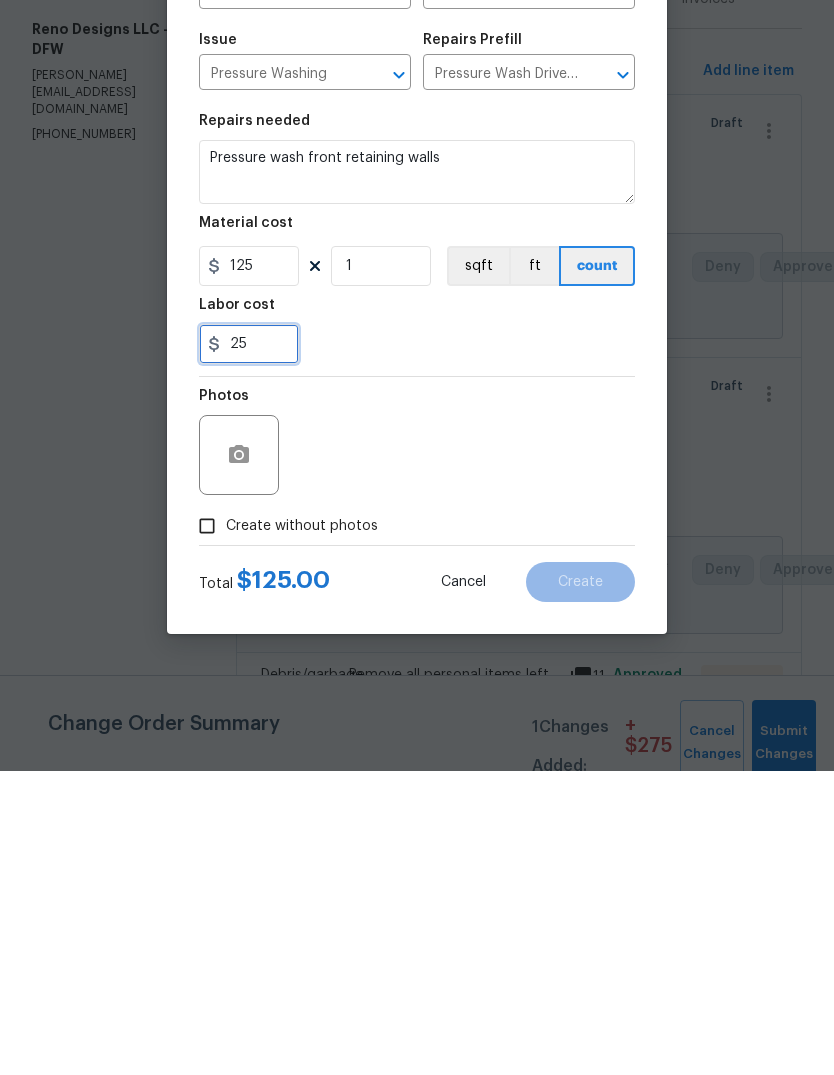 type on "25" 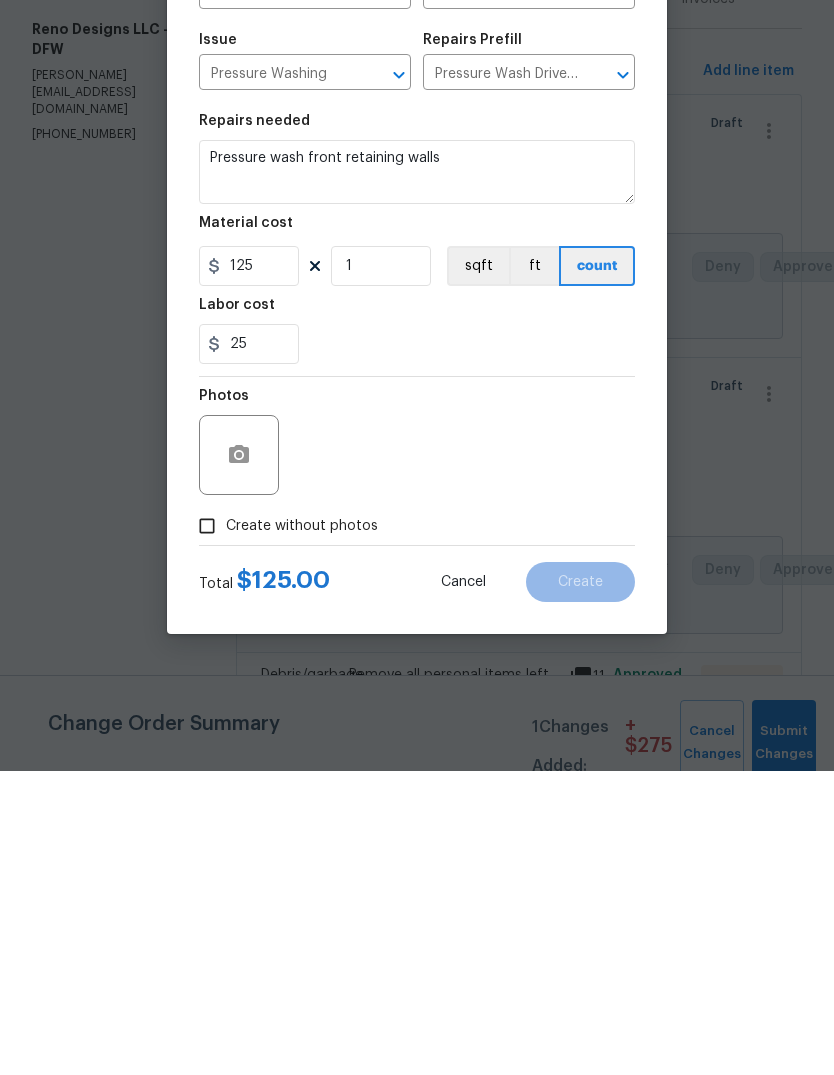 click on "Photos" at bounding box center [417, 746] 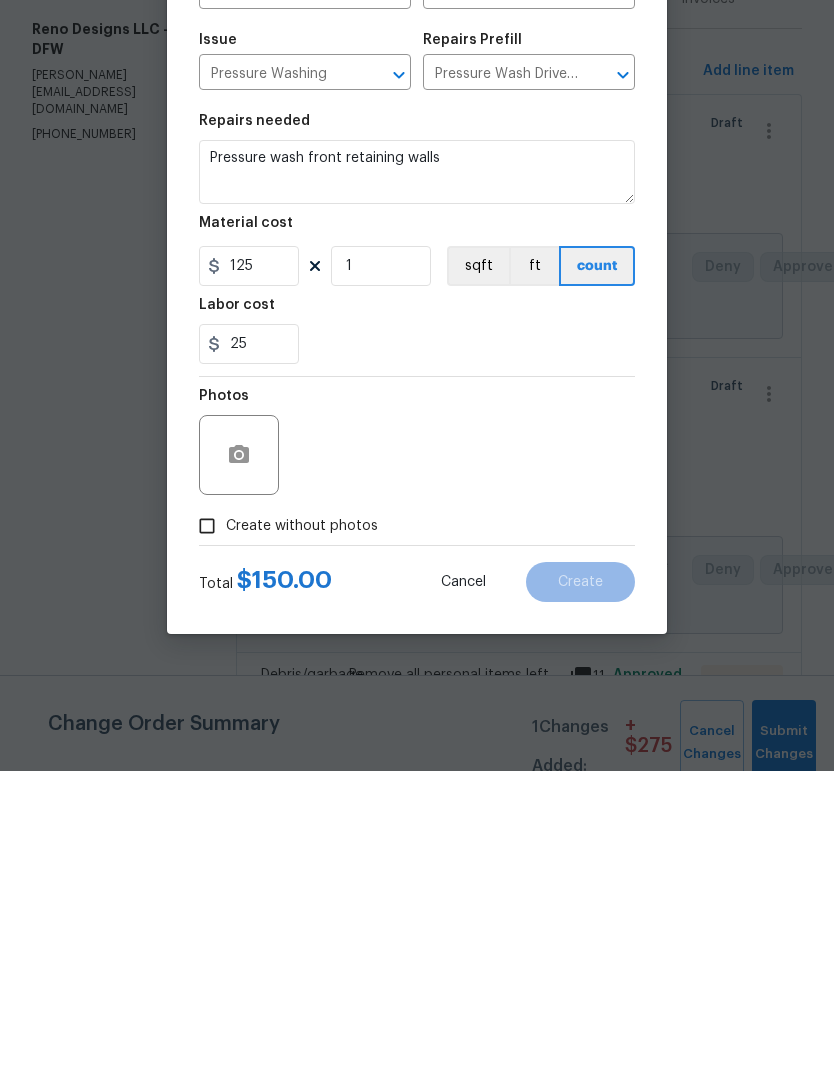 scroll, scrollTop: 75, scrollLeft: 0, axis: vertical 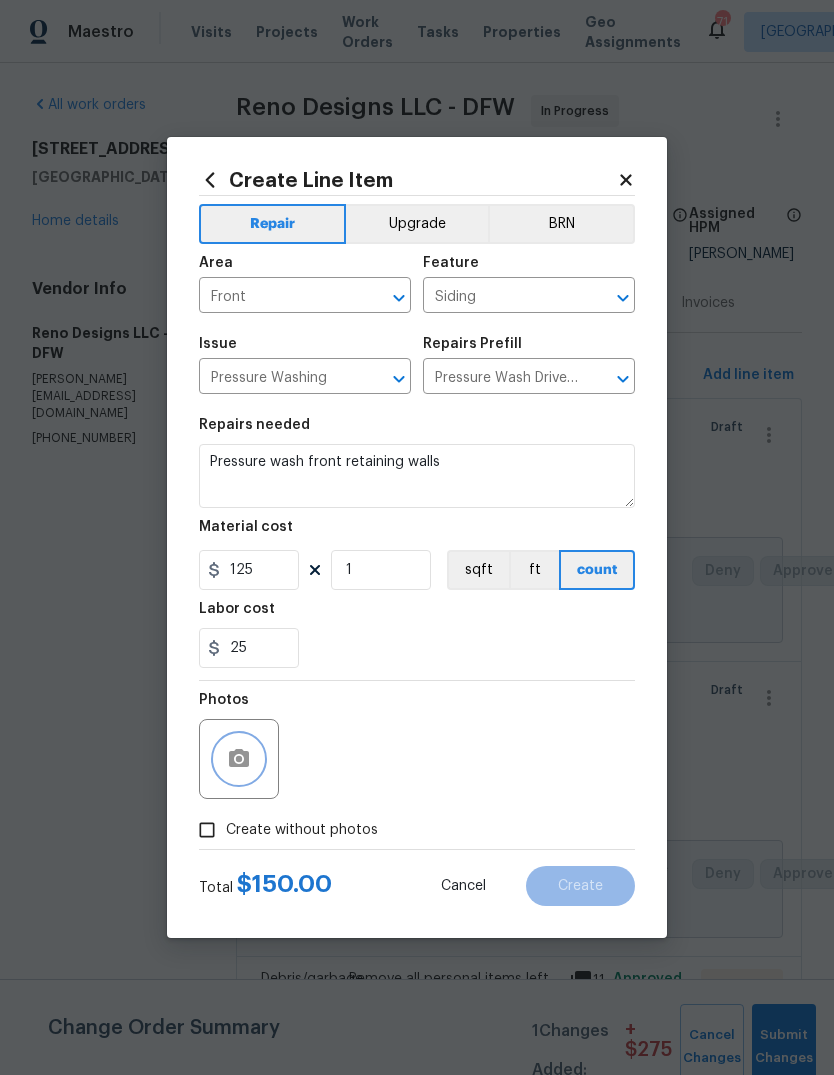 click 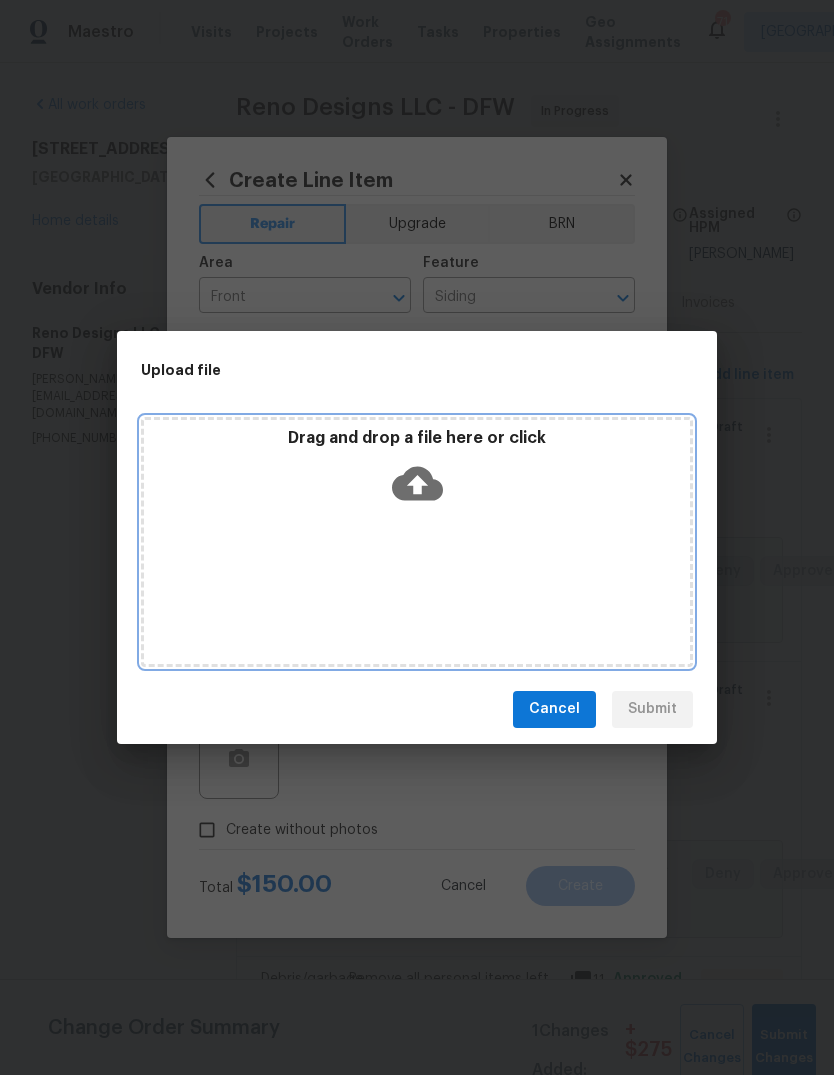 click 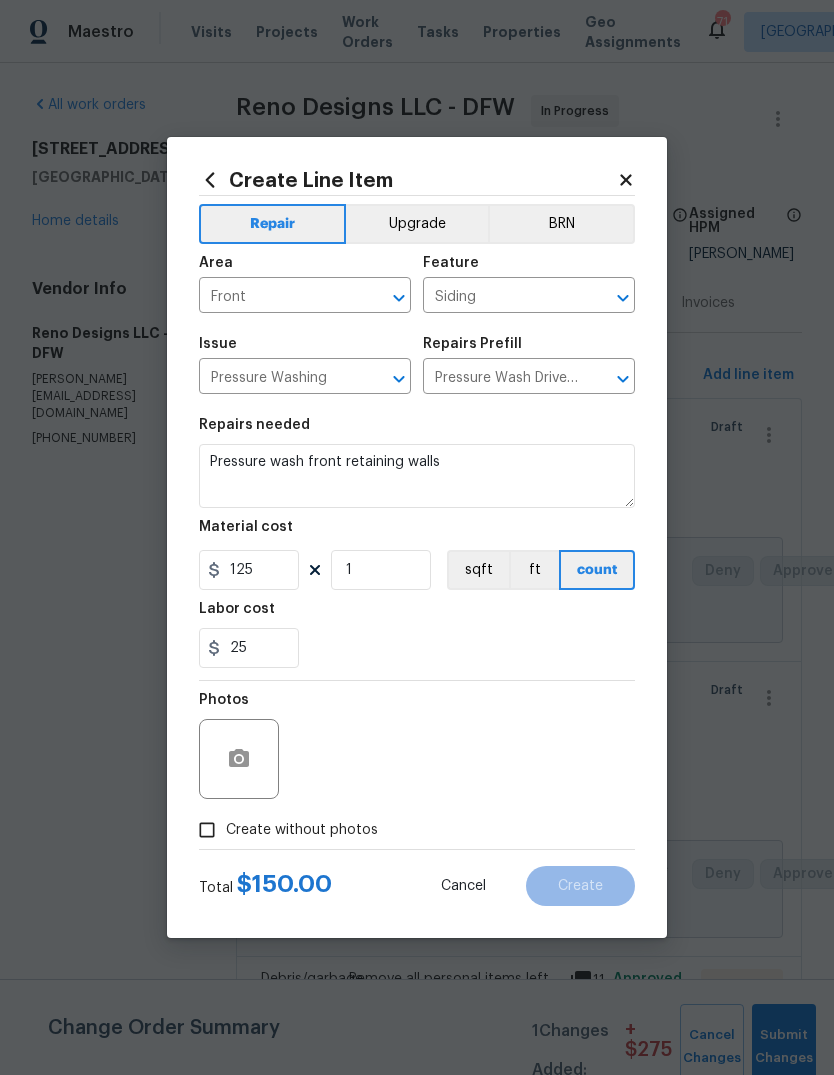 scroll, scrollTop: 75, scrollLeft: 0, axis: vertical 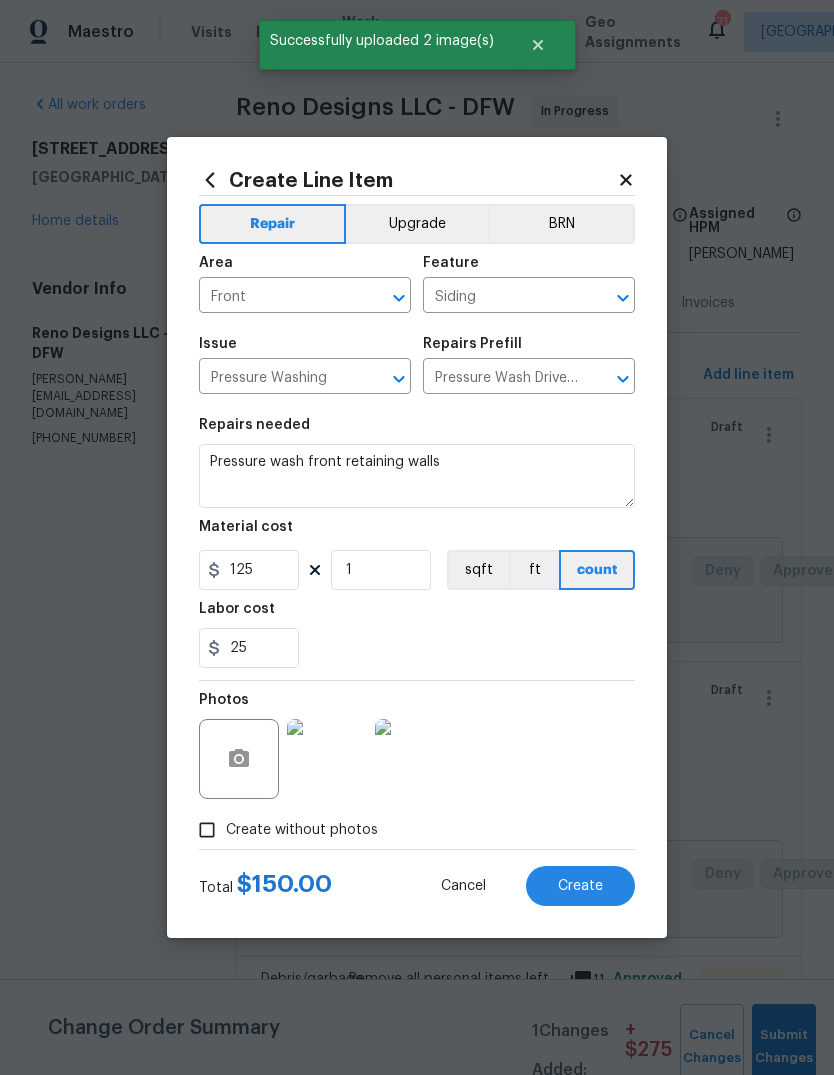click on "Create" at bounding box center (580, 886) 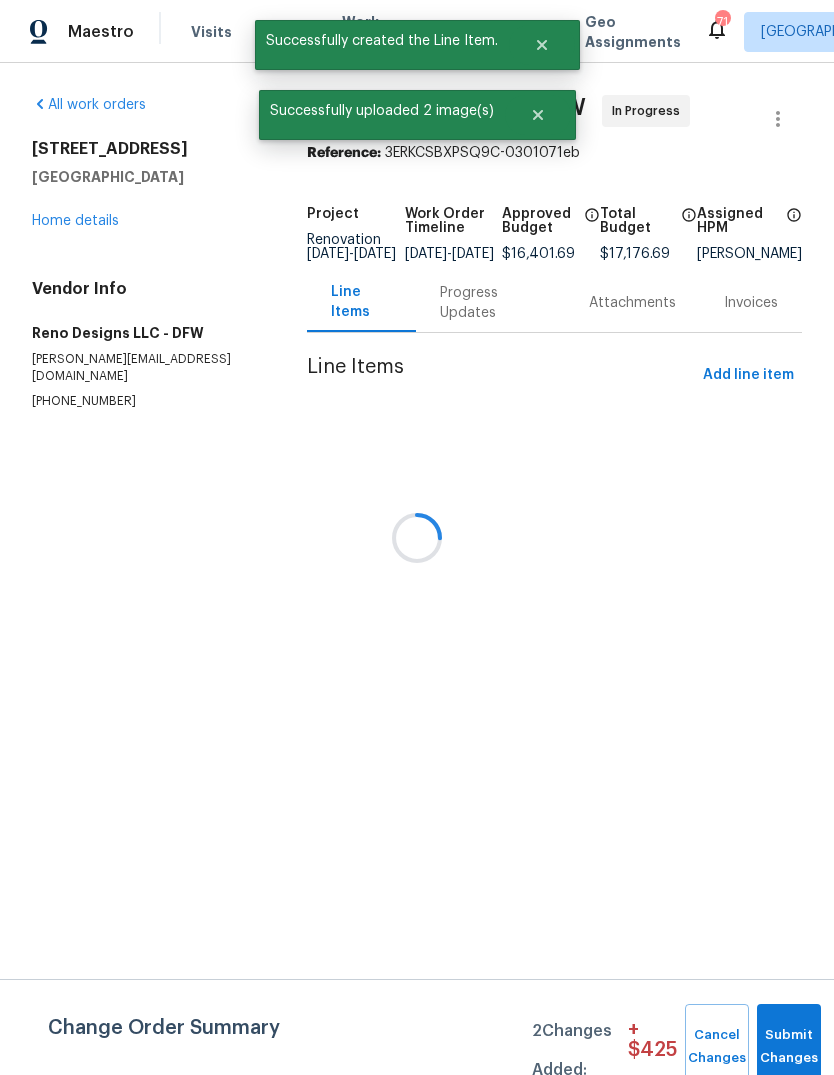 scroll, scrollTop: 0, scrollLeft: 0, axis: both 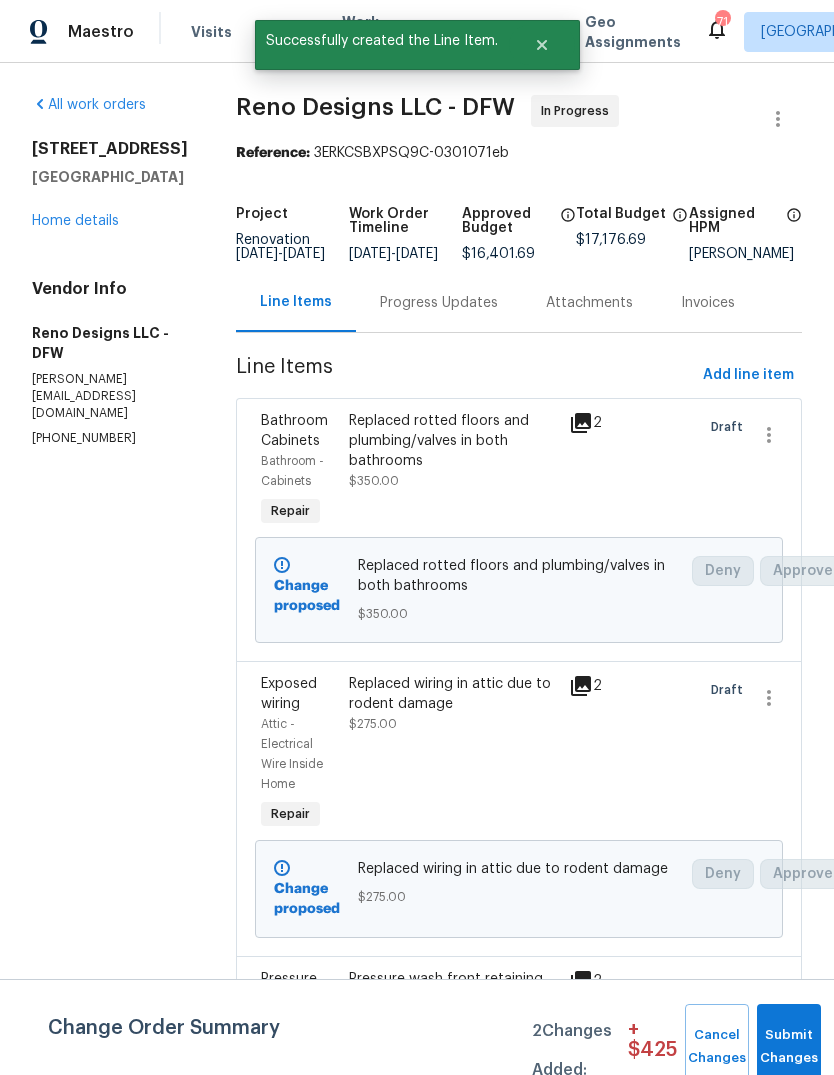 click on "Home details" at bounding box center (75, 221) 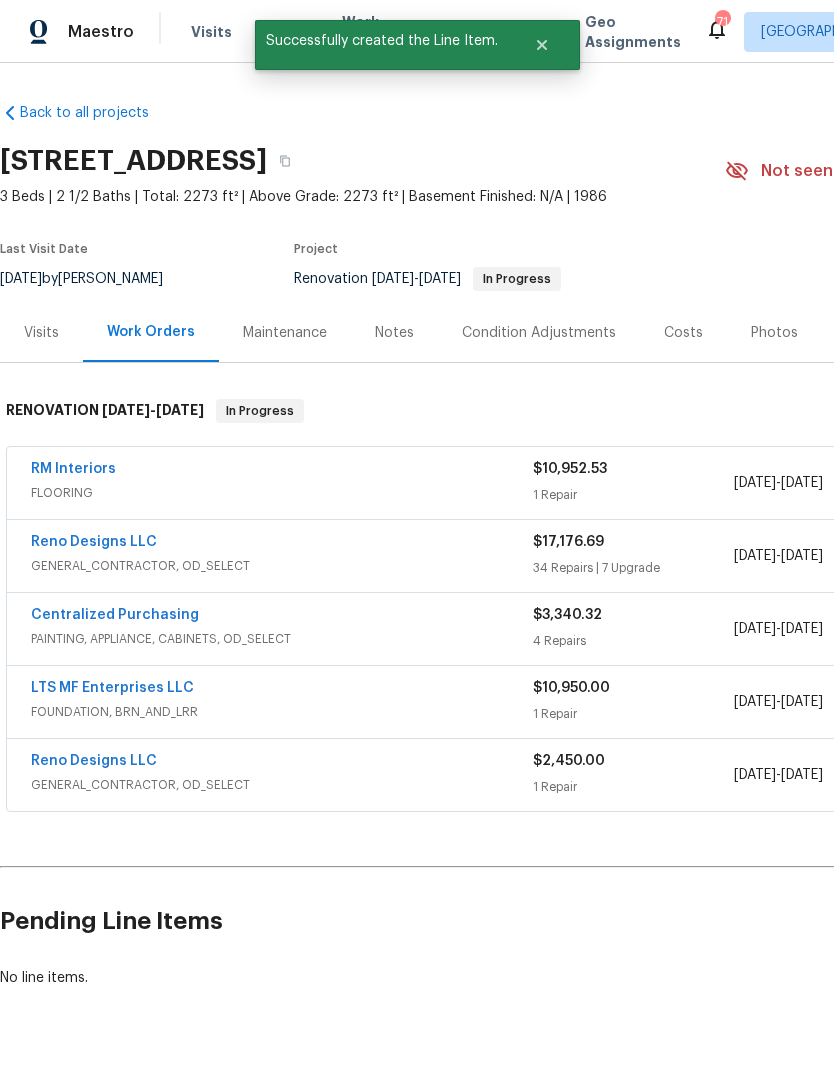 click on "Reno Designs LLC" at bounding box center [94, 542] 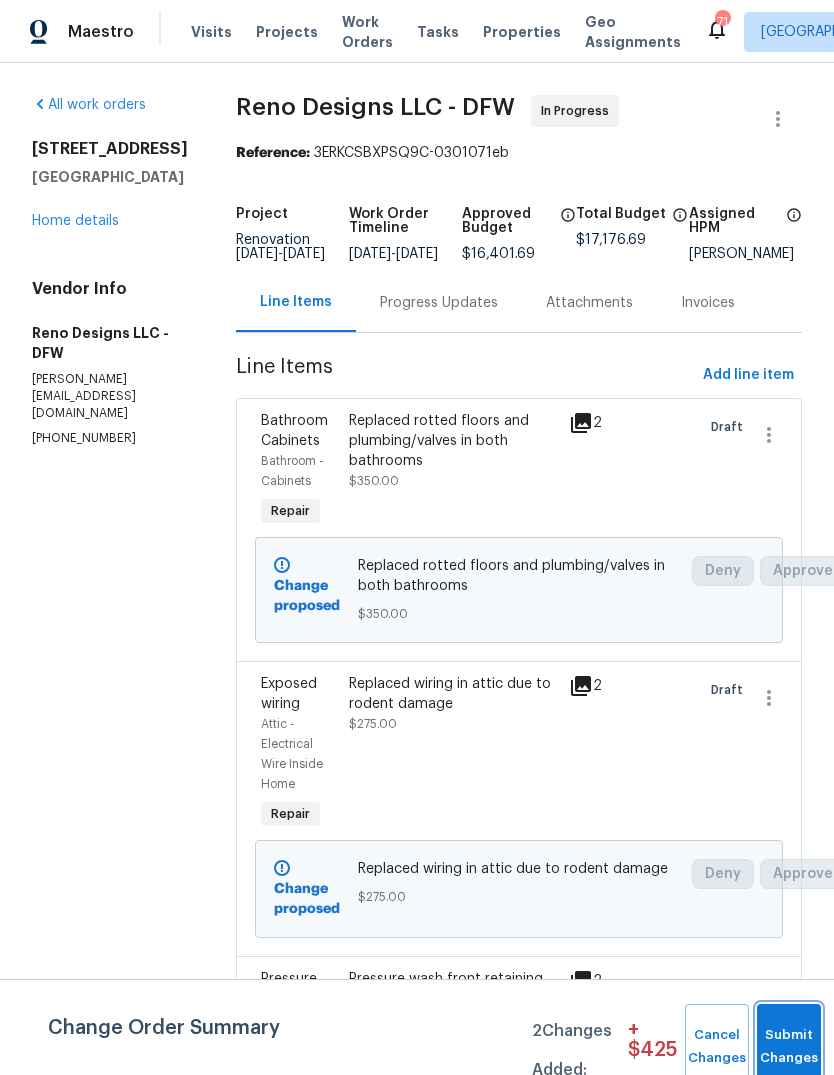 click on "Submit Changes" at bounding box center [789, 1047] 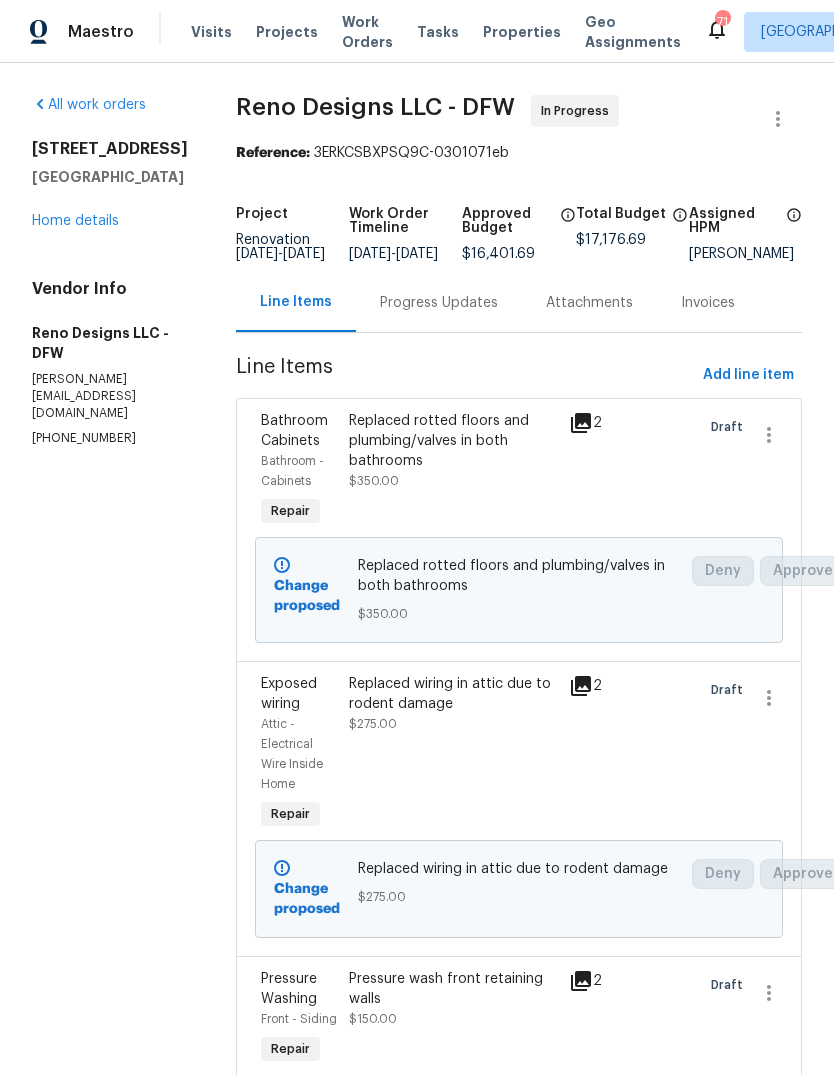 click on "Home details" at bounding box center (75, 221) 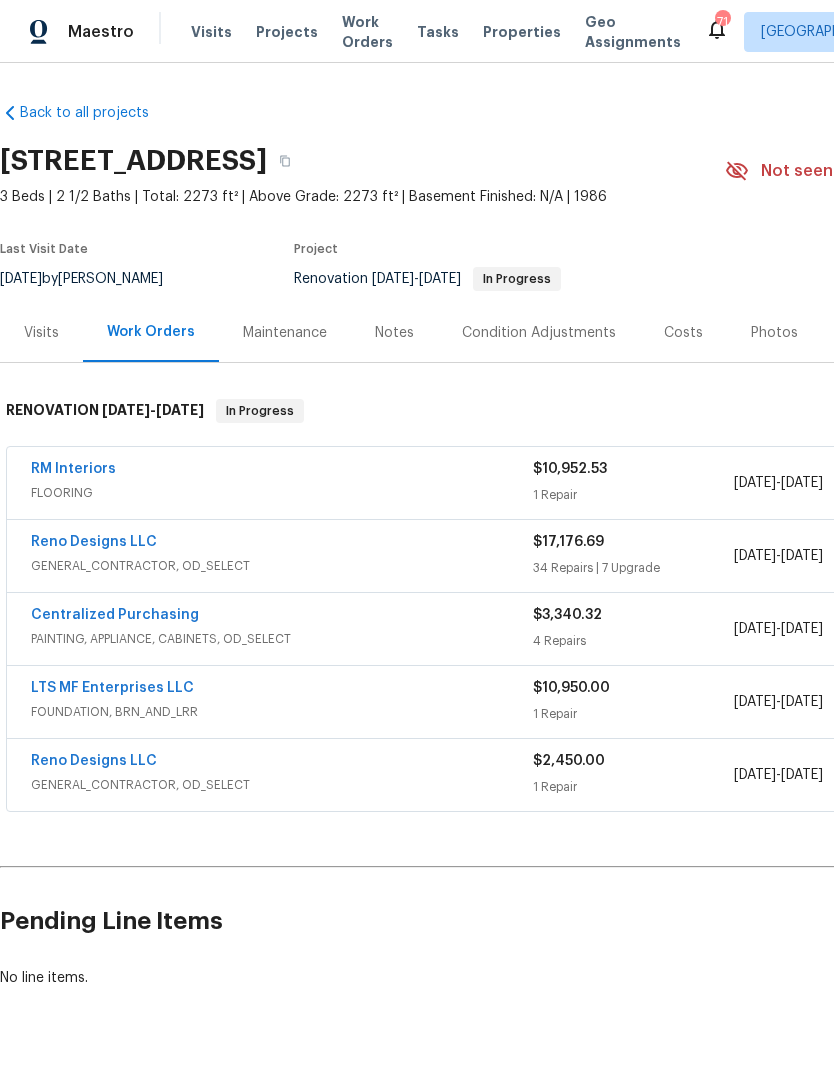 scroll, scrollTop: 0, scrollLeft: 0, axis: both 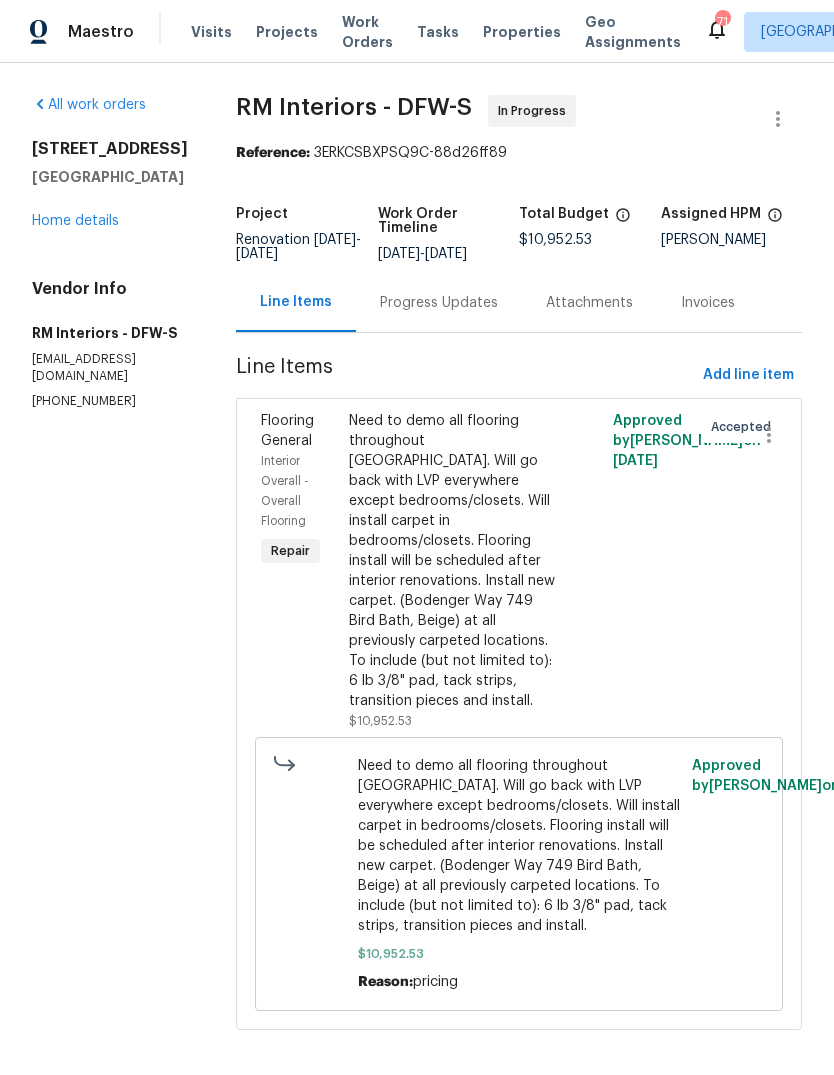 click on "Progress Updates" at bounding box center (439, 303) 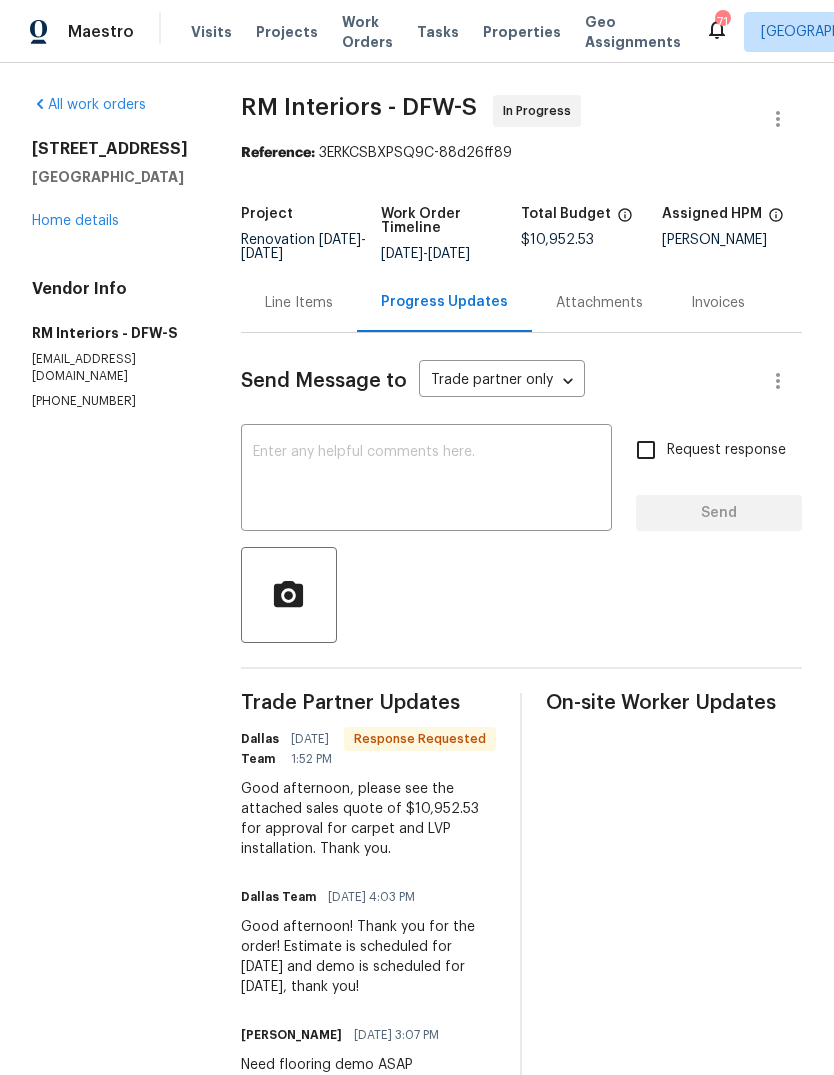 scroll, scrollTop: 0, scrollLeft: 0, axis: both 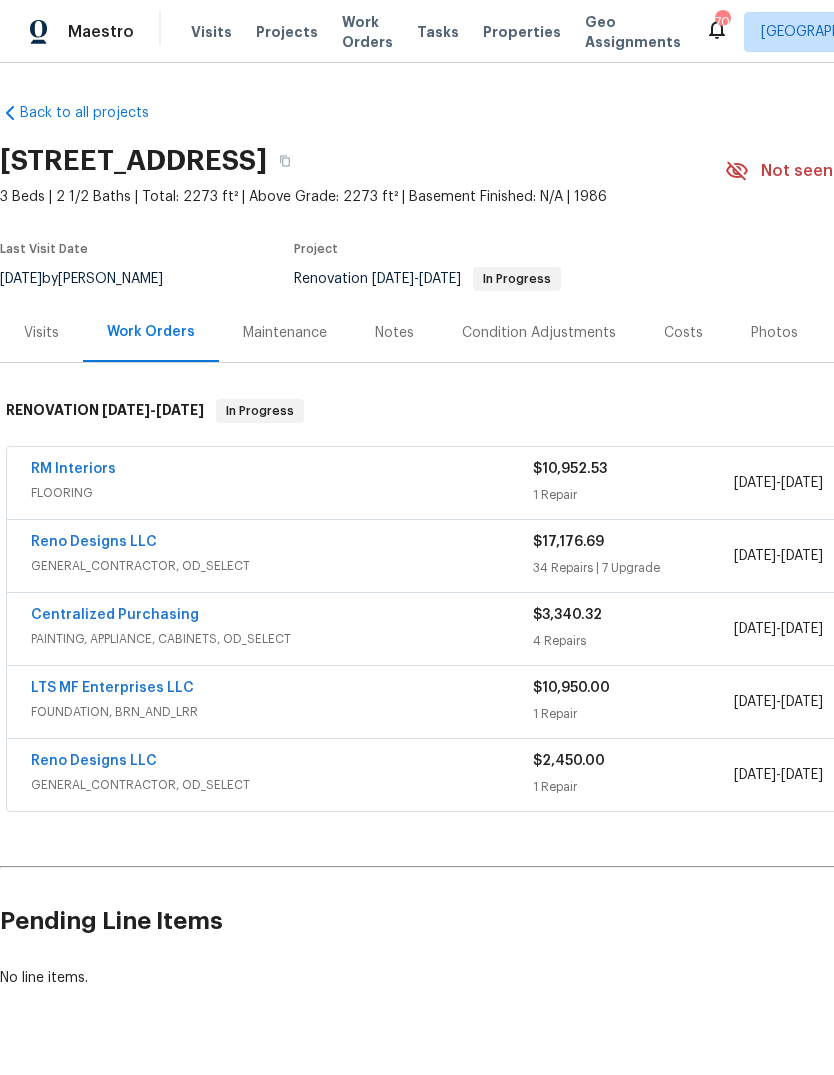 click on "RM Interiors" at bounding box center (73, 469) 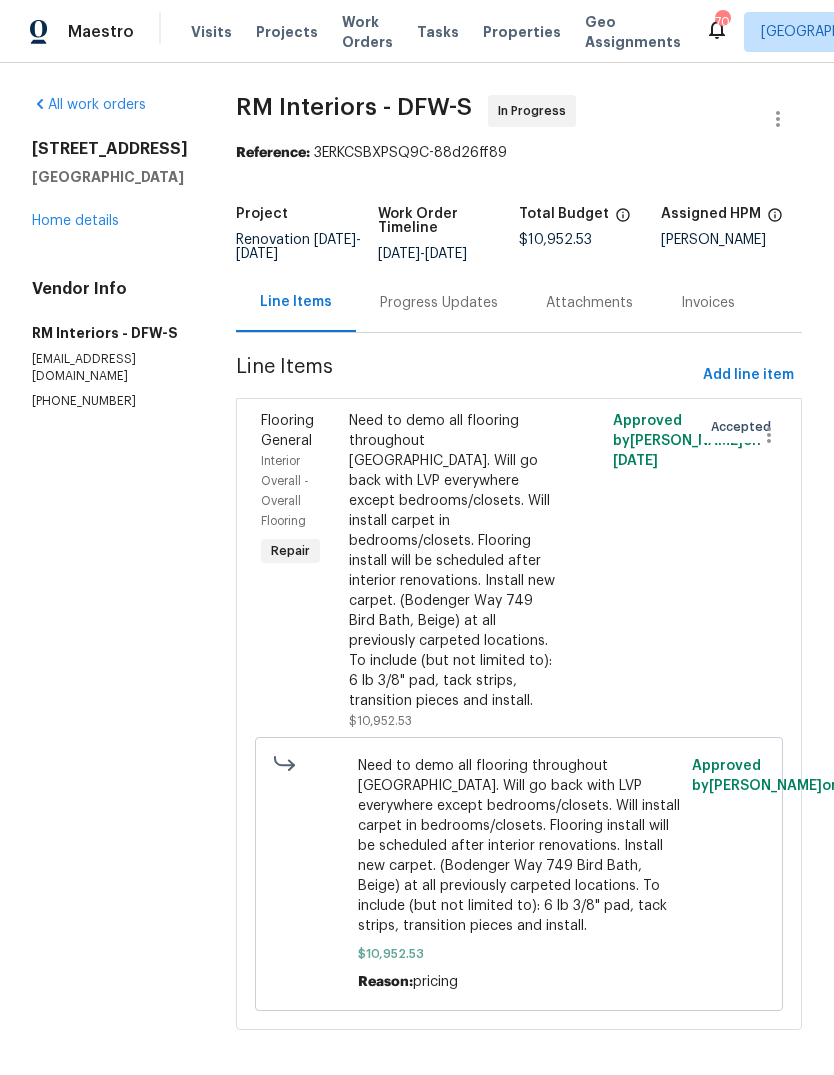 click on "Progress Updates" at bounding box center [439, 302] 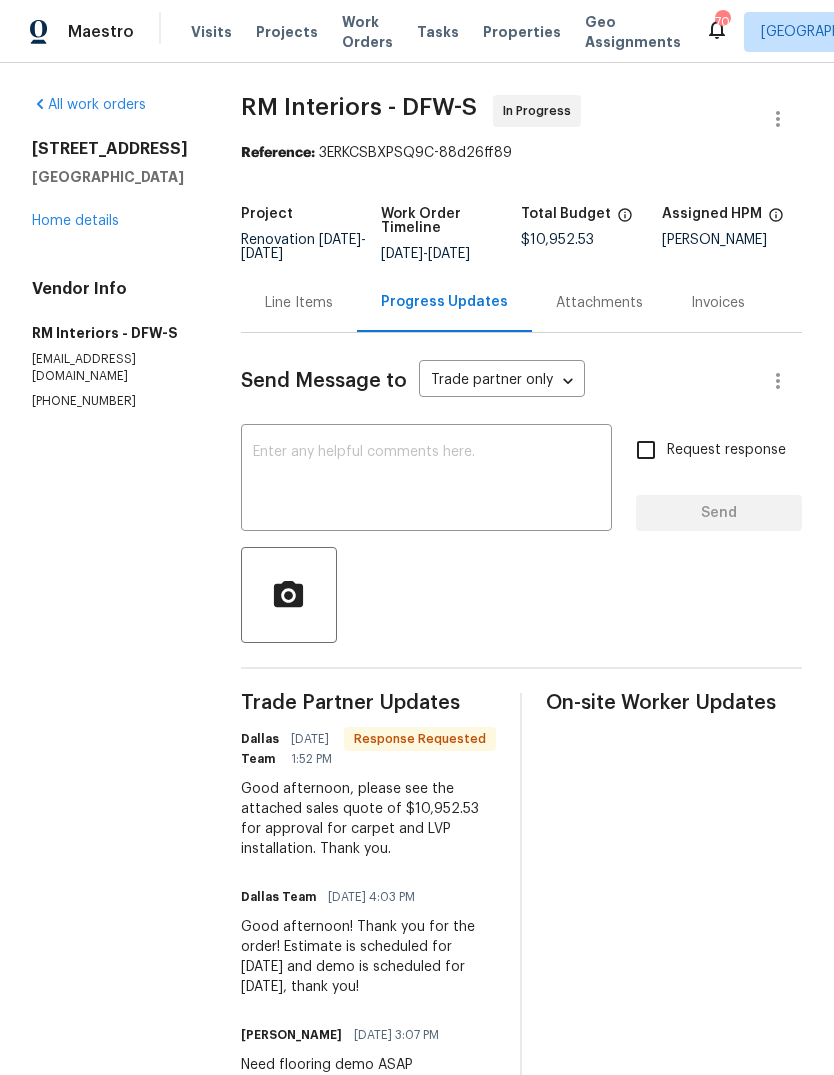 click at bounding box center [426, 480] 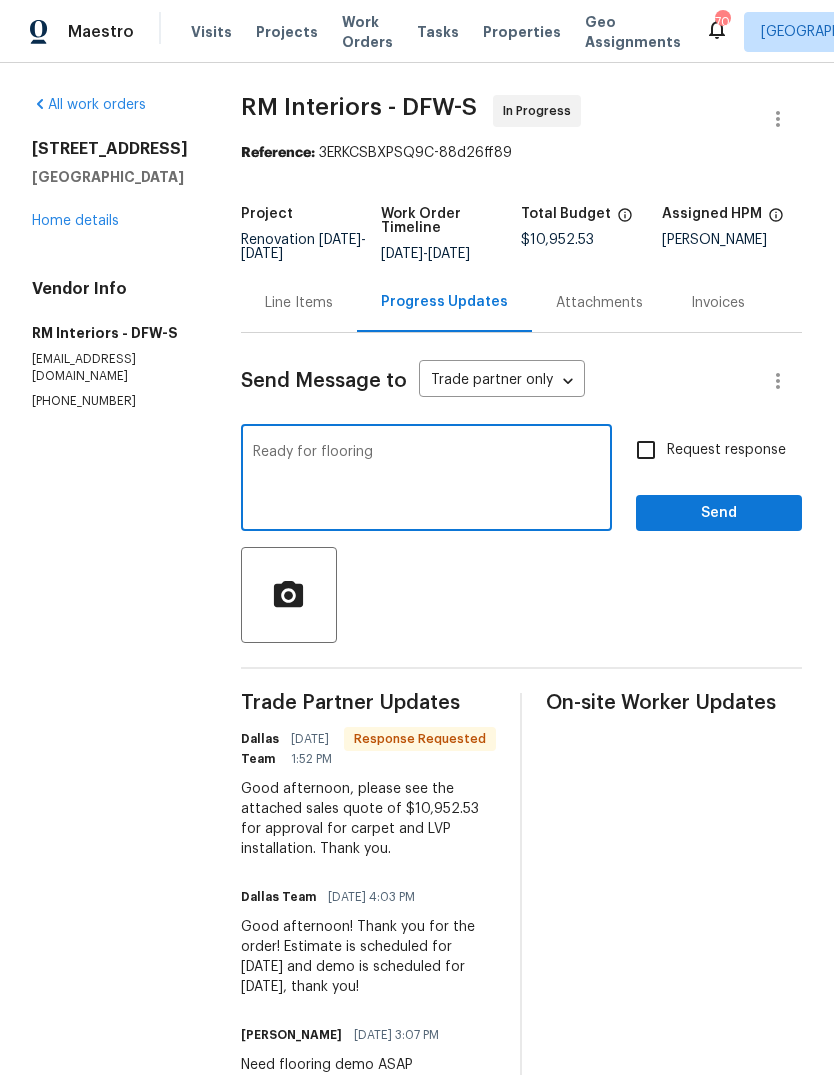 type on "Ready for flooring" 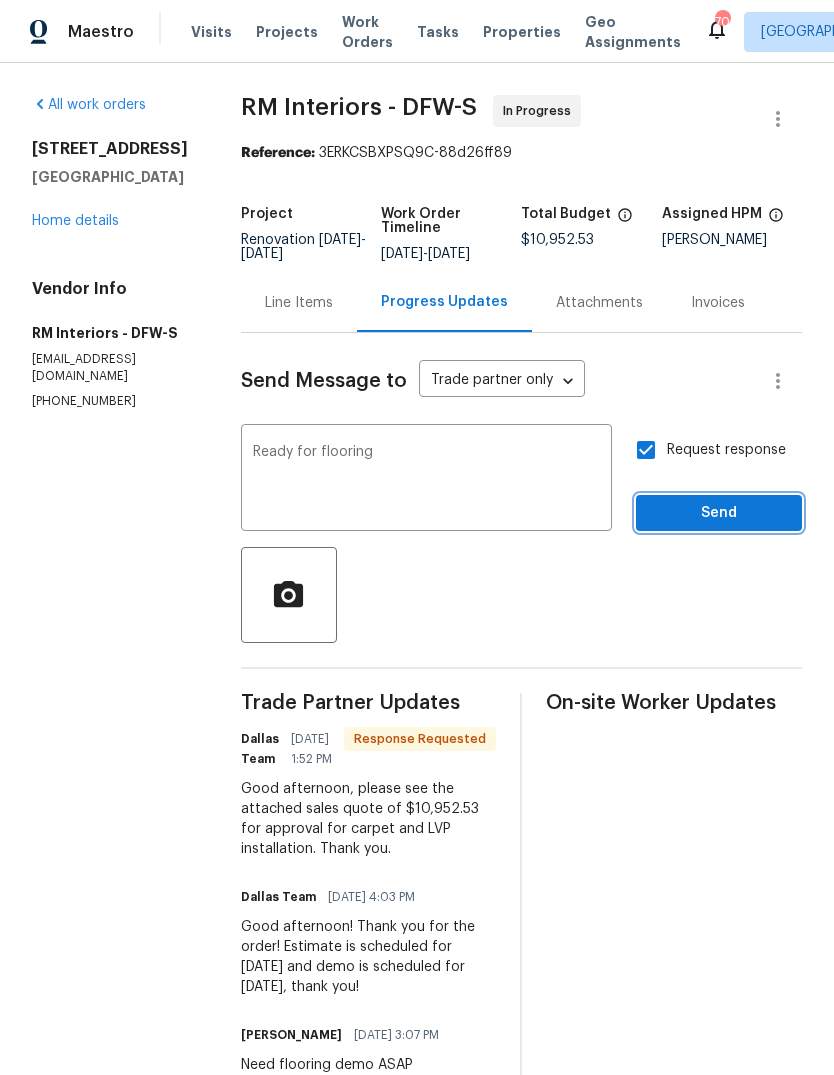 click on "Send" at bounding box center [719, 513] 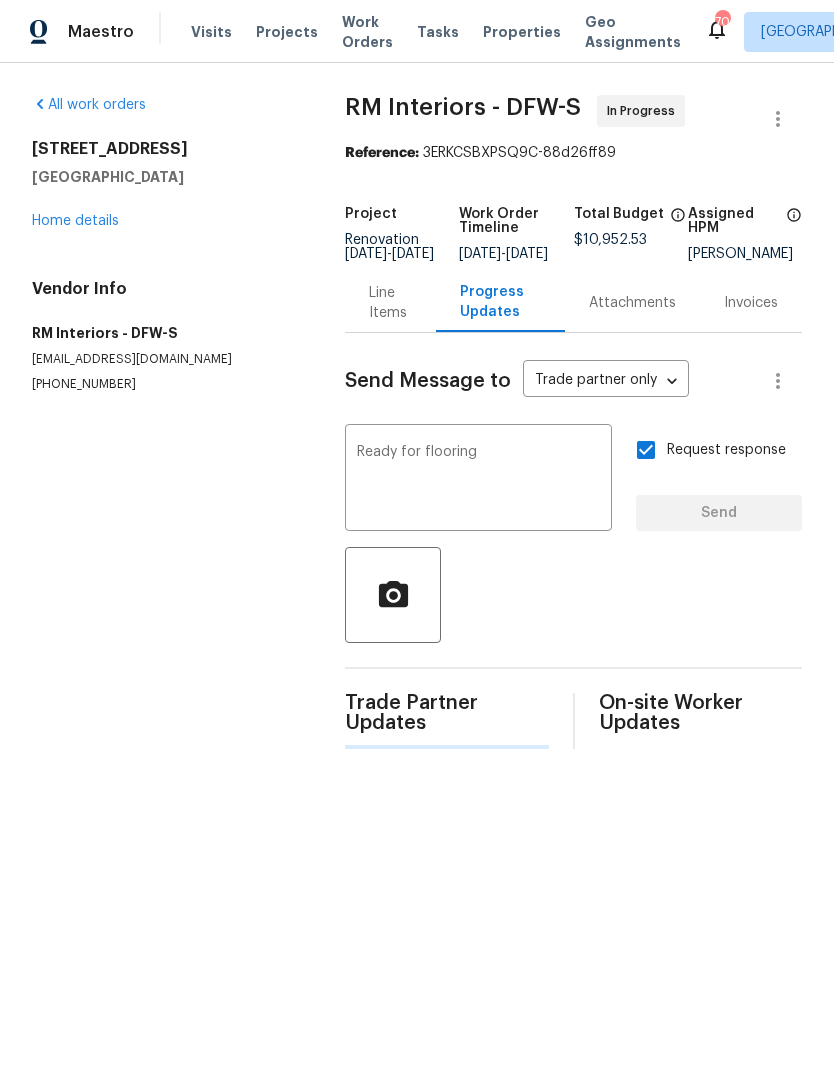 type 